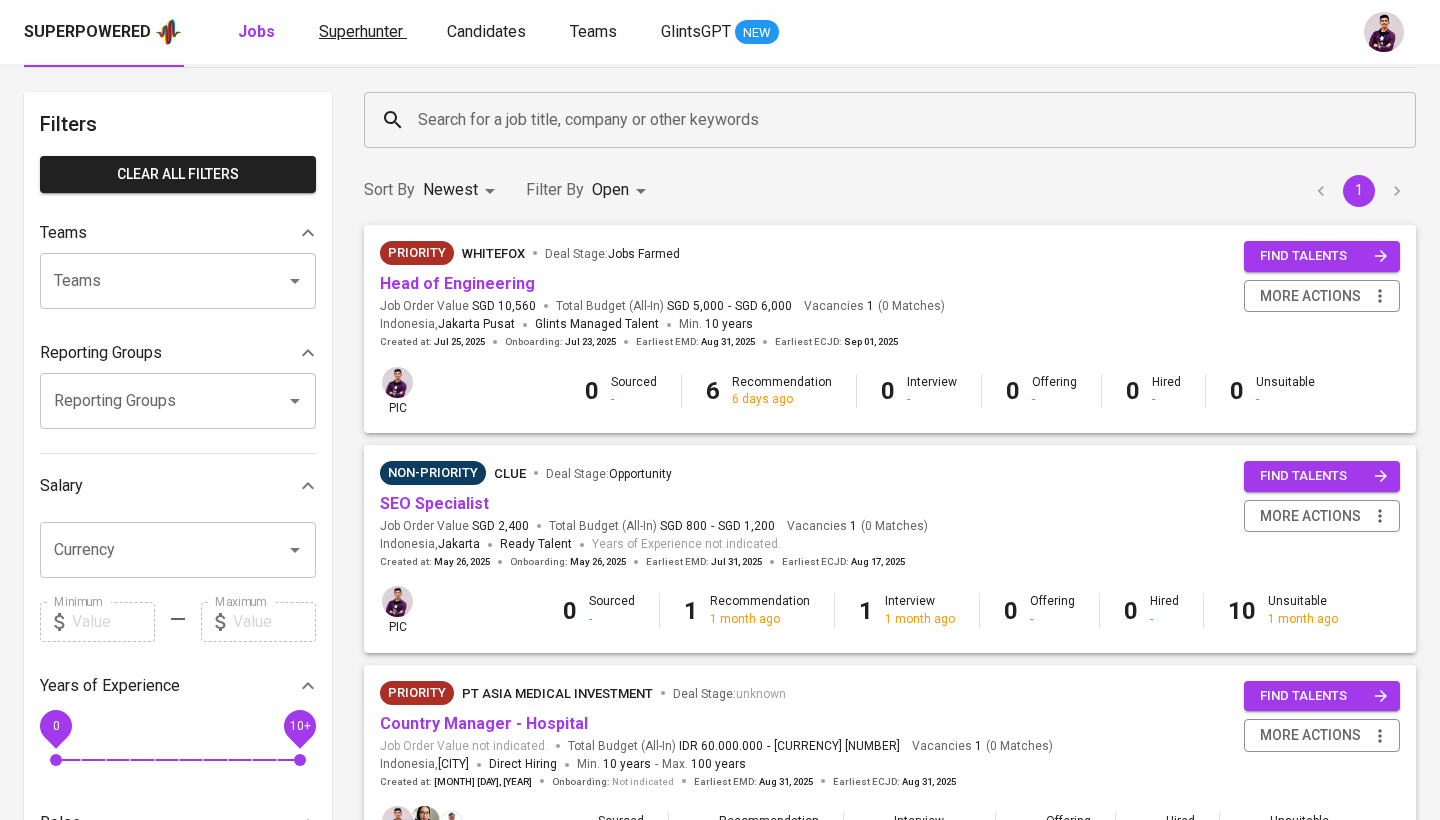 scroll, scrollTop: 69, scrollLeft: 0, axis: vertical 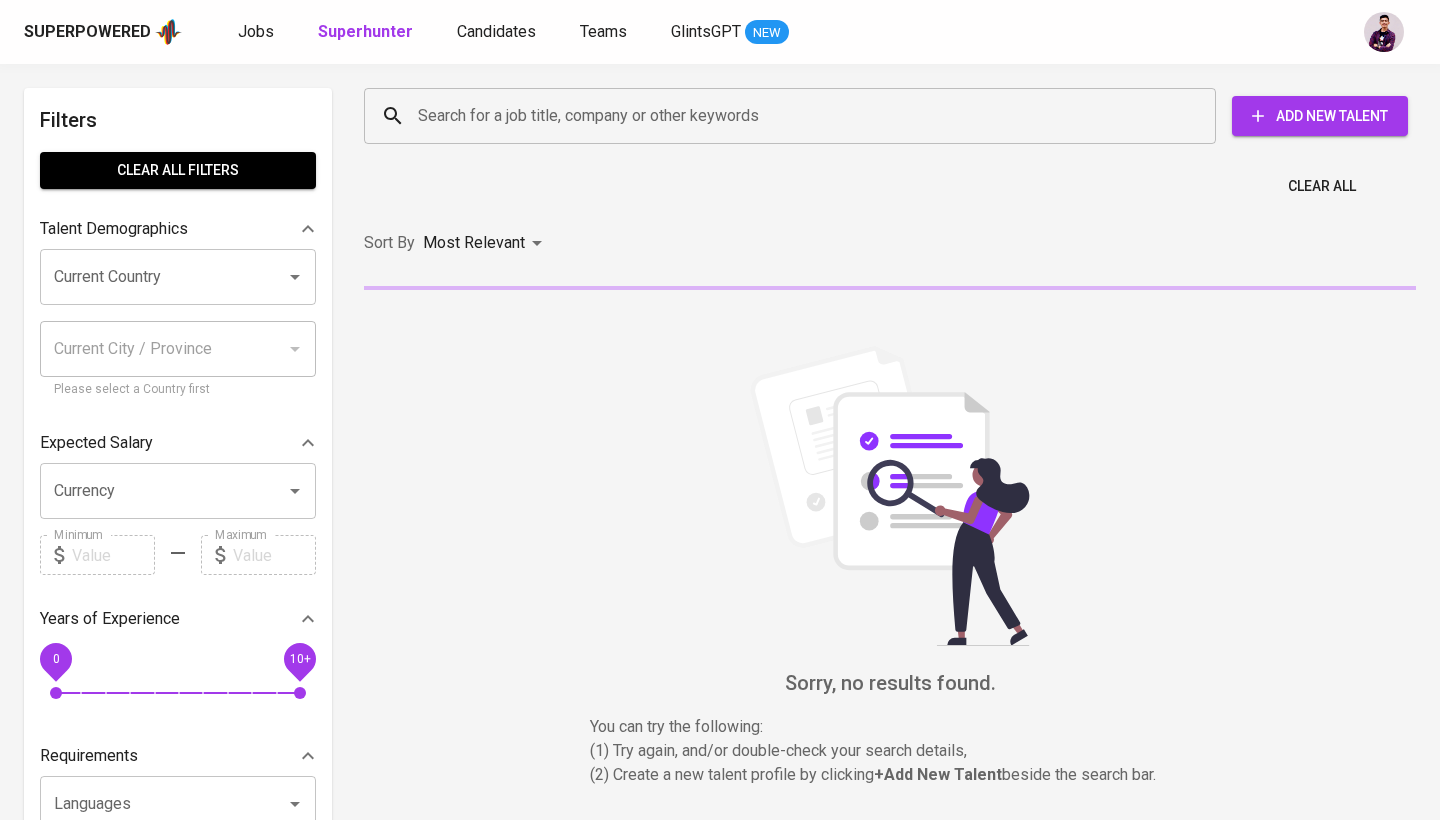click on "Search for a job title, company or other keywords" at bounding box center (795, 116) 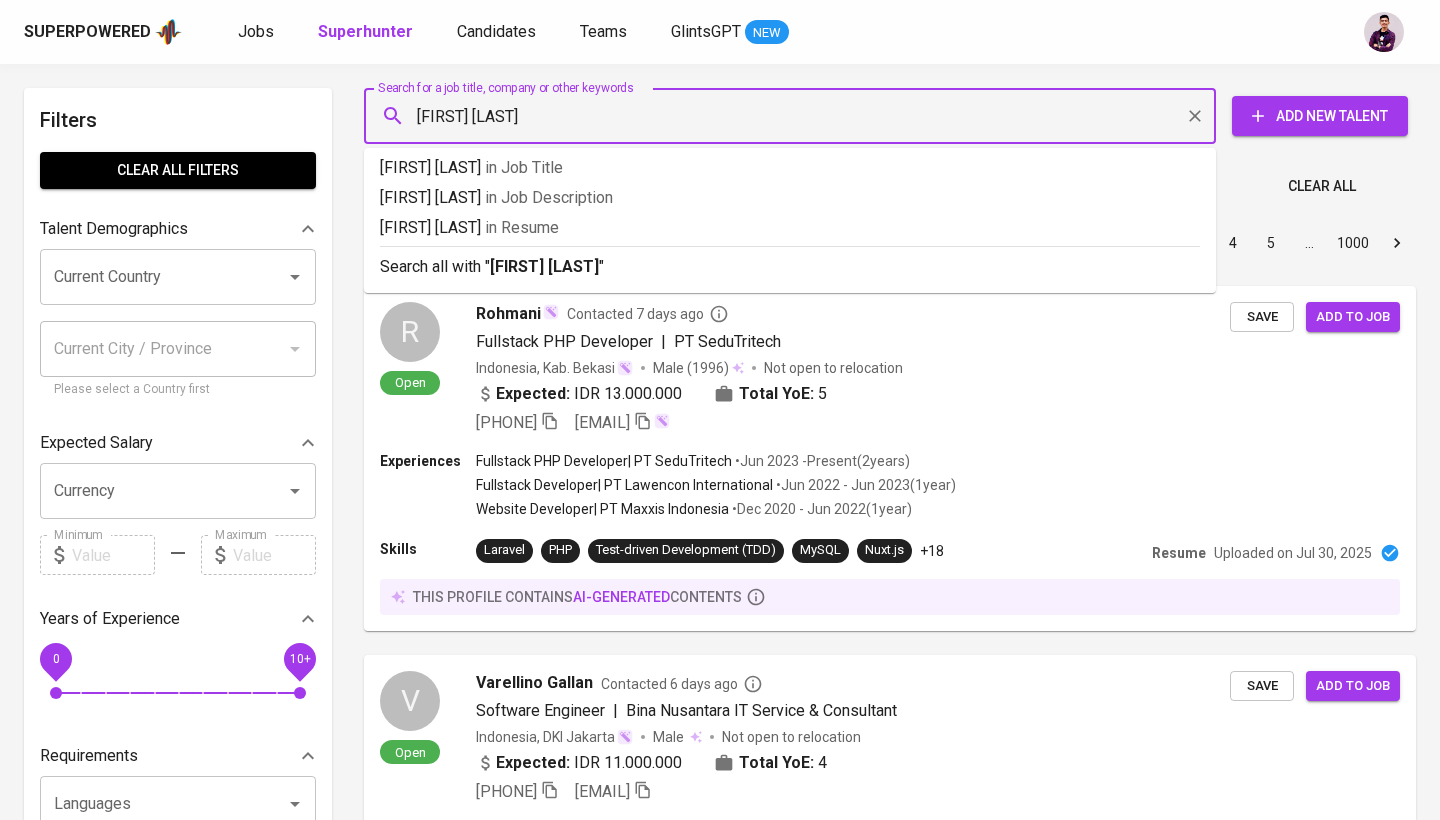 type on "[FIRST] [LAST]" 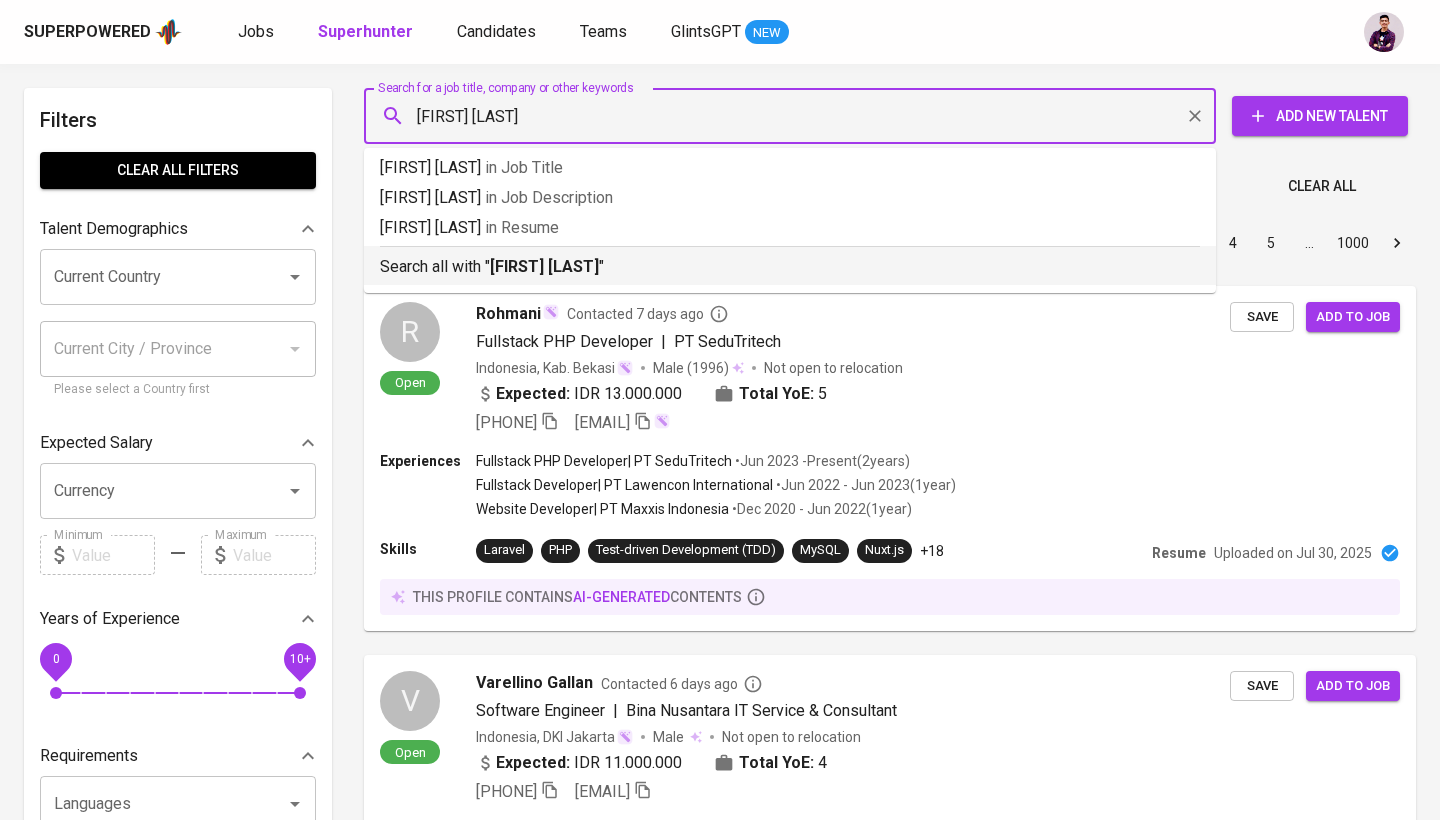 click on "[FIRST] [LAST]" at bounding box center (544, 266) 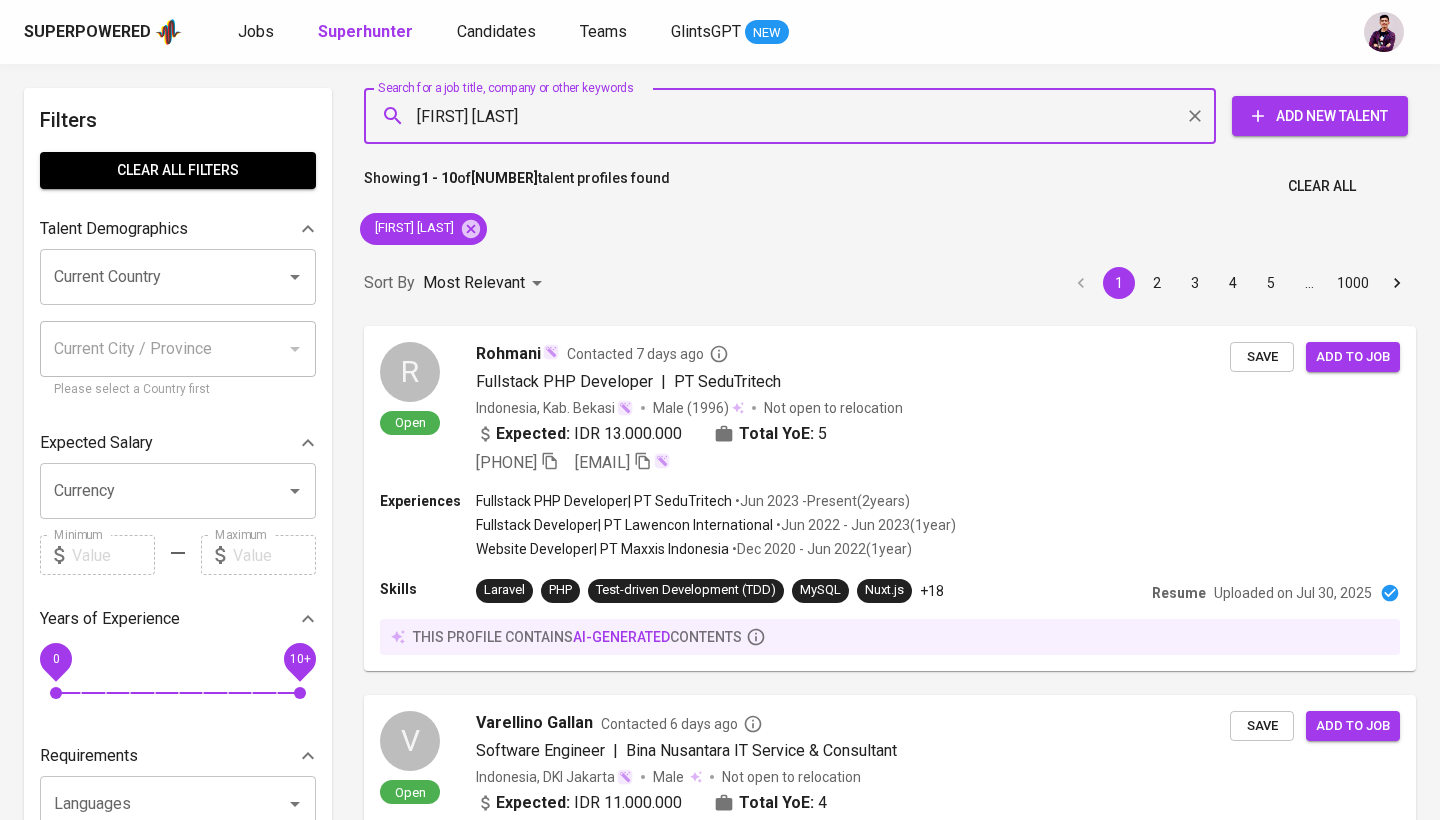 type 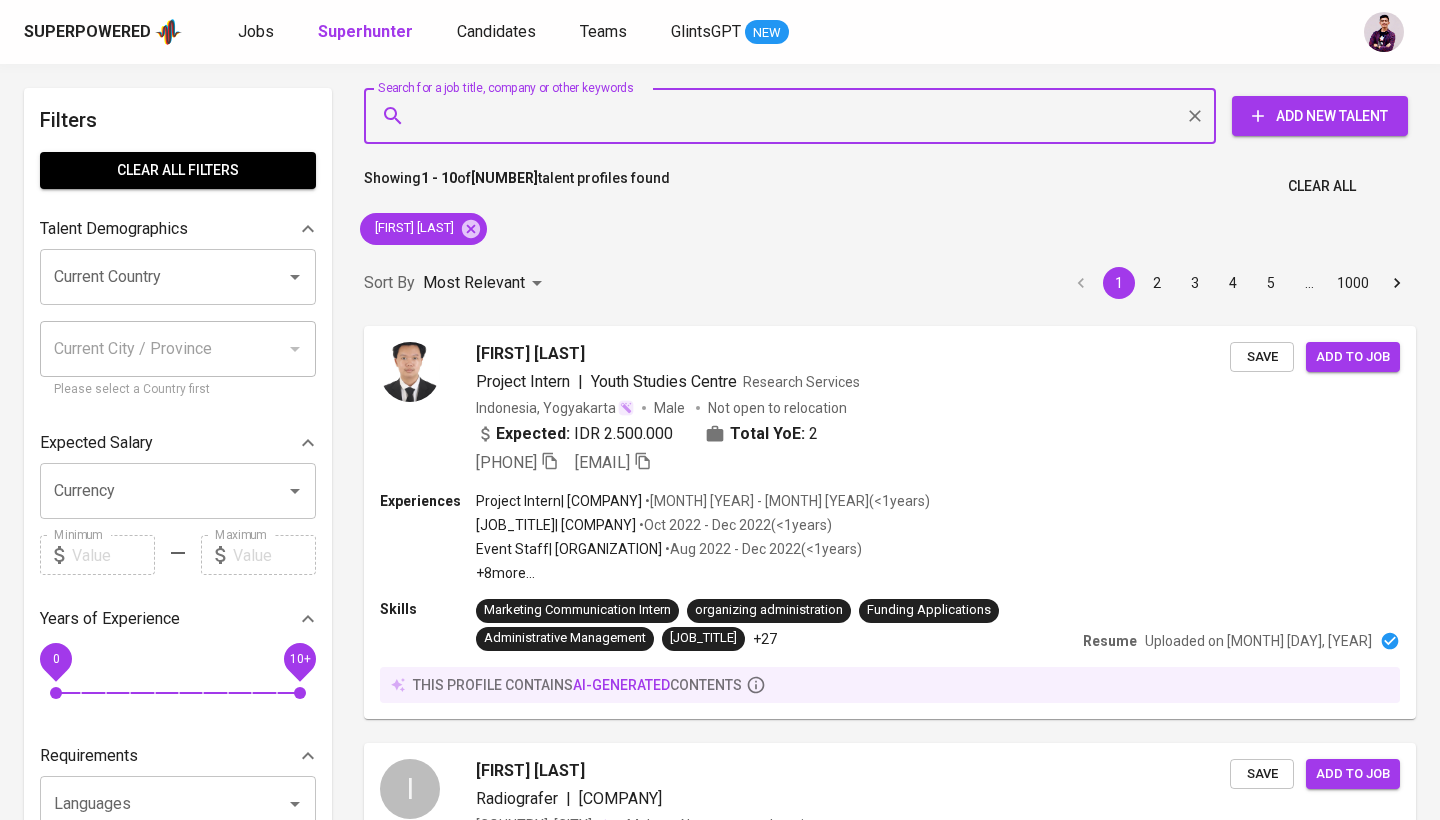 scroll, scrollTop: 0, scrollLeft: 0, axis: both 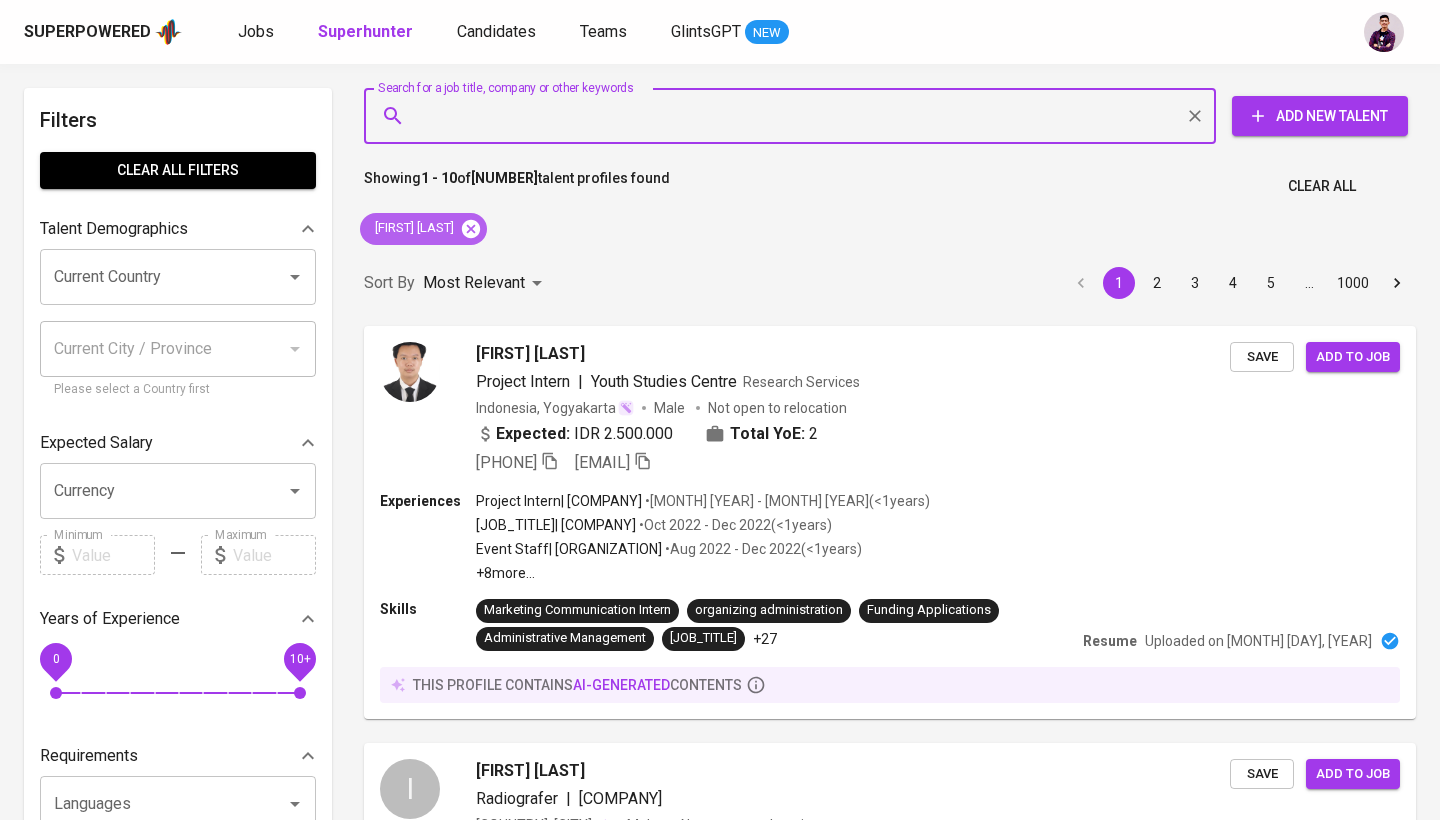 click 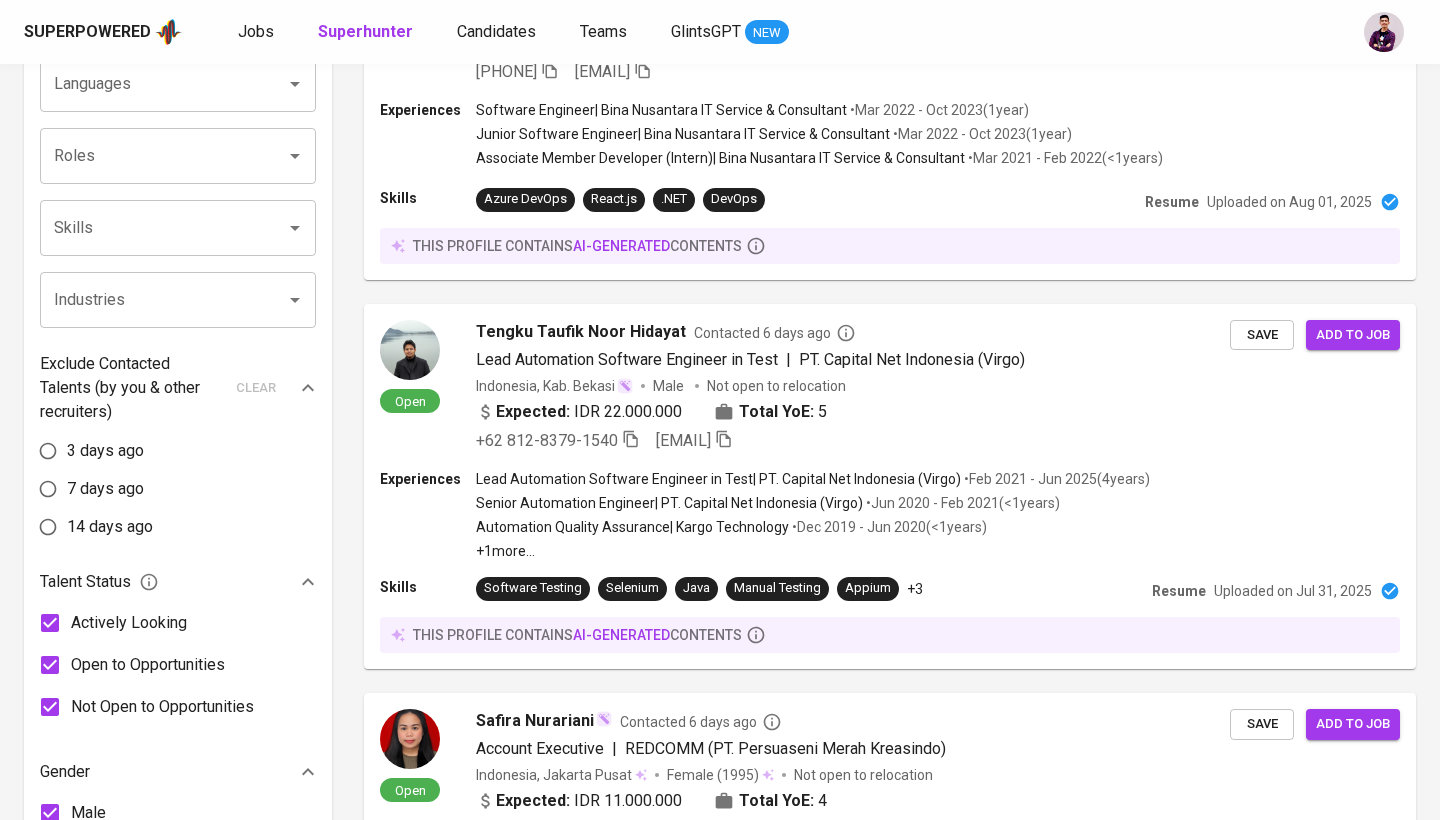 scroll, scrollTop: 158, scrollLeft: 0, axis: vertical 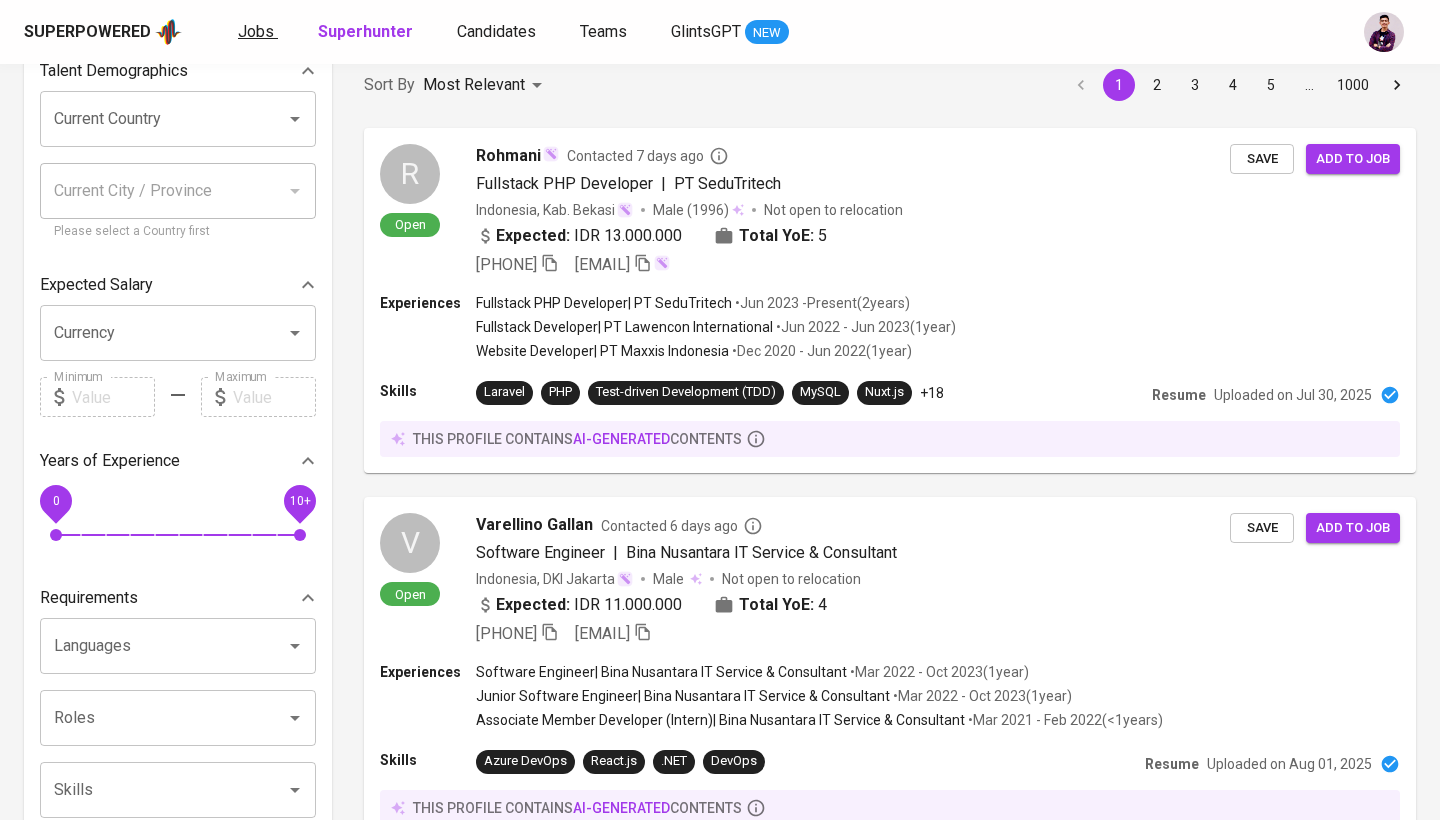 click on "Jobs" at bounding box center (258, 32) 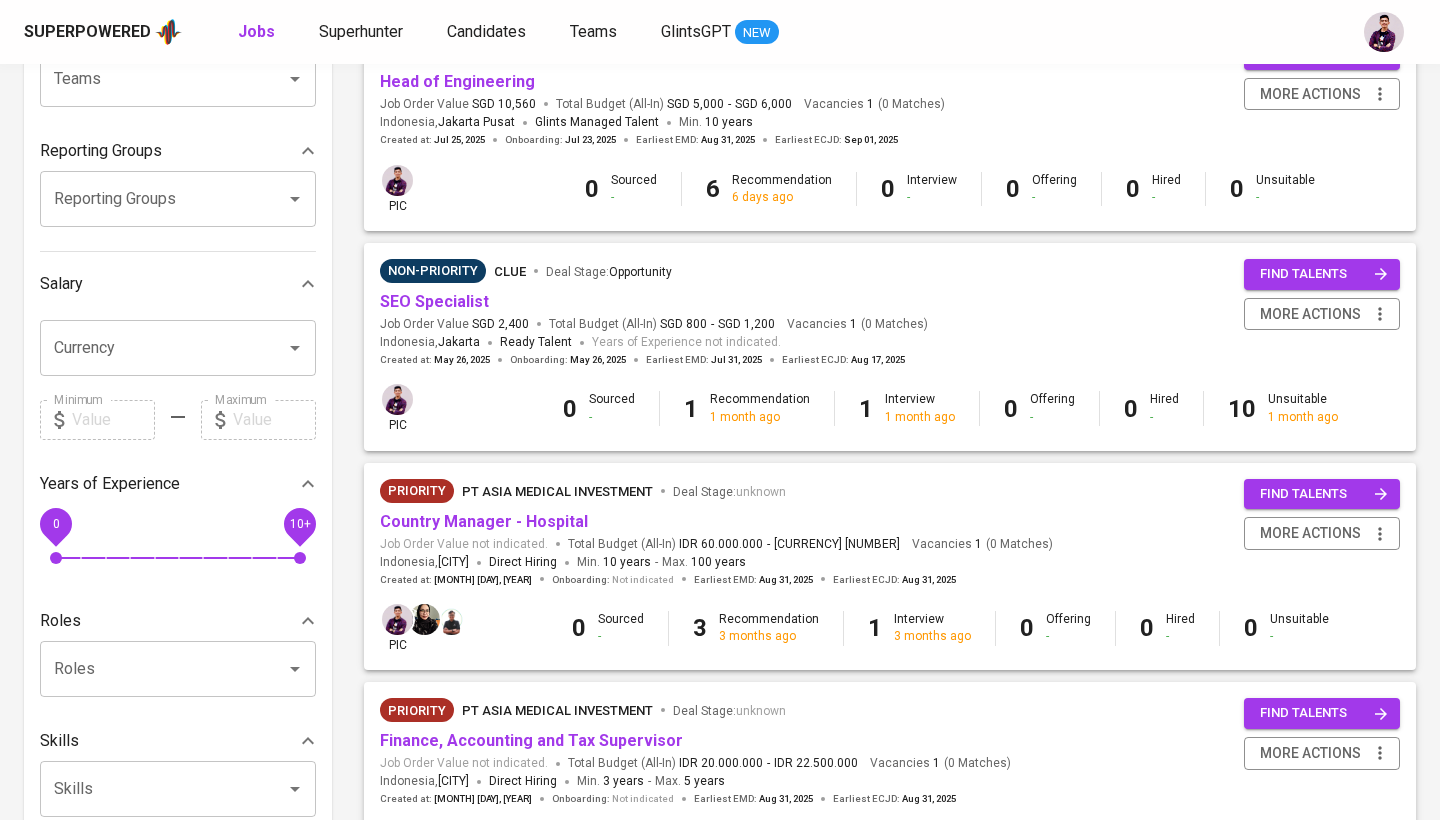 scroll, scrollTop: 413, scrollLeft: 0, axis: vertical 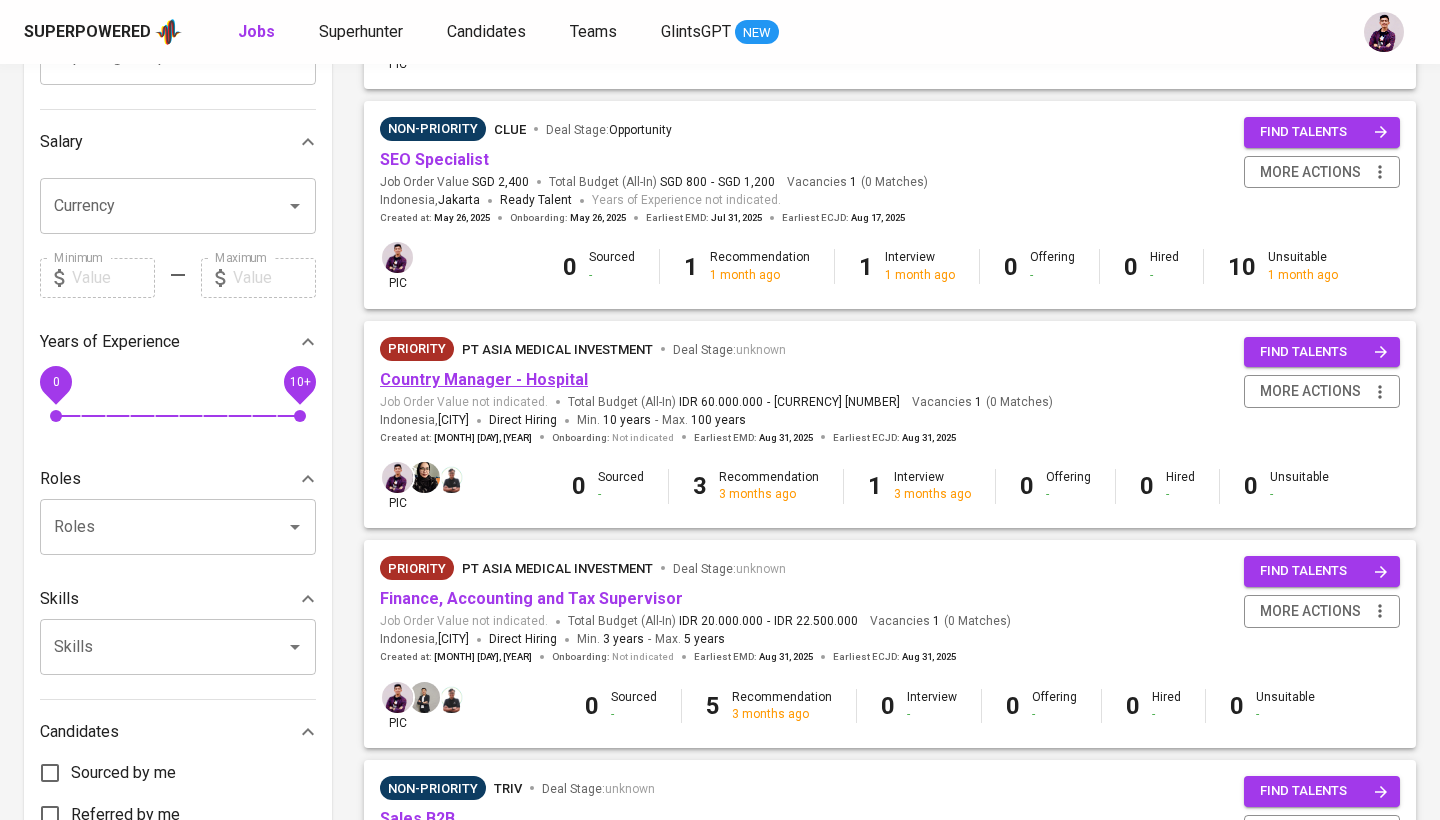 click on "Country Manager - Hospital" at bounding box center [484, 379] 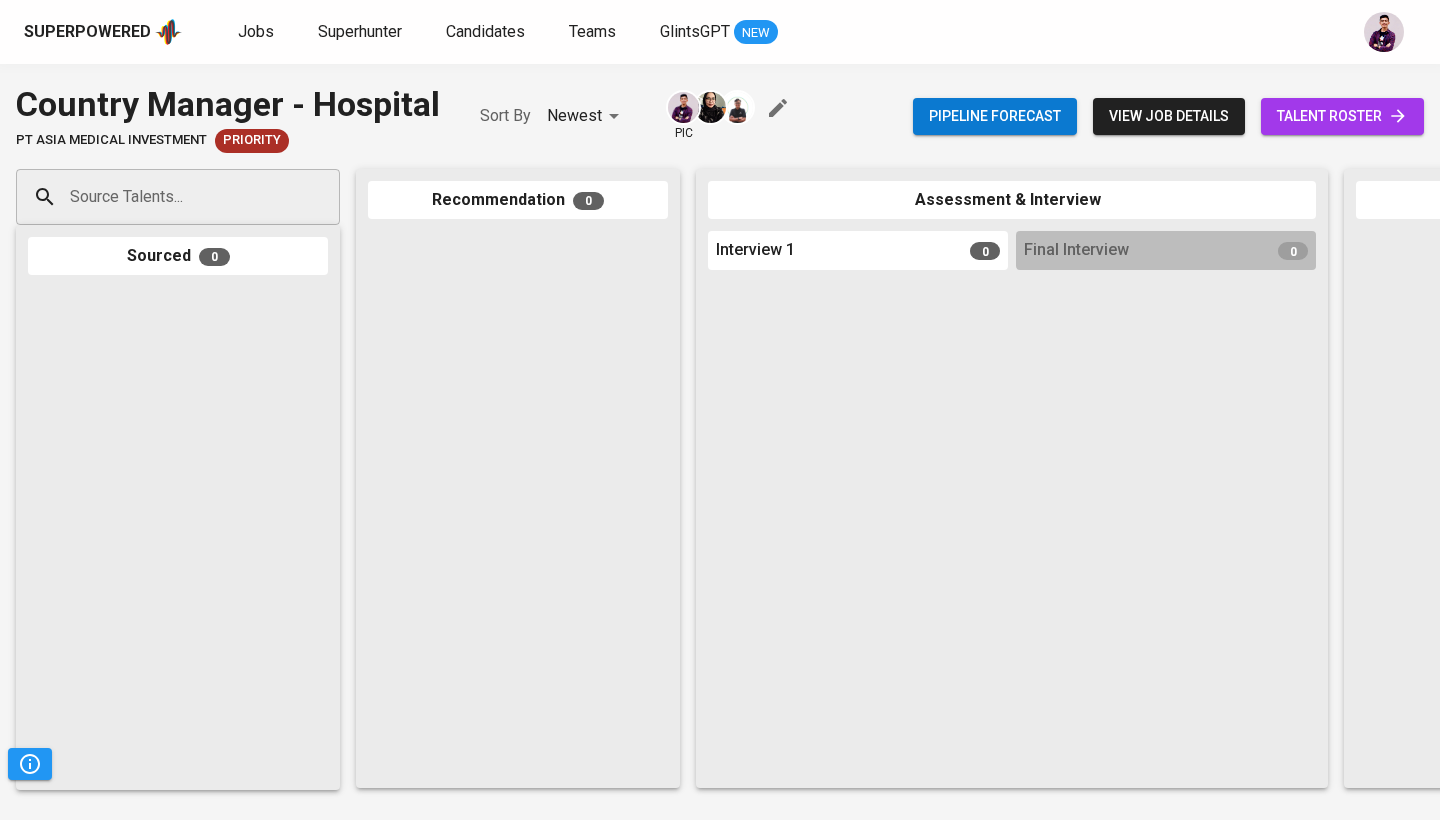 scroll, scrollTop: 0, scrollLeft: 0, axis: both 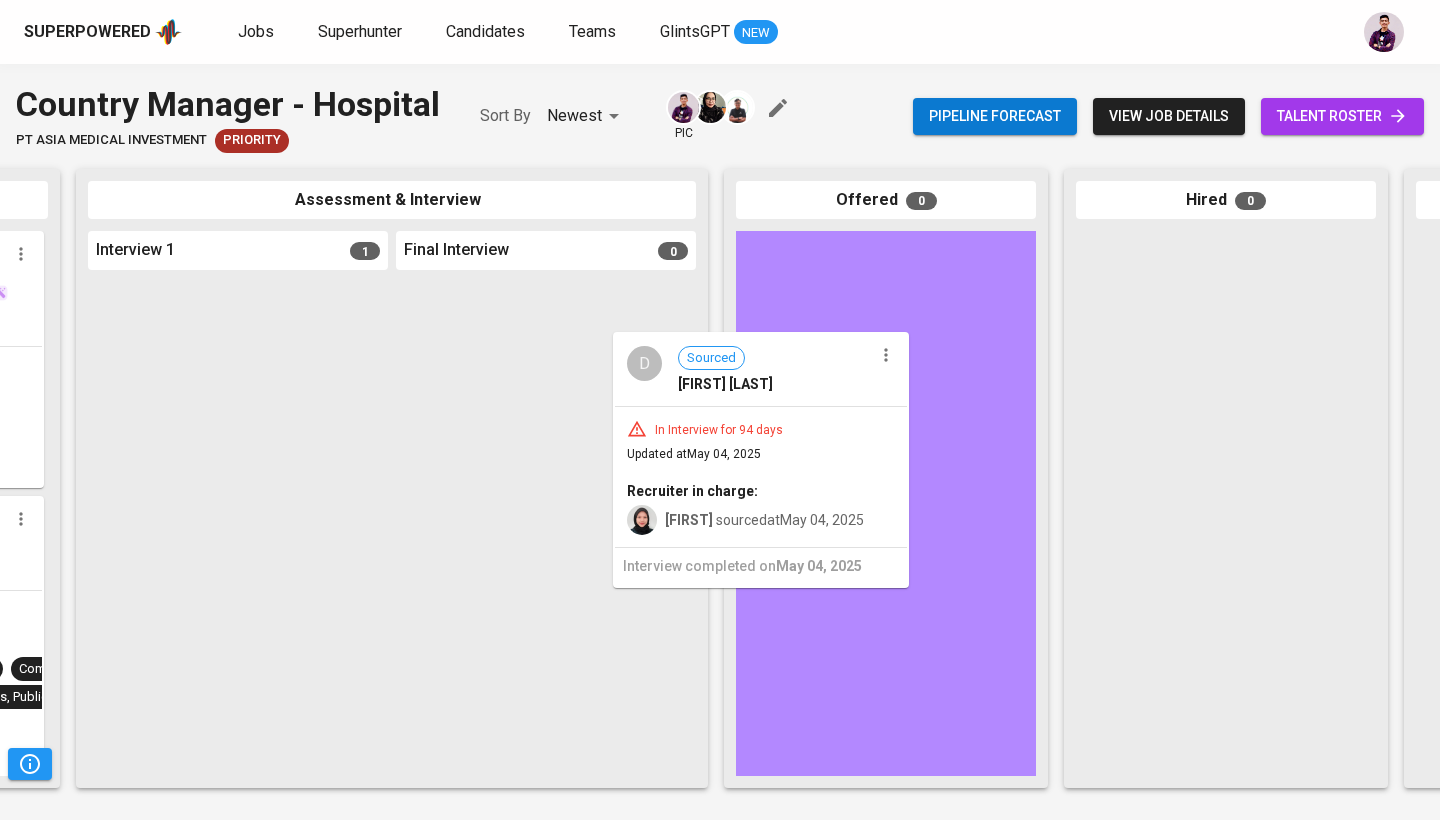 drag, startPoint x: 256, startPoint y: 402, endPoint x: 823, endPoint y: 466, distance: 570.6006 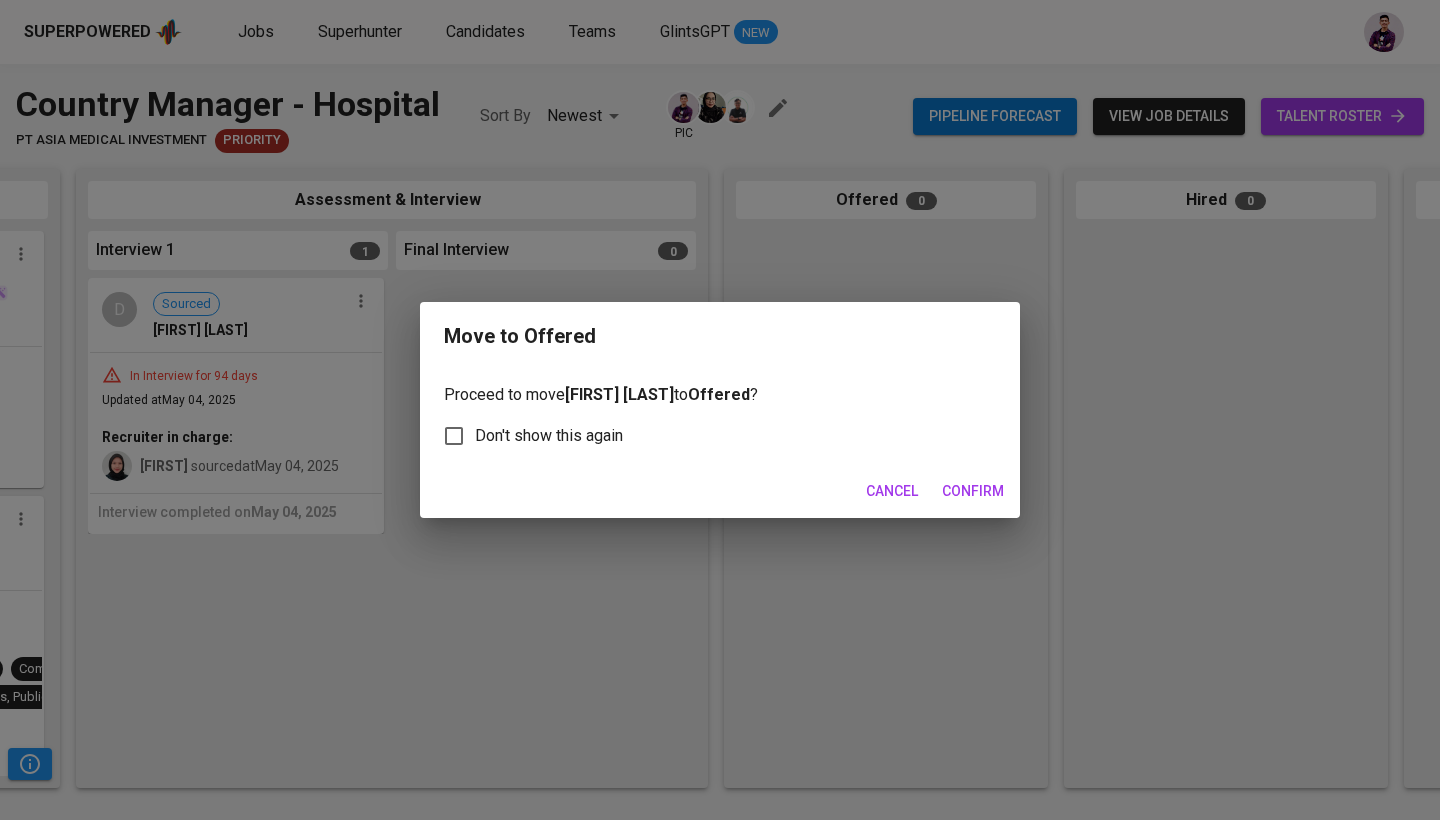 scroll, scrollTop: 0, scrollLeft: 617, axis: horizontal 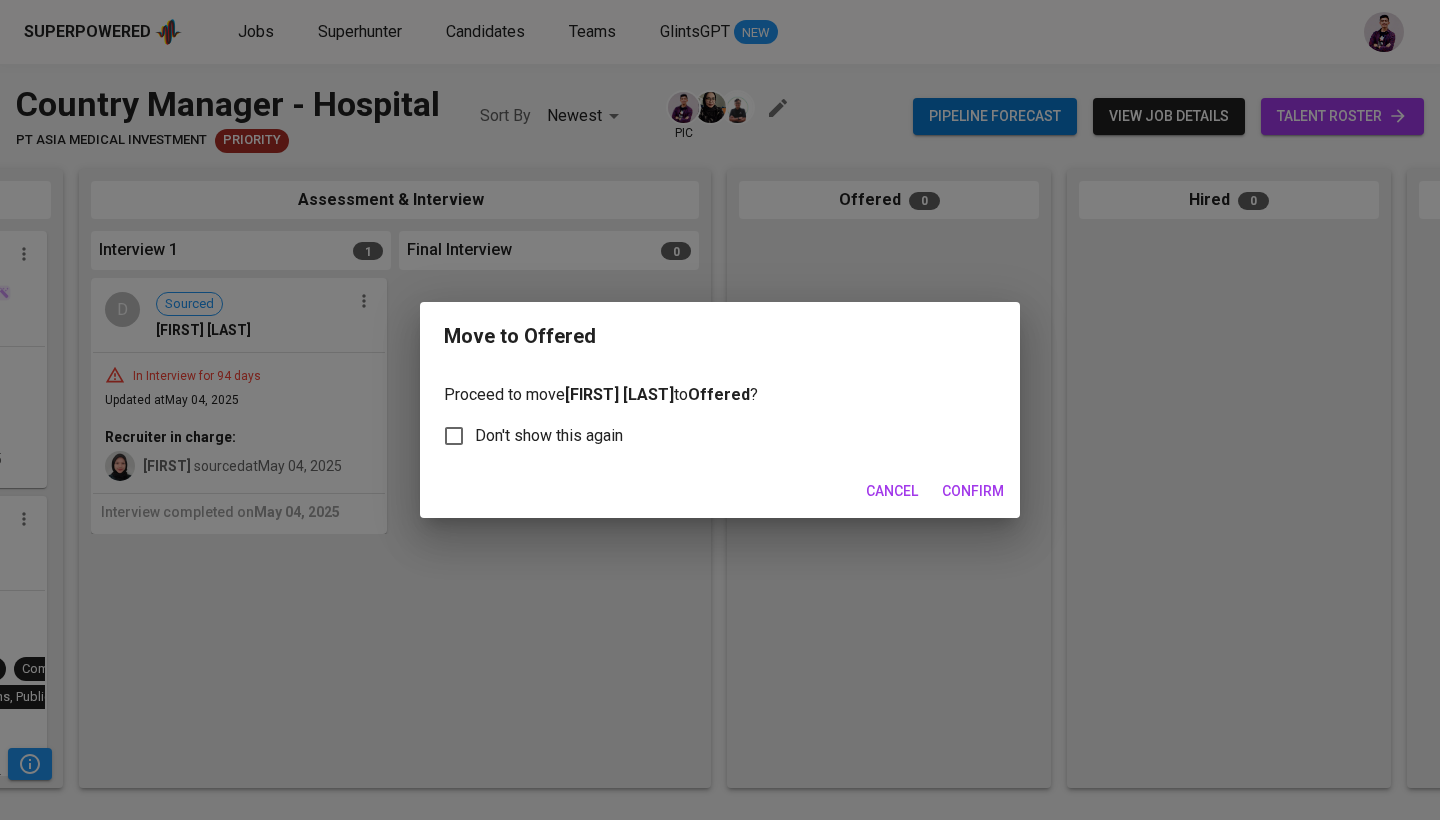 click on "Confirm" at bounding box center (973, 491) 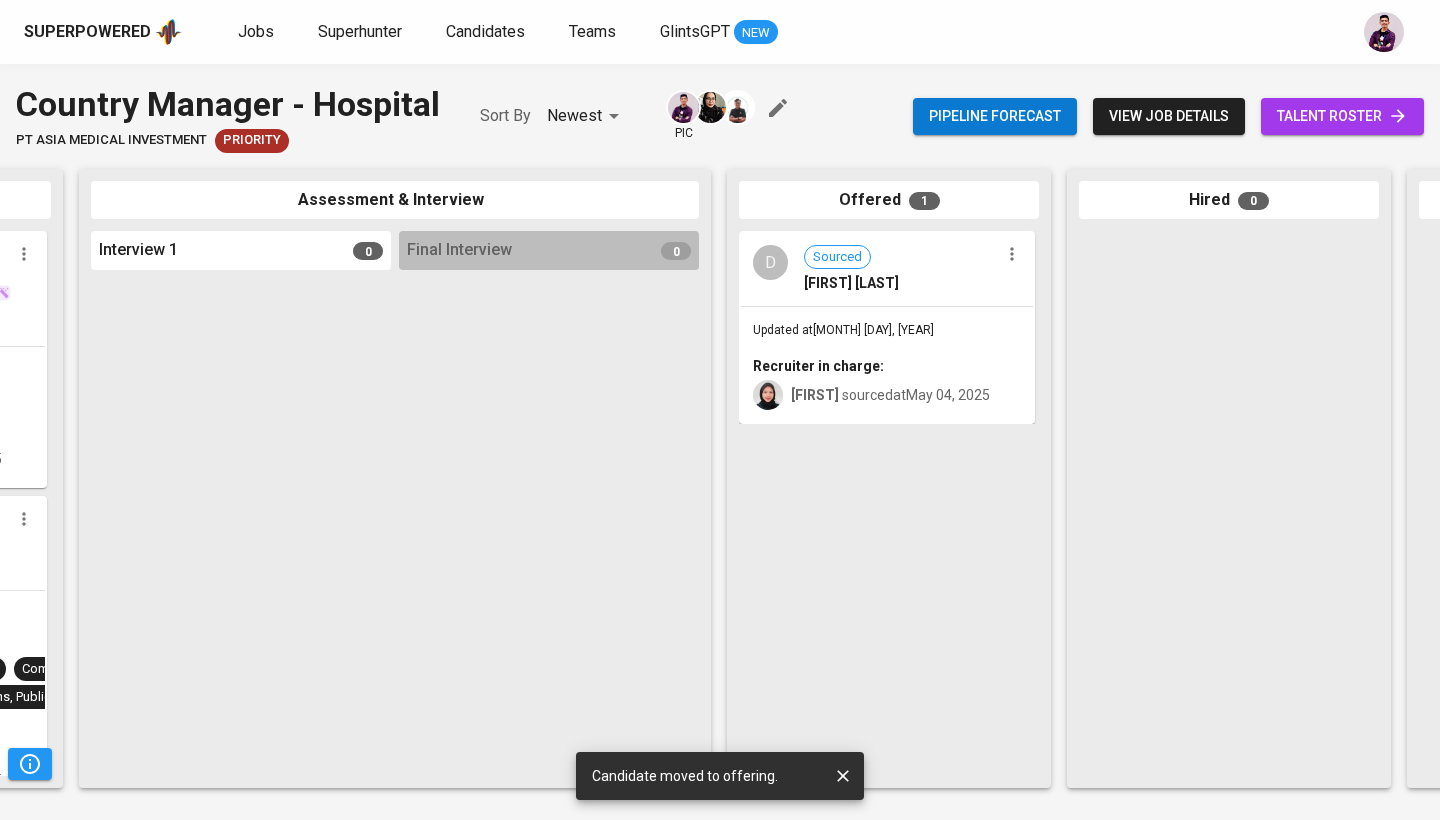 scroll, scrollTop: 0, scrollLeft: 0, axis: both 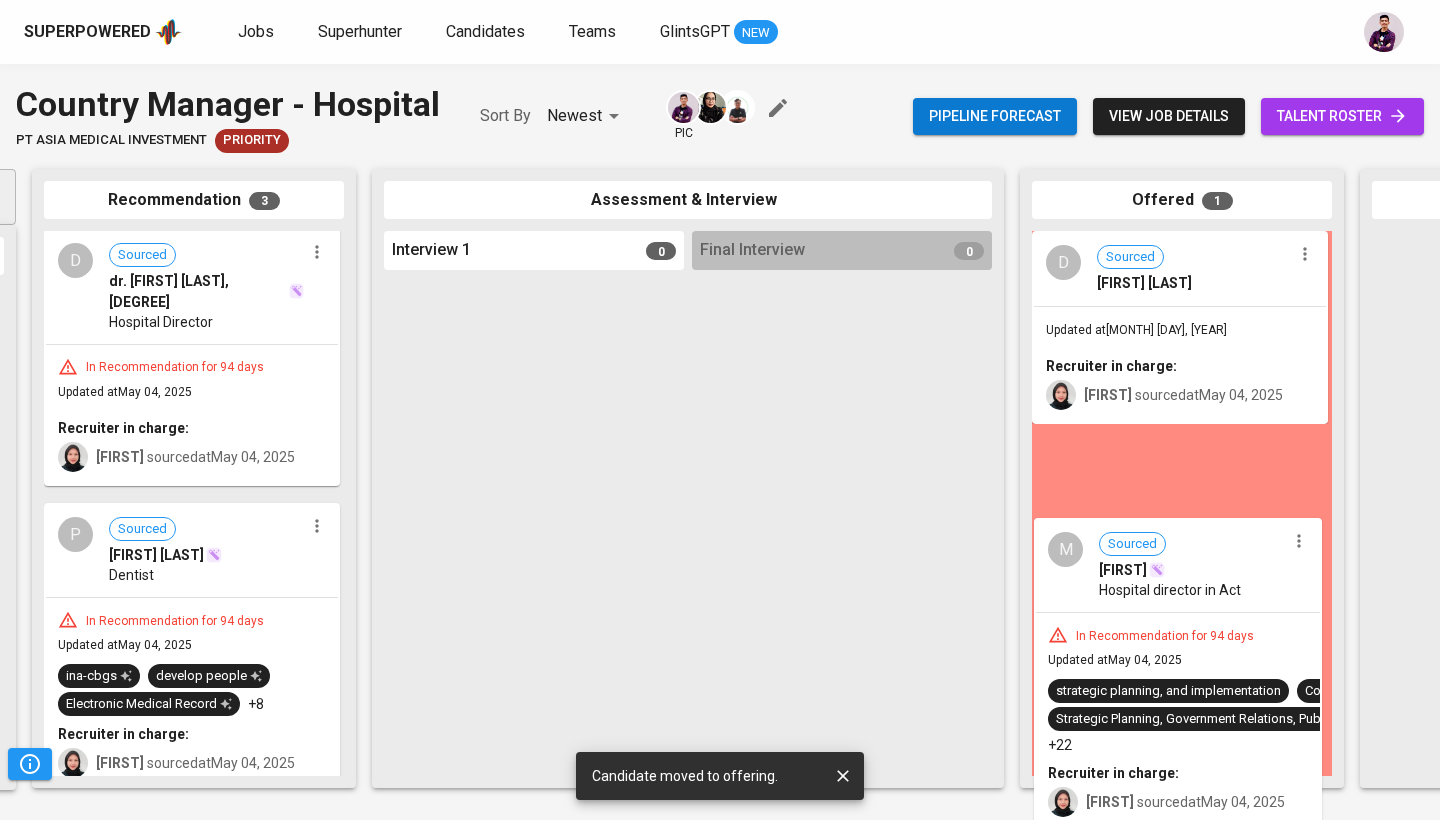drag, startPoint x: 141, startPoint y: 568, endPoint x: 1151, endPoint y: 582, distance: 1010.09705 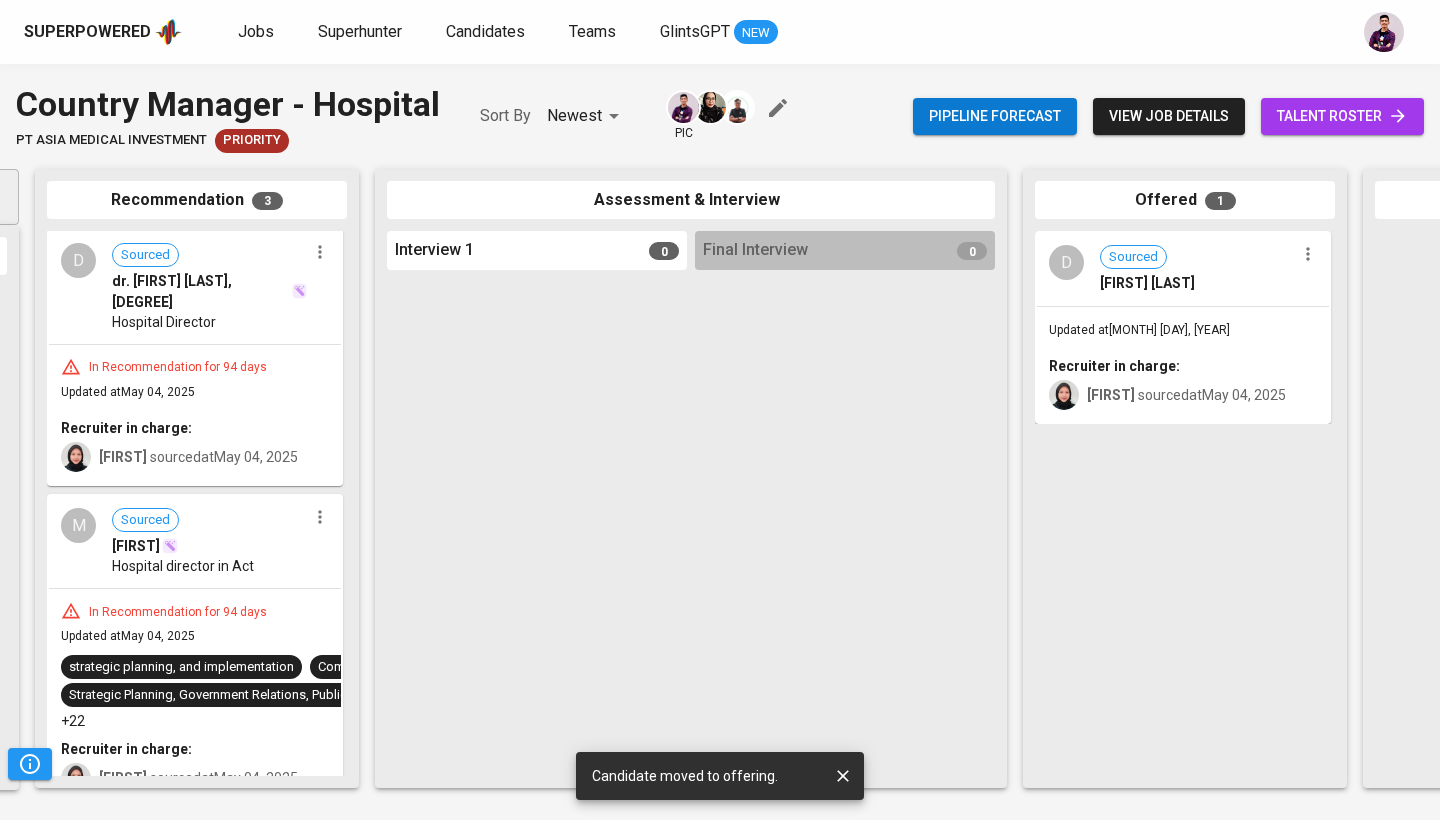 scroll, scrollTop: 4, scrollLeft: 0, axis: vertical 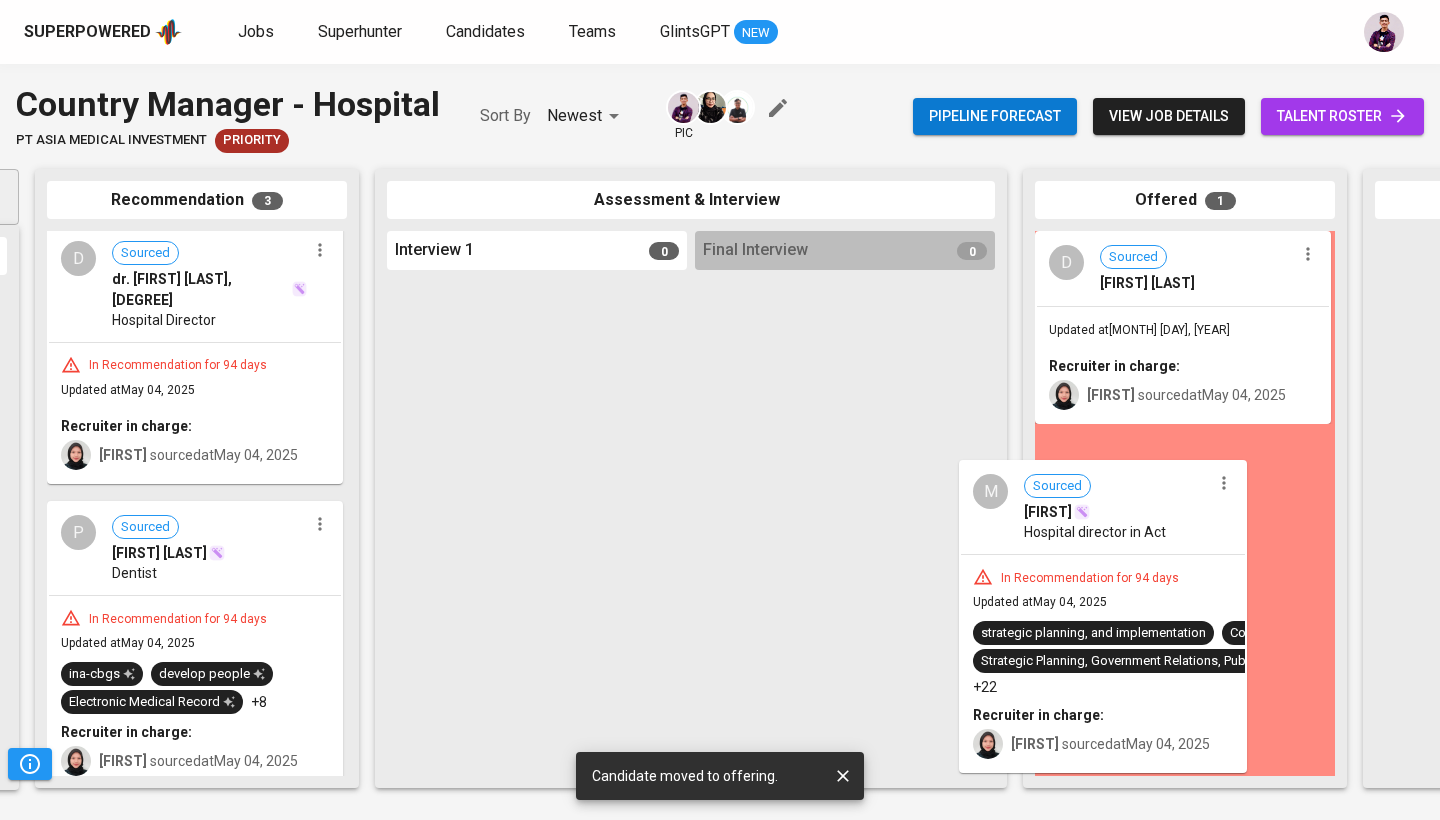 drag, startPoint x: 197, startPoint y: 579, endPoint x: 1145, endPoint y: 534, distance: 949.06744 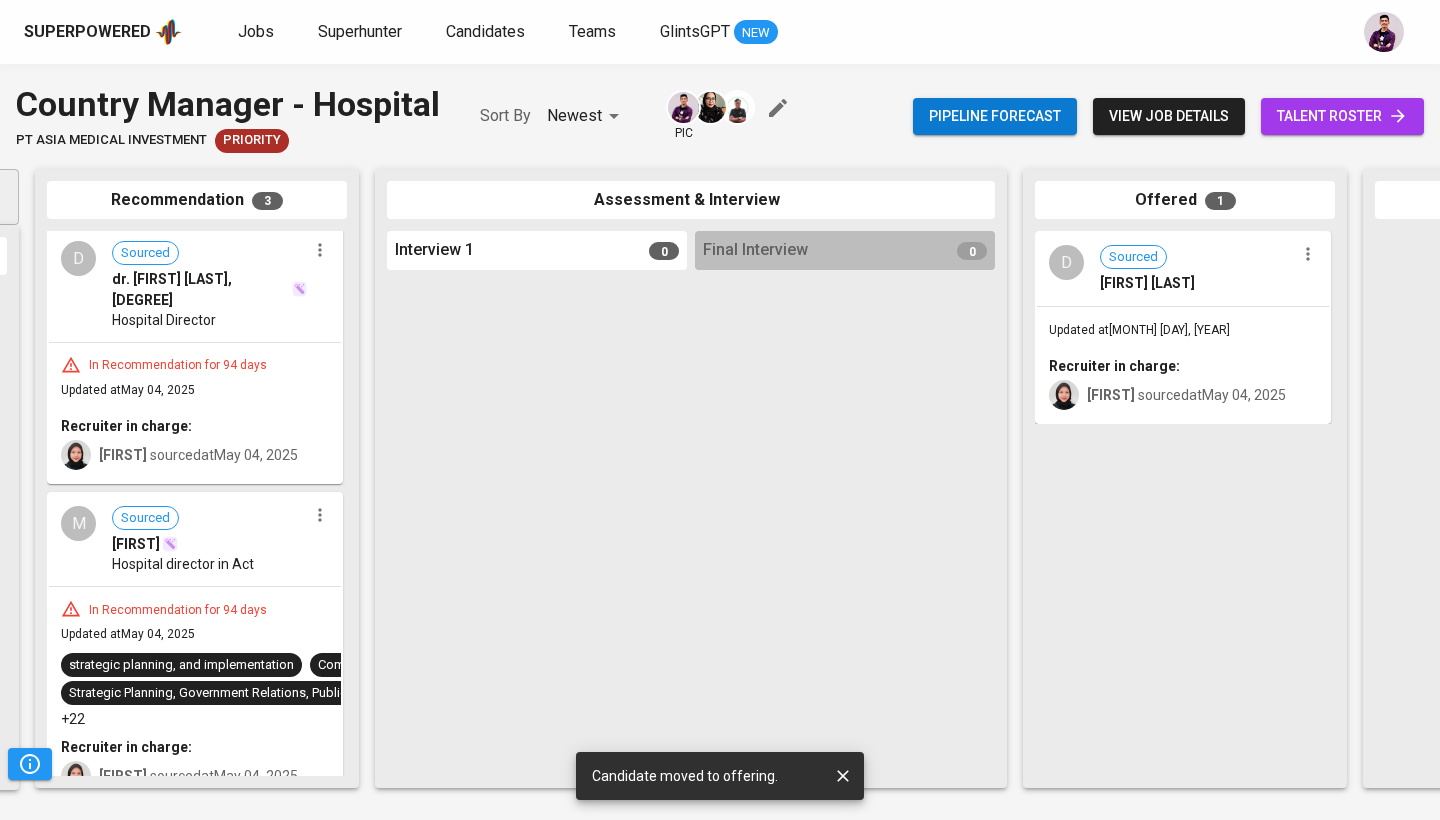 scroll, scrollTop: 0, scrollLeft: 0, axis: both 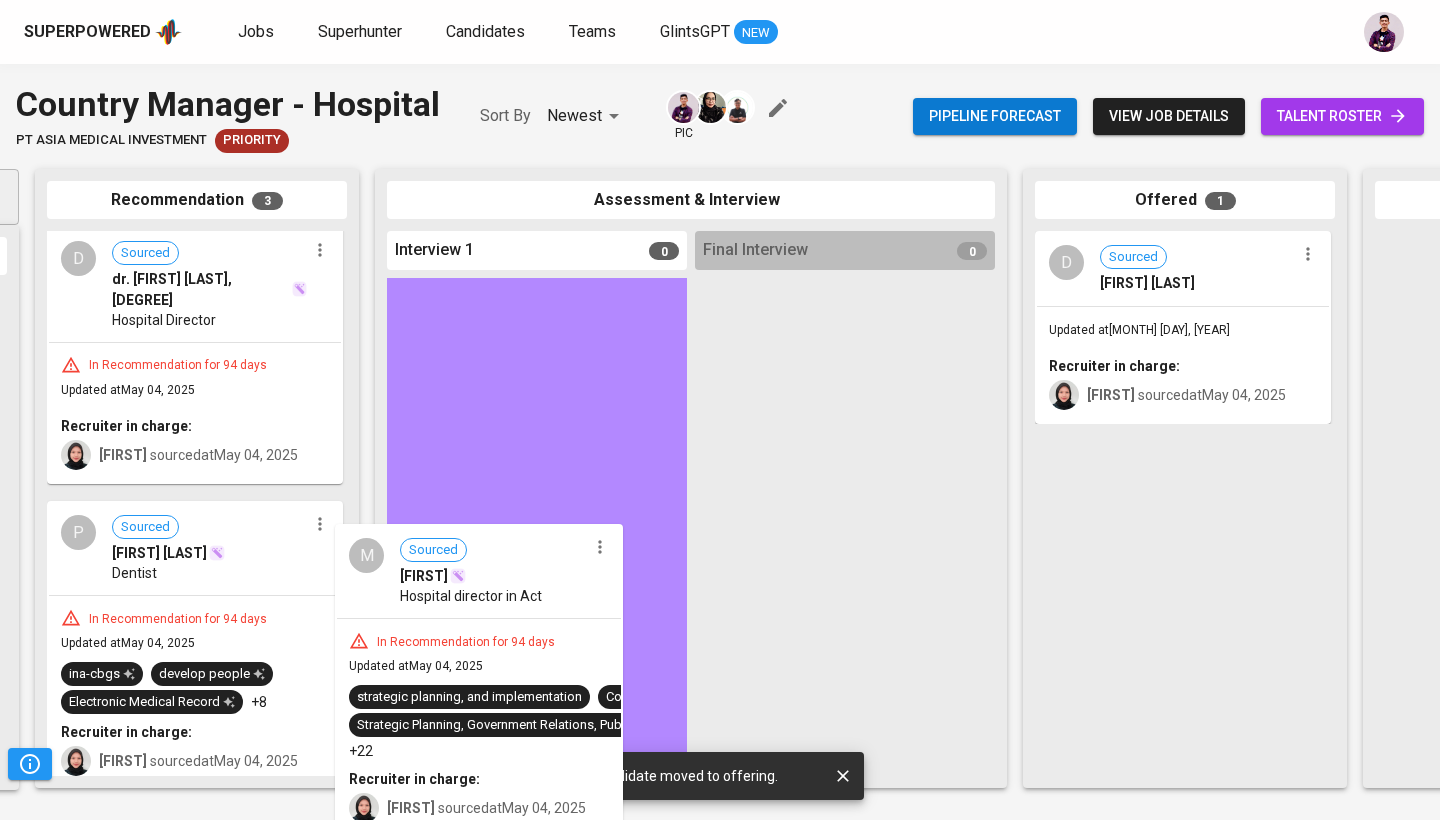 drag, startPoint x: 180, startPoint y: 614, endPoint x: 519, endPoint y: 630, distance: 339.37738 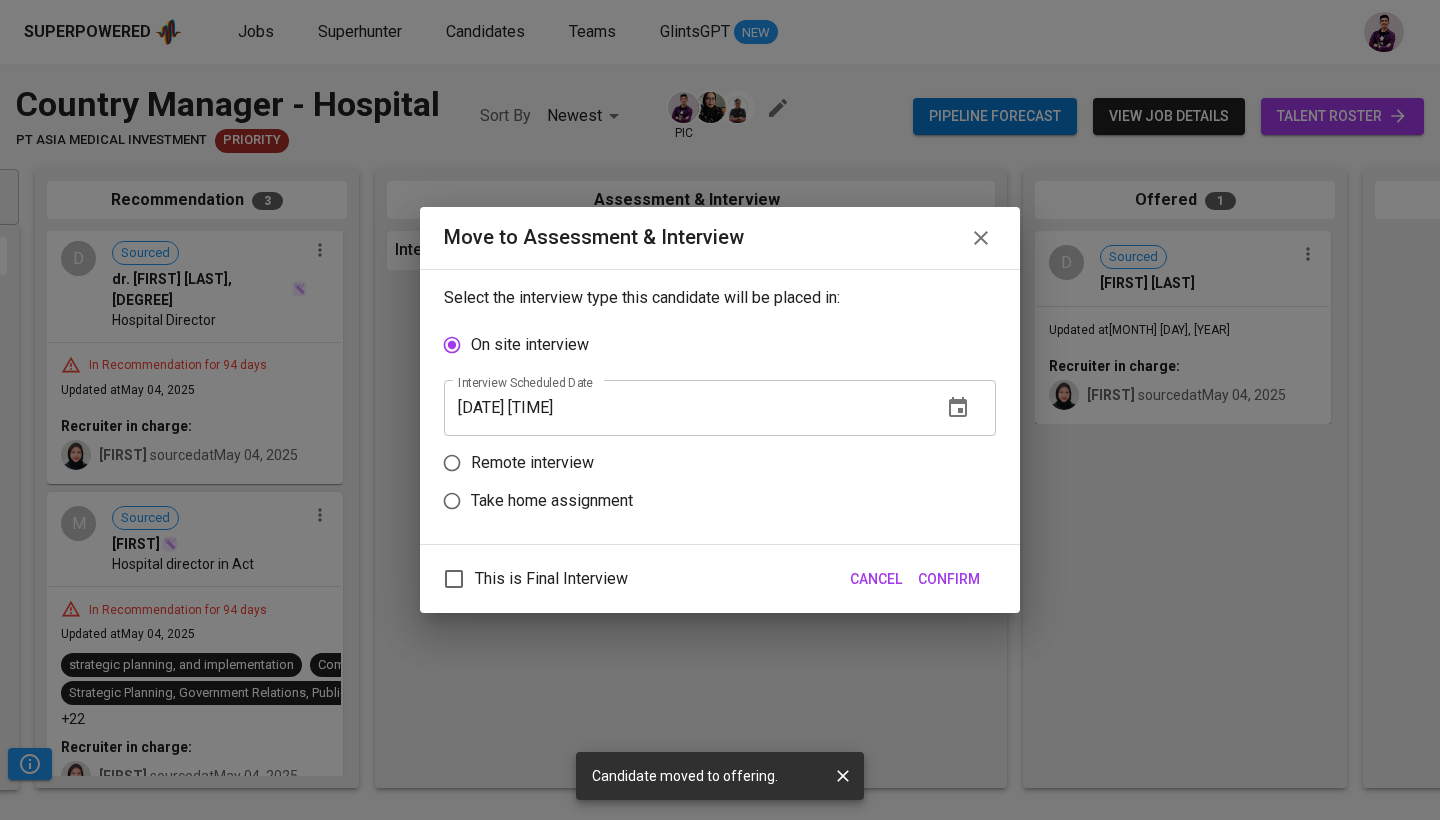 click on "Confirm" at bounding box center [949, 579] 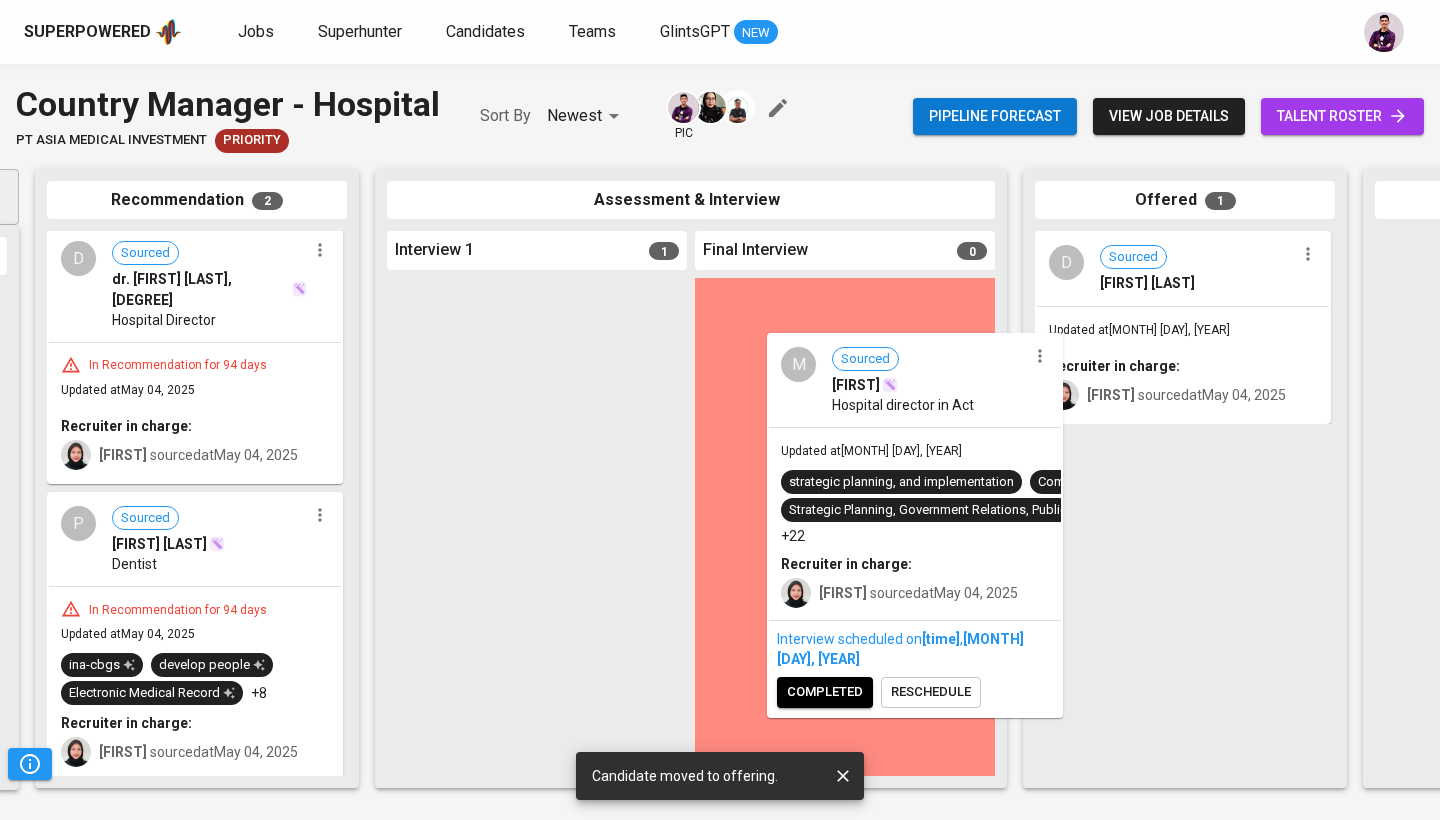 drag, startPoint x: 514, startPoint y: 504, endPoint x: 1075, endPoint y: 580, distance: 566.1246 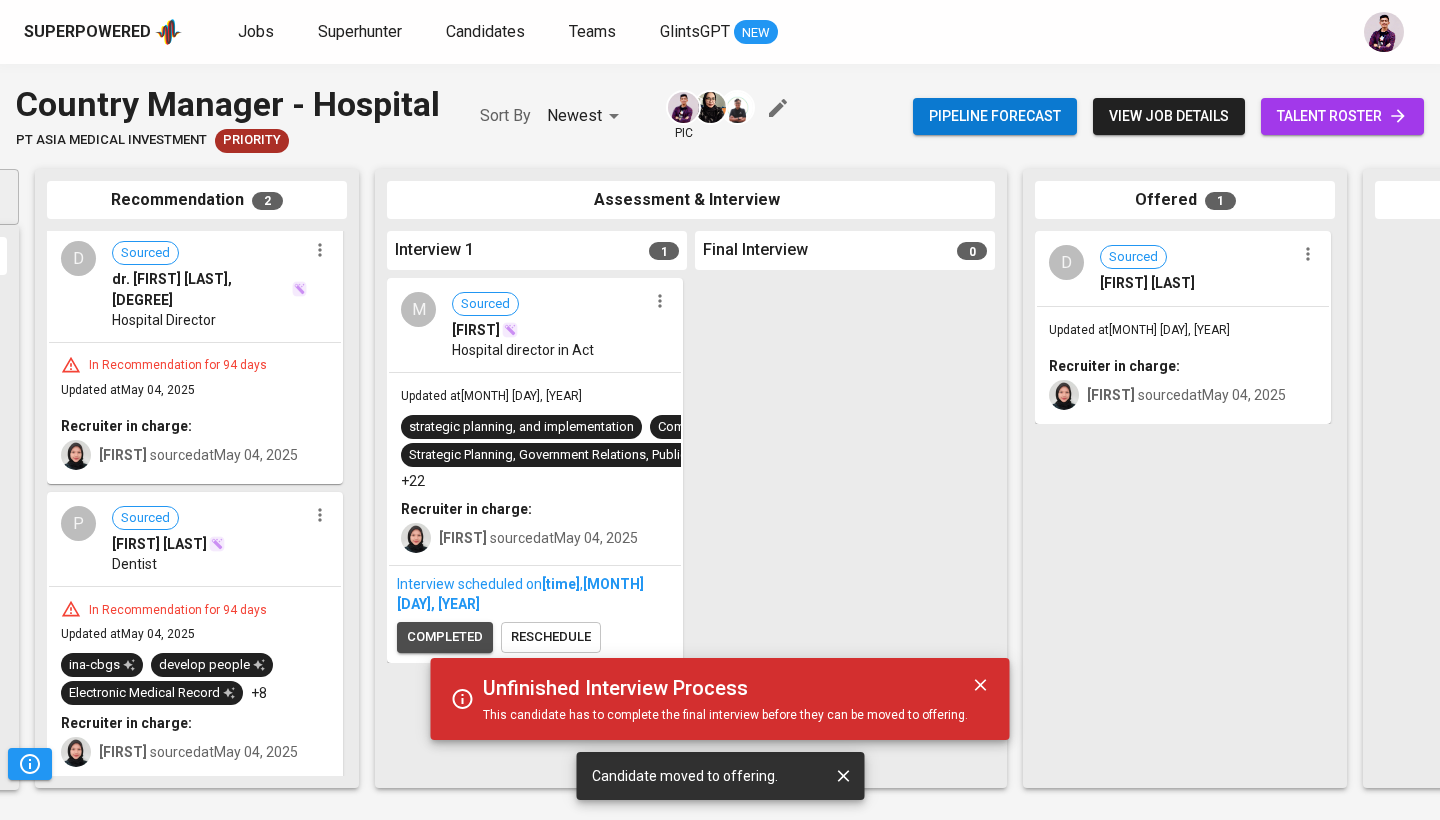 click on "completed" at bounding box center (445, 637) 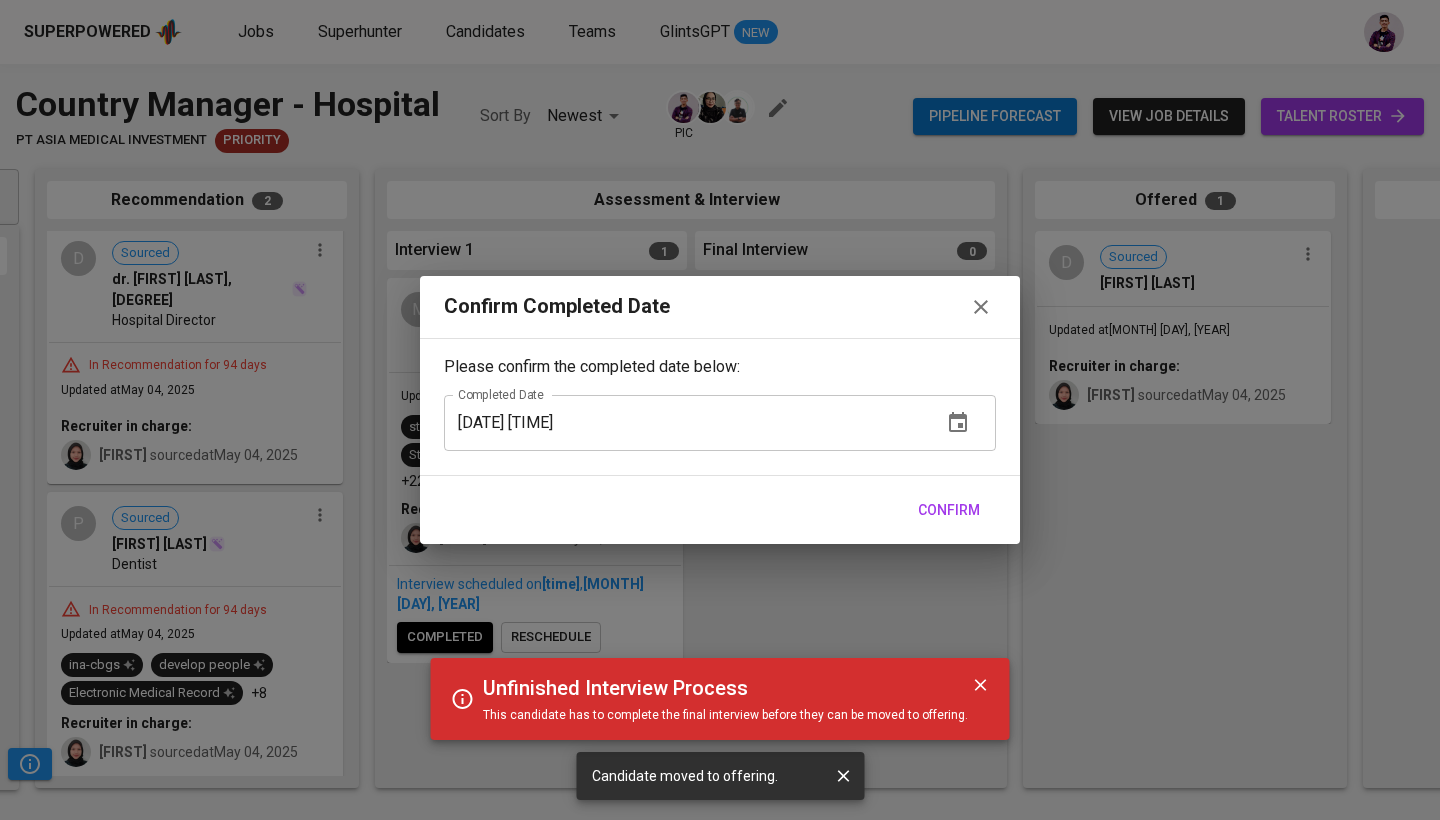 click on "Confirm" at bounding box center (949, 510) 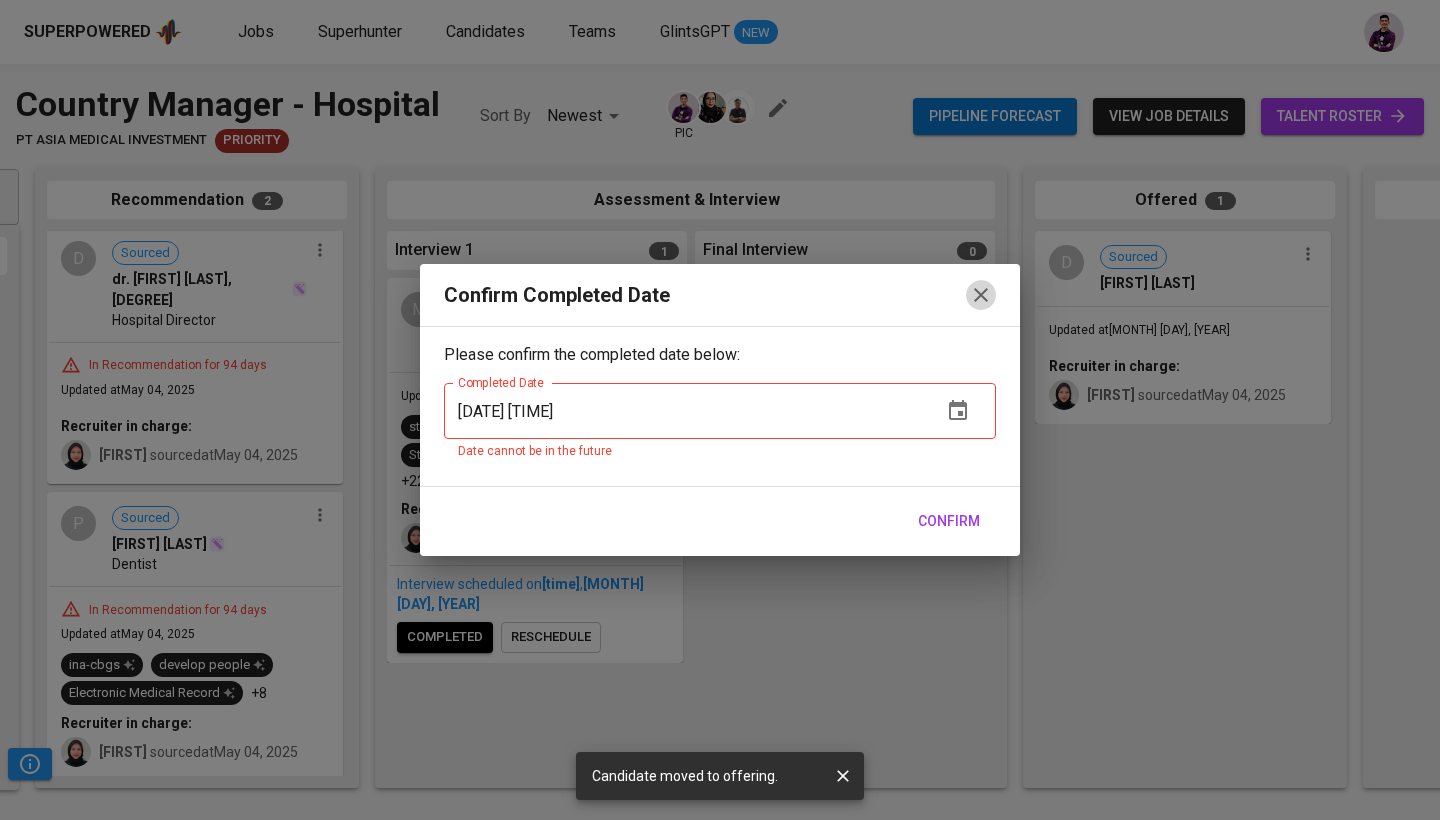 click 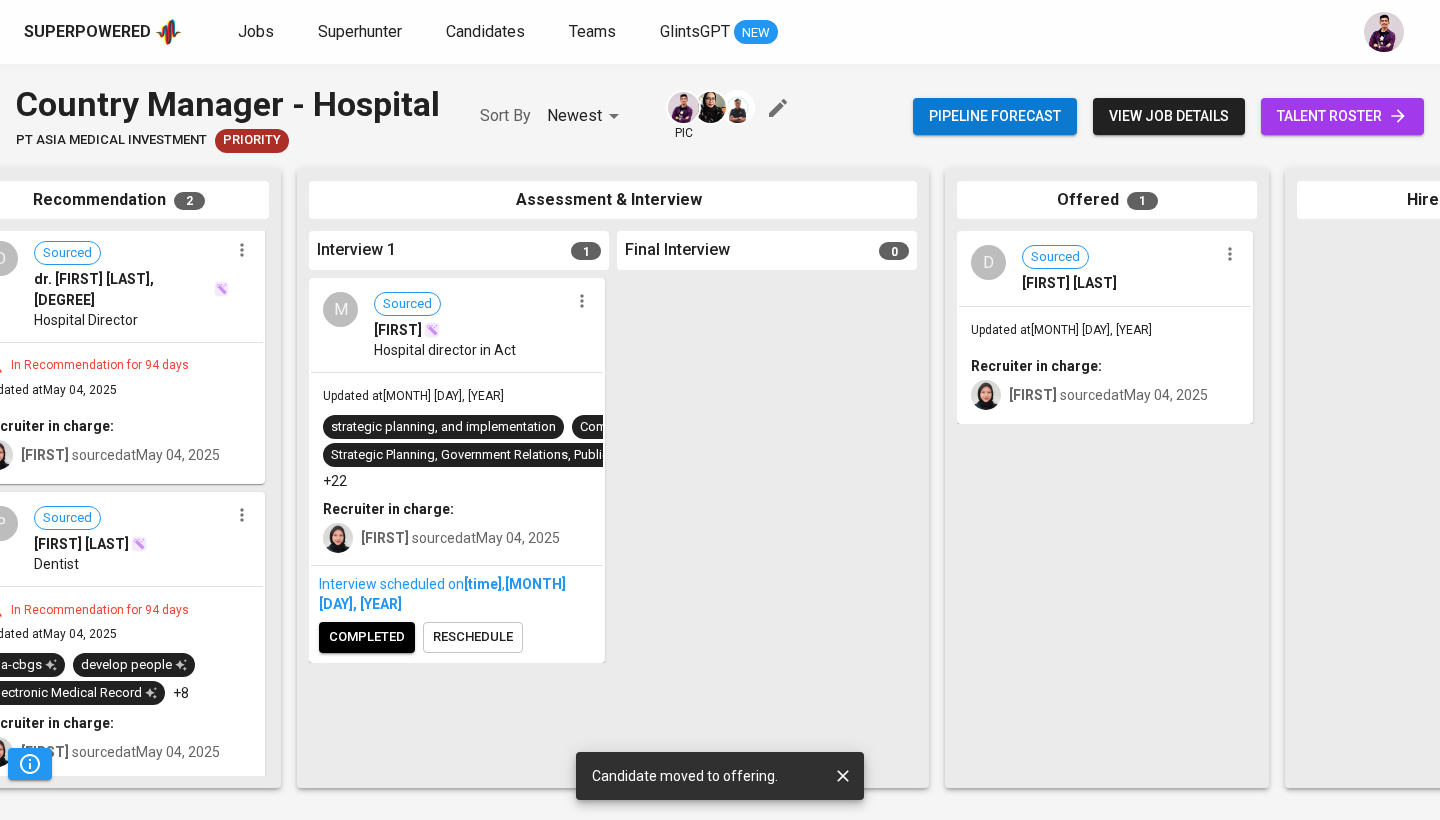 scroll, scrollTop: 0, scrollLeft: 321, axis: horizontal 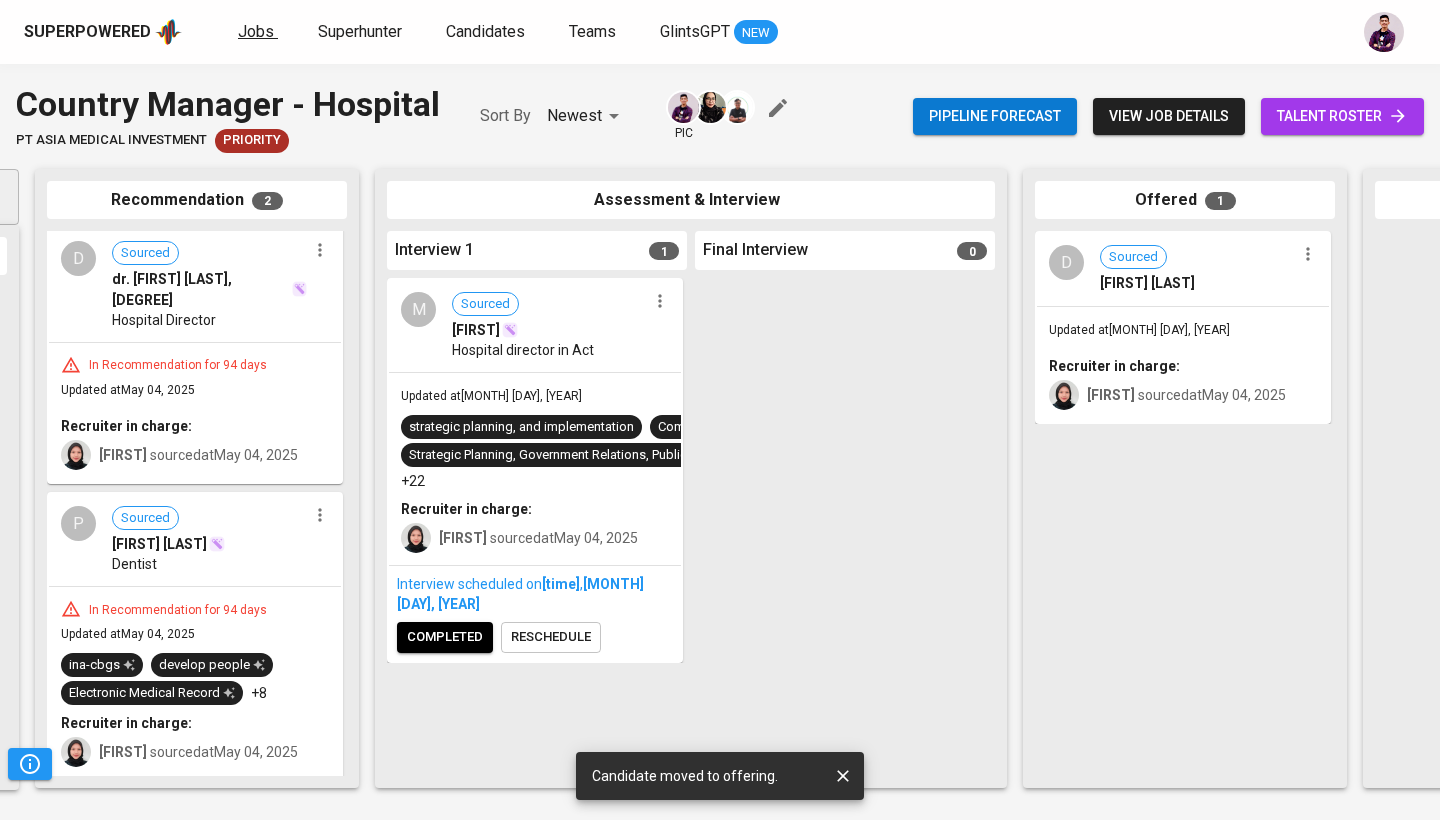 click on "Jobs" at bounding box center [256, 31] 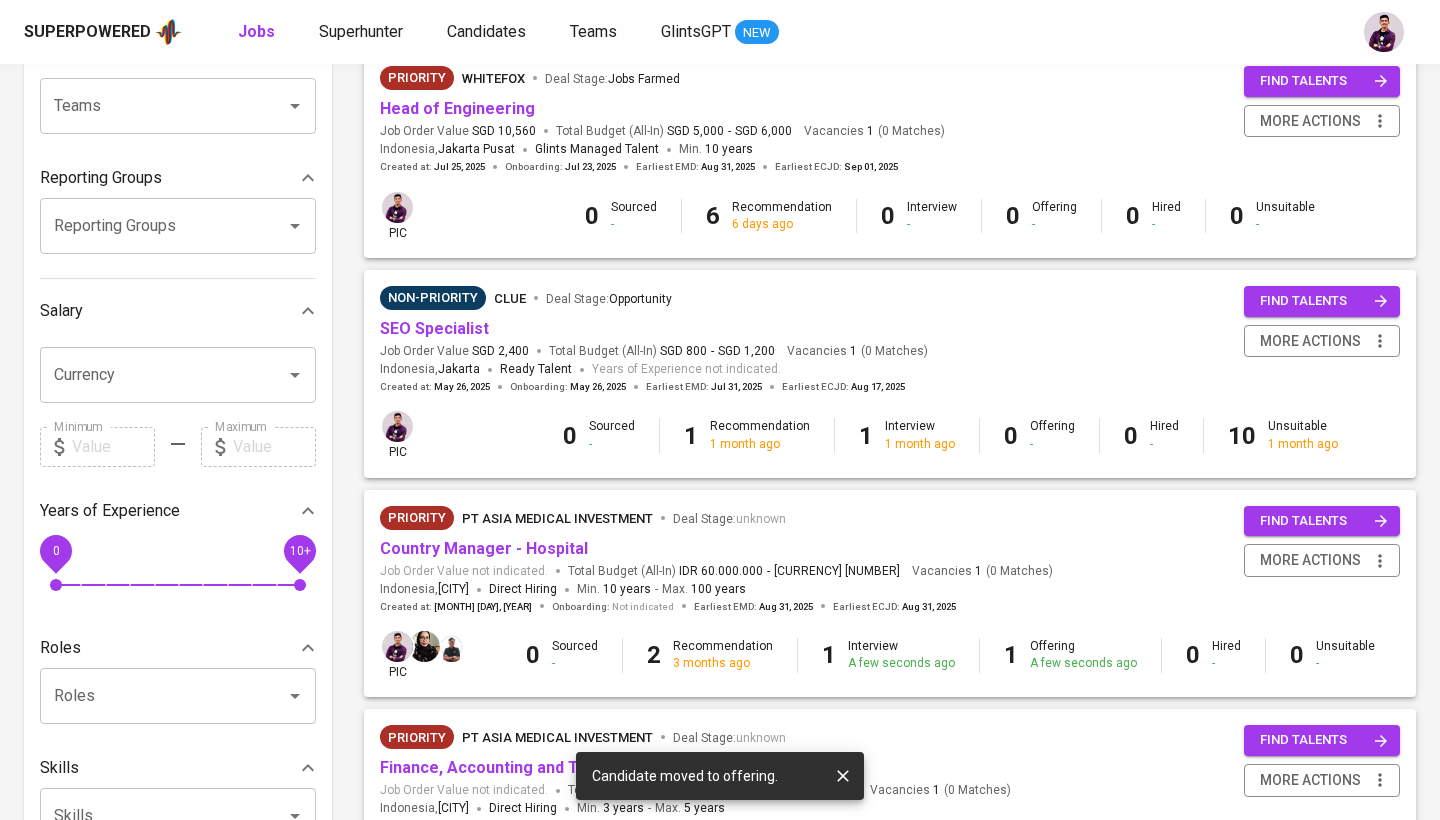 scroll, scrollTop: 569, scrollLeft: 0, axis: vertical 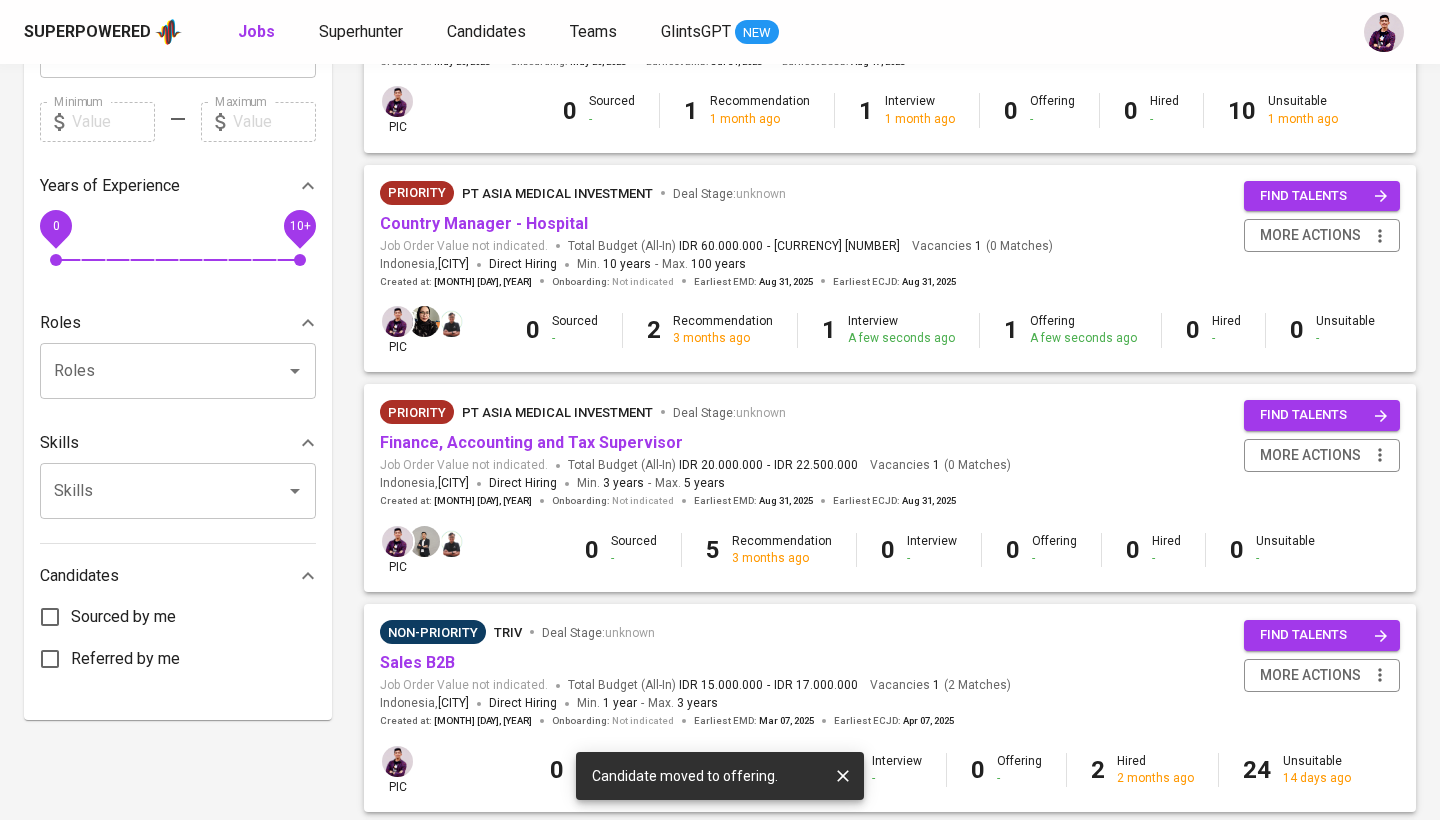 click on "Priority PT Asia Medical Investment Deal Stage :  unknown" at bounding box center (695, 416) 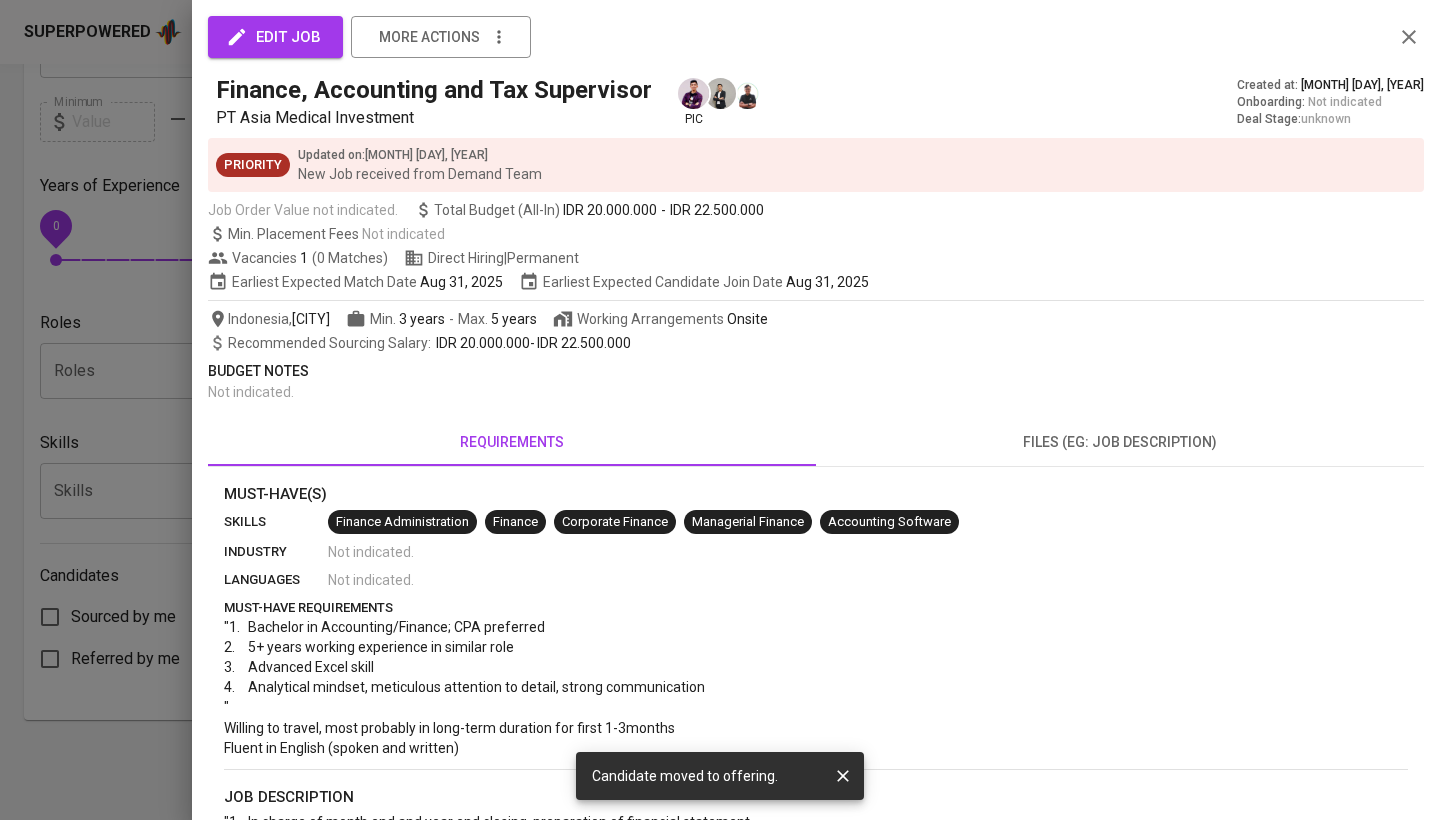 click at bounding box center [720, 410] 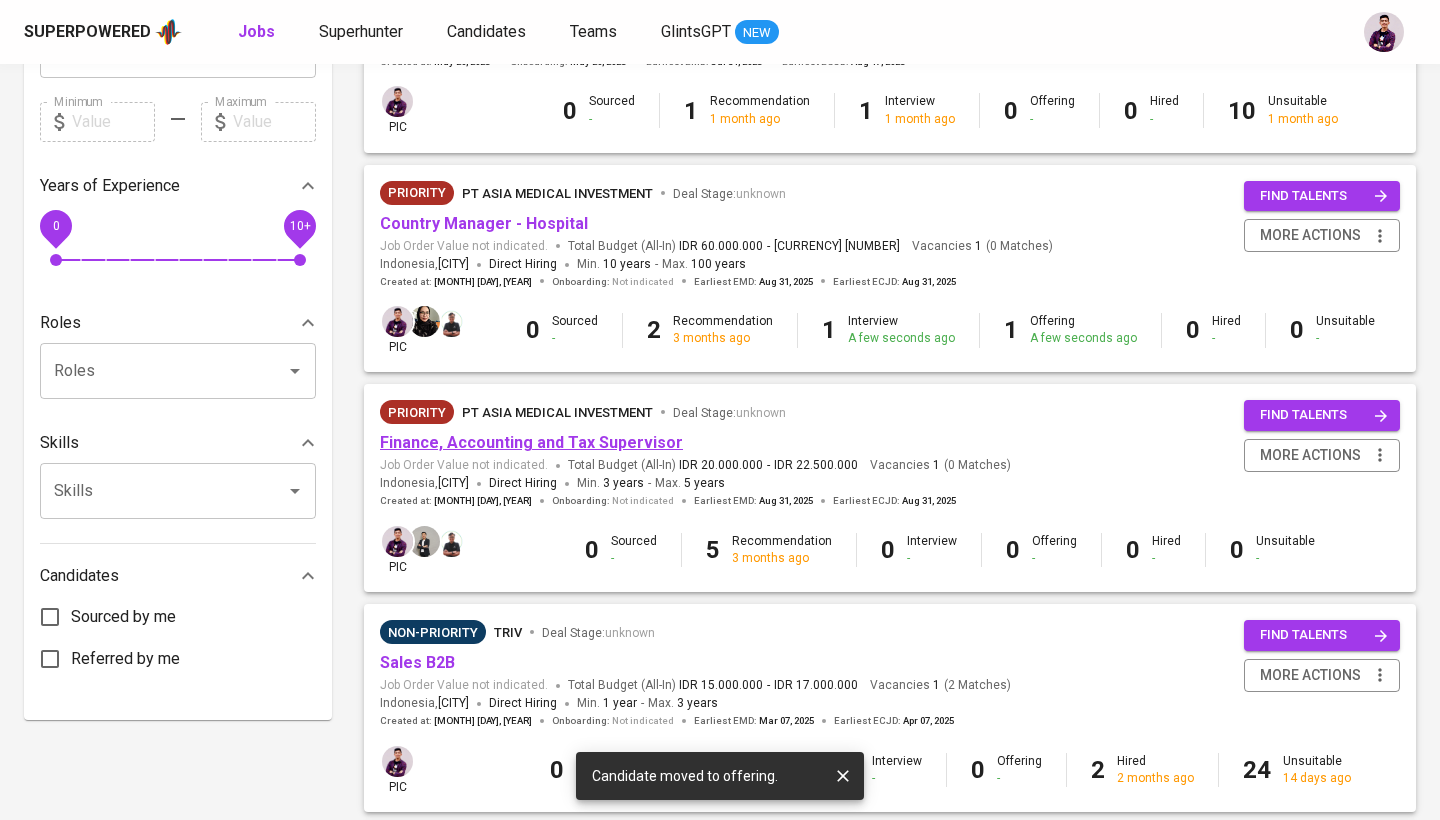 click on "Finance, Accounting and Tax Supervisor" at bounding box center [531, 442] 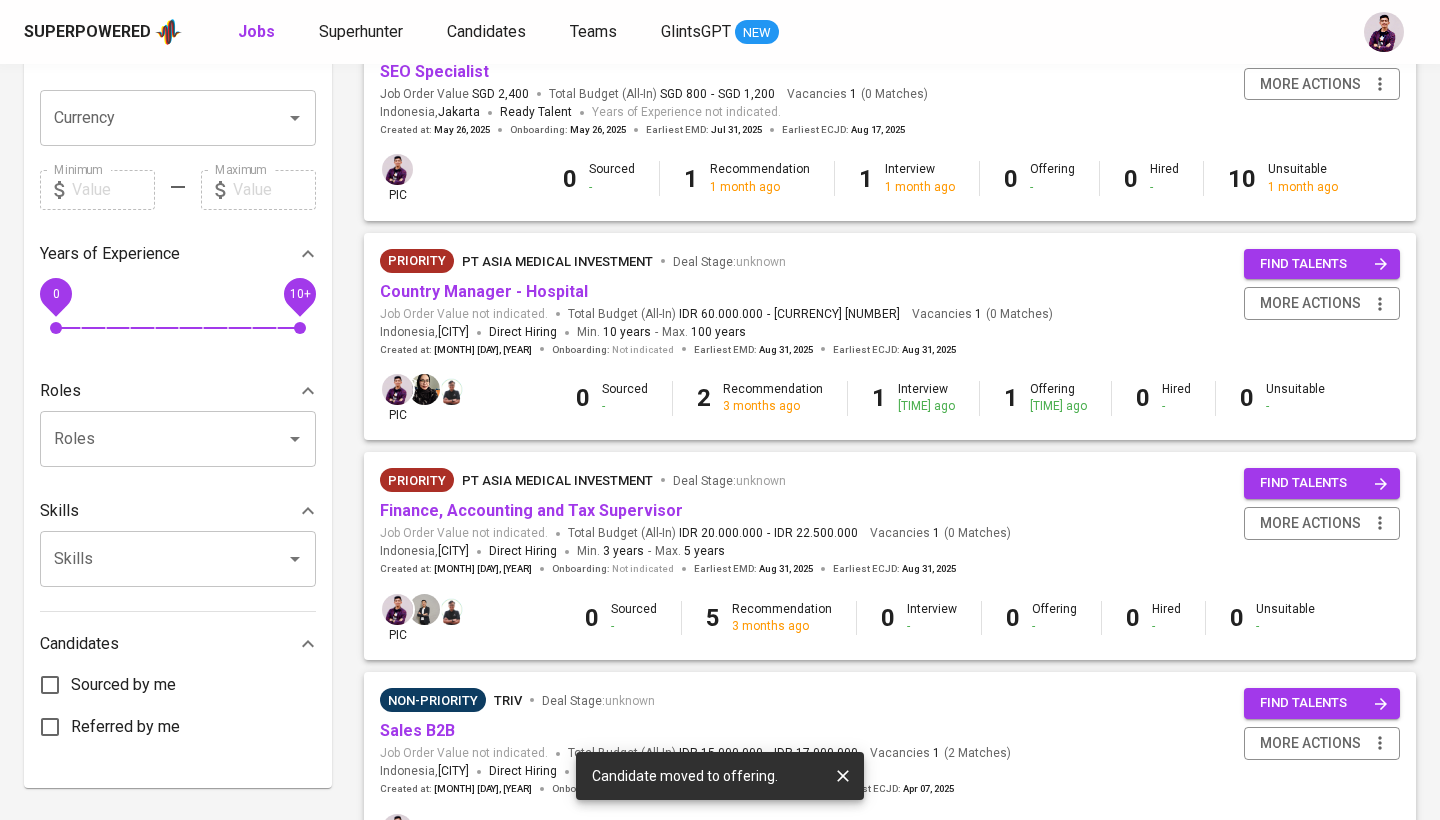 scroll, scrollTop: 542, scrollLeft: 0, axis: vertical 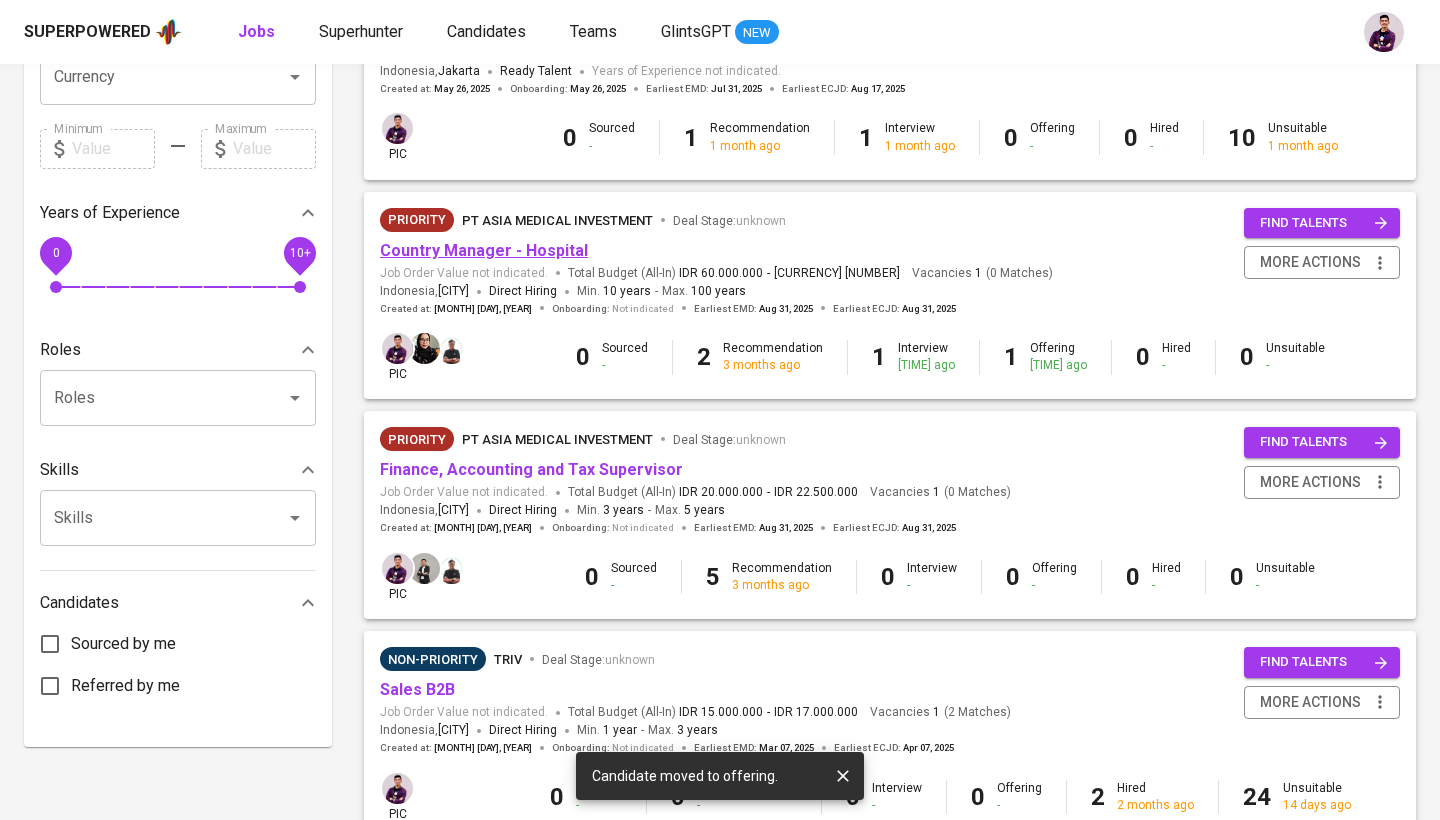 click on "Country Manager - Hospital" at bounding box center [484, 250] 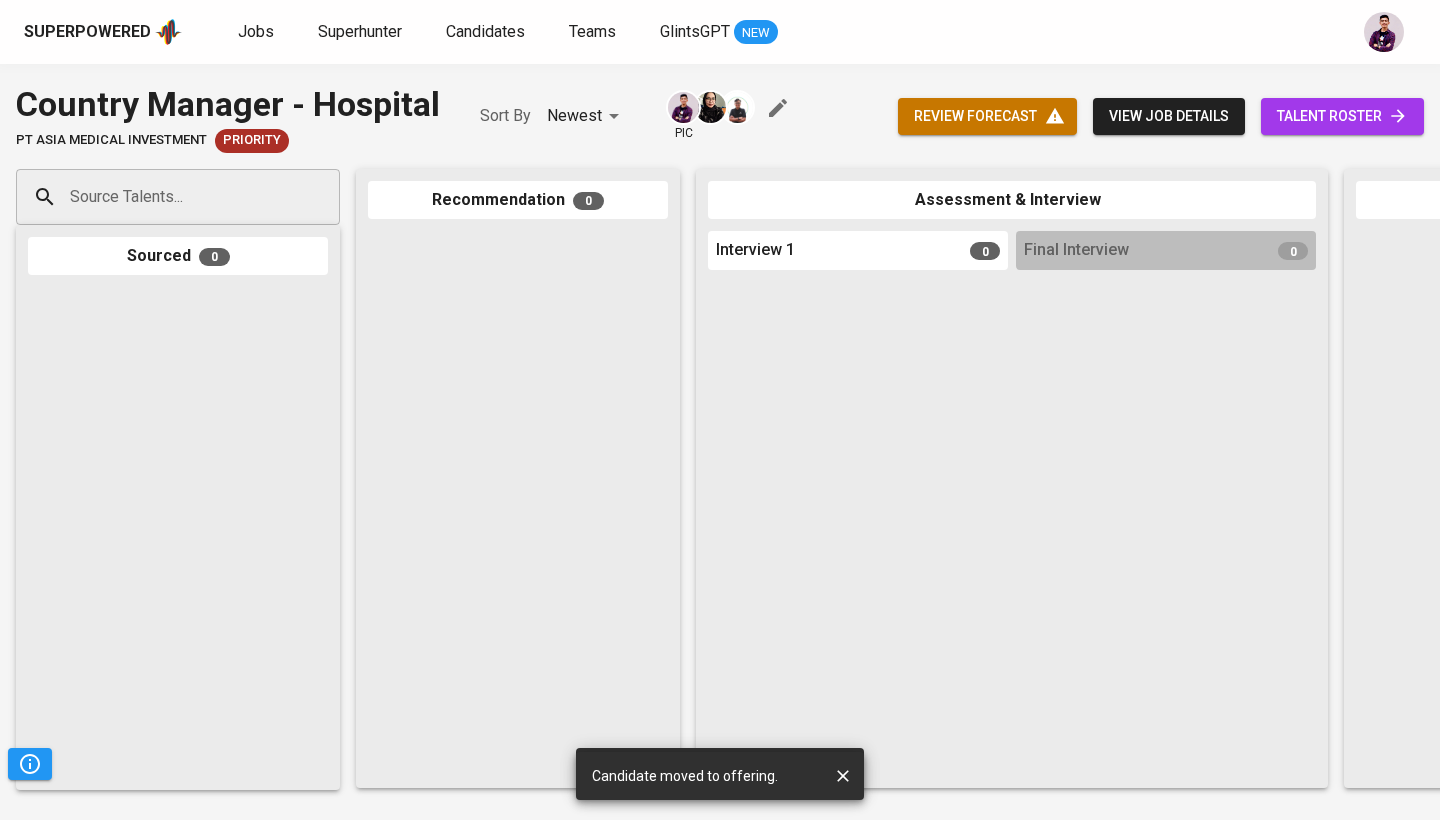 scroll, scrollTop: 0, scrollLeft: 0, axis: both 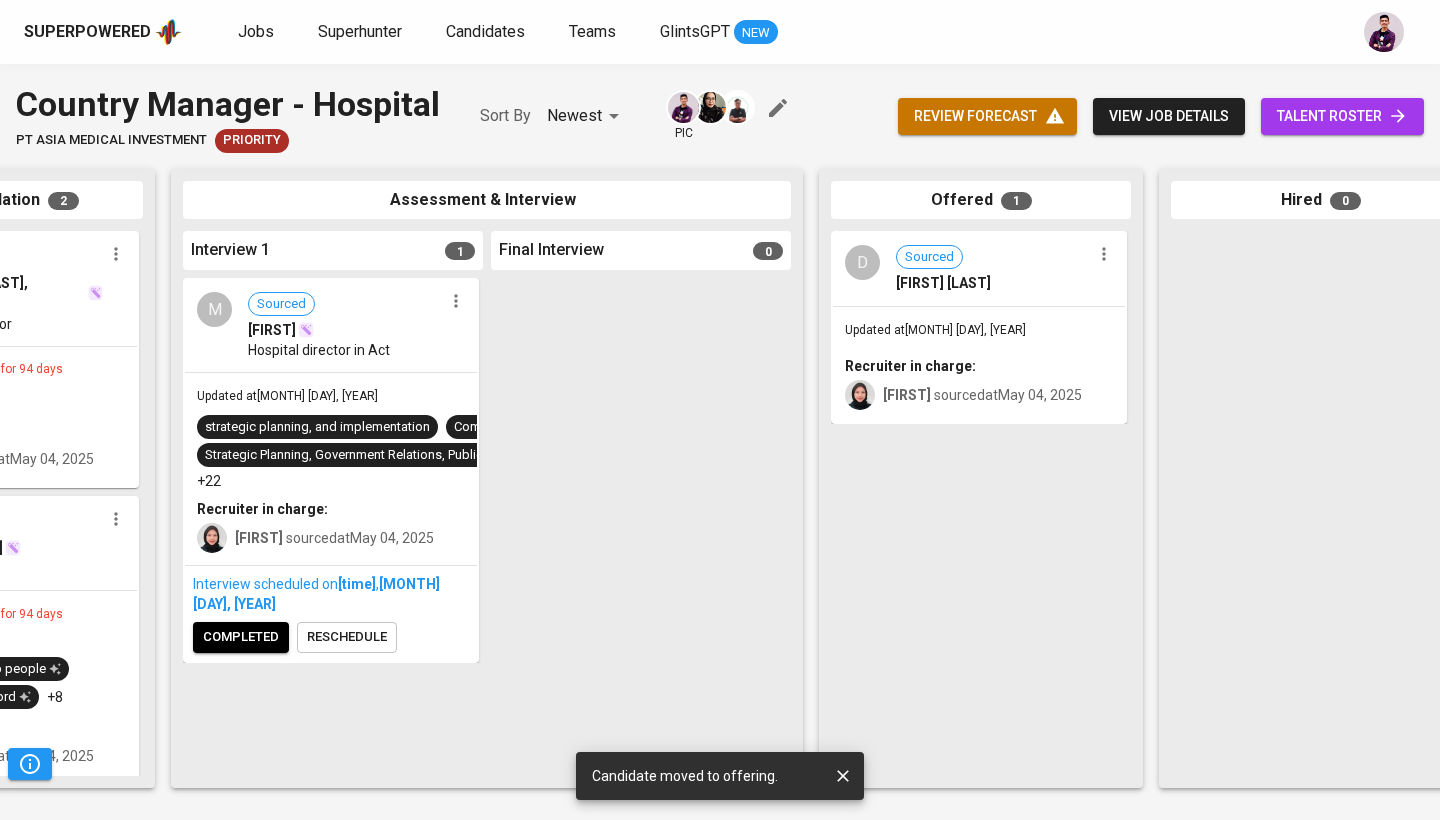 click on "D" at bounding box center [862, 262] 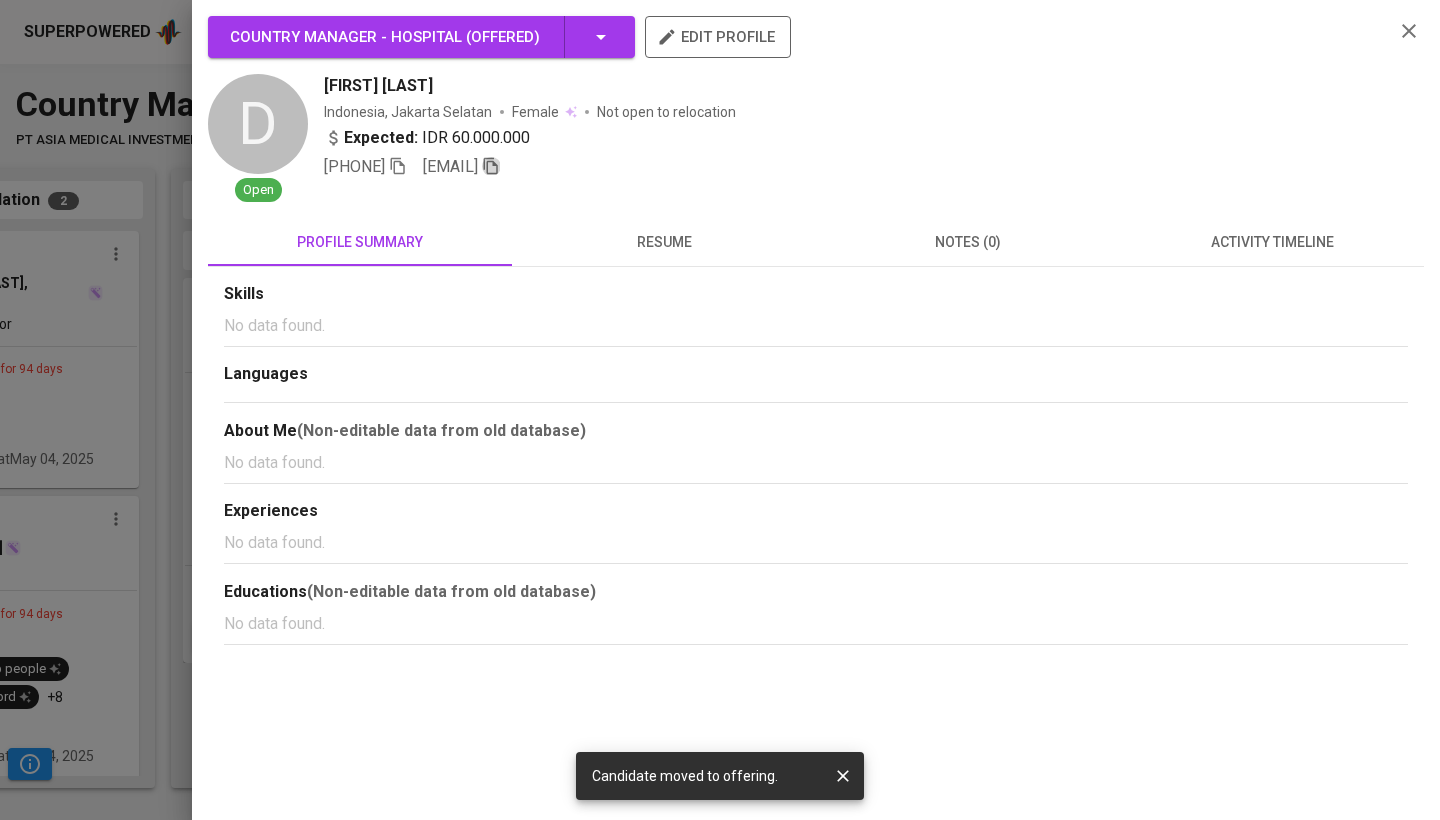 click 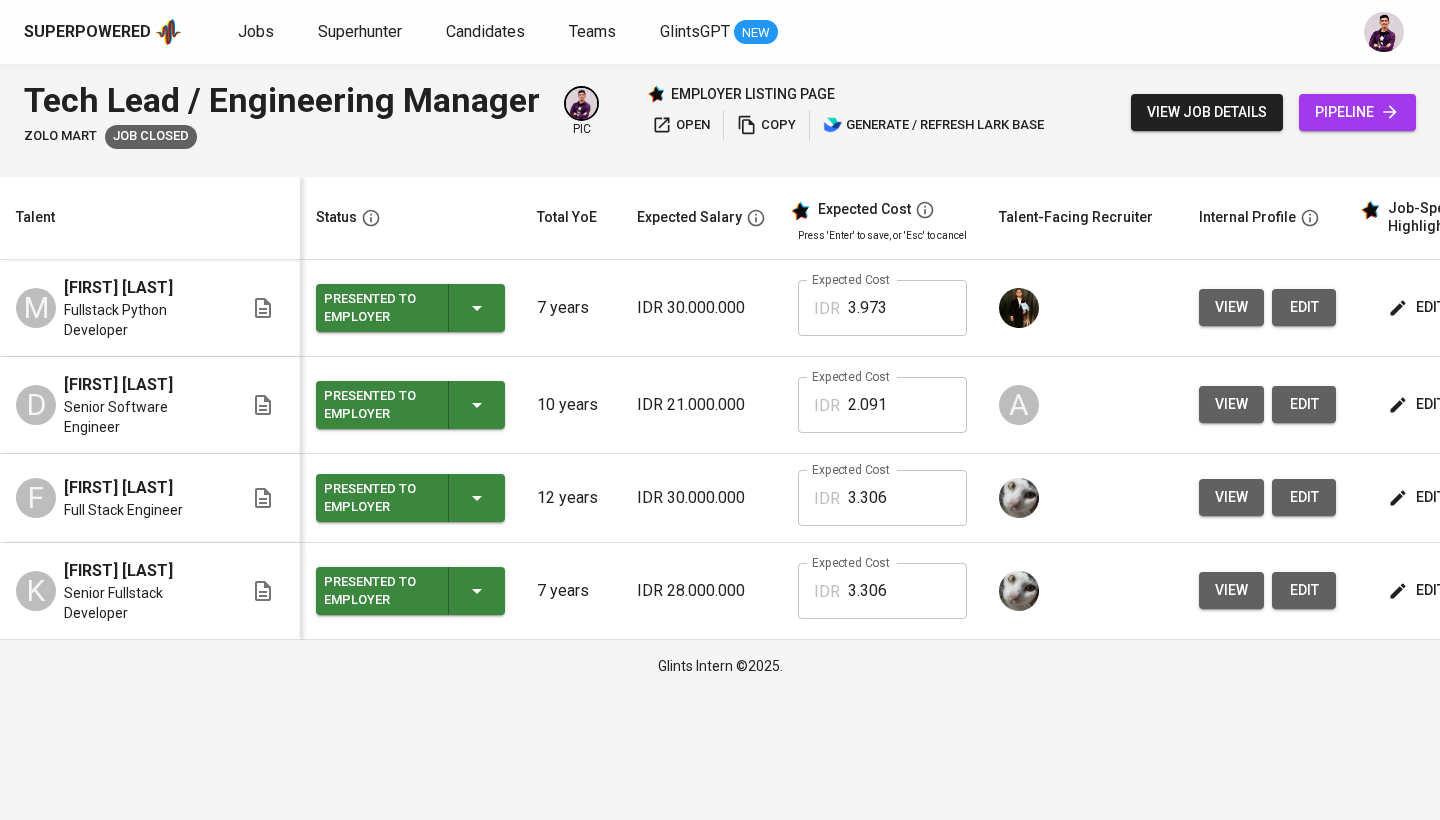 click on "Jobs" at bounding box center [256, 31] 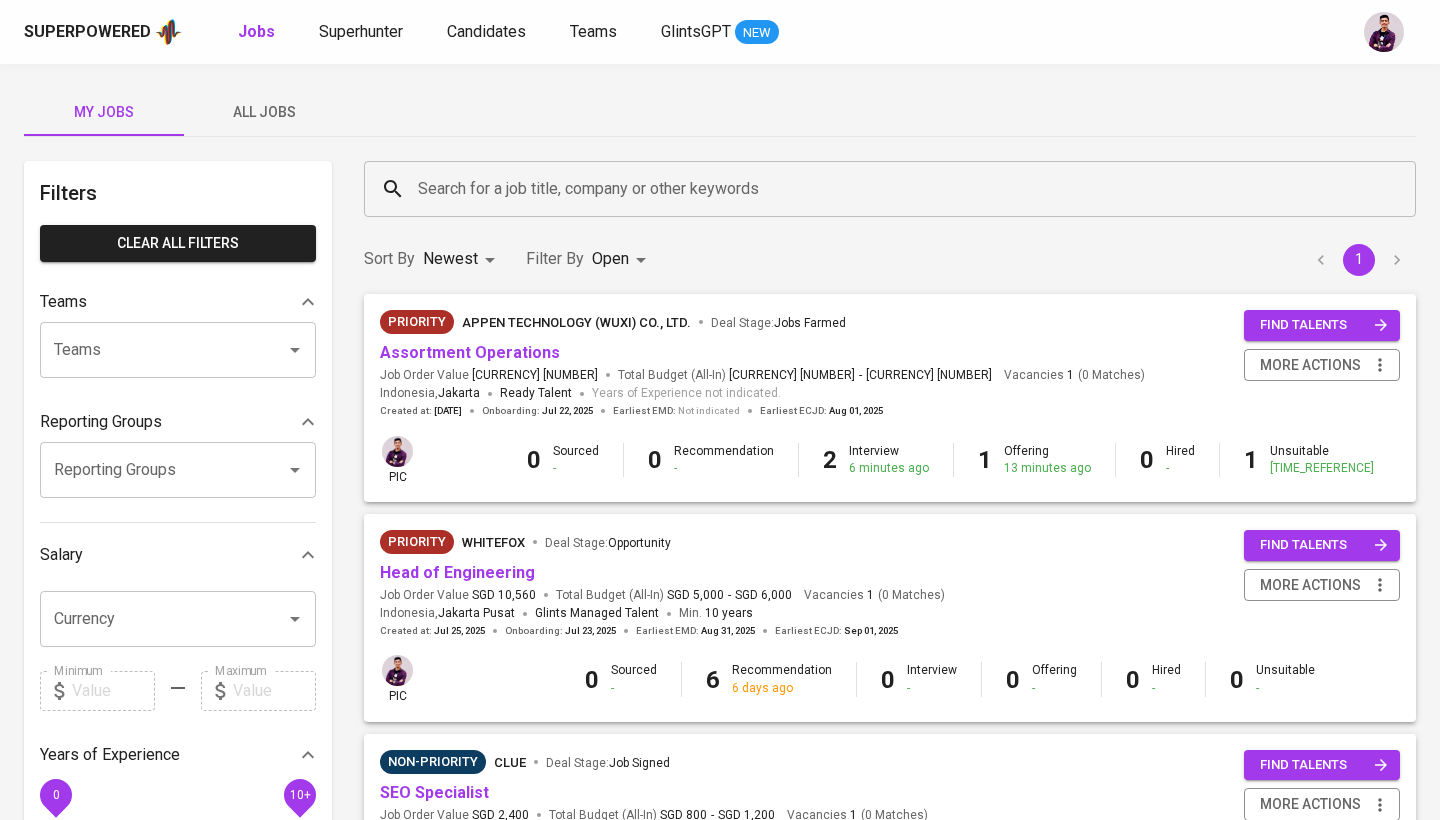 scroll, scrollTop: 0, scrollLeft: 0, axis: both 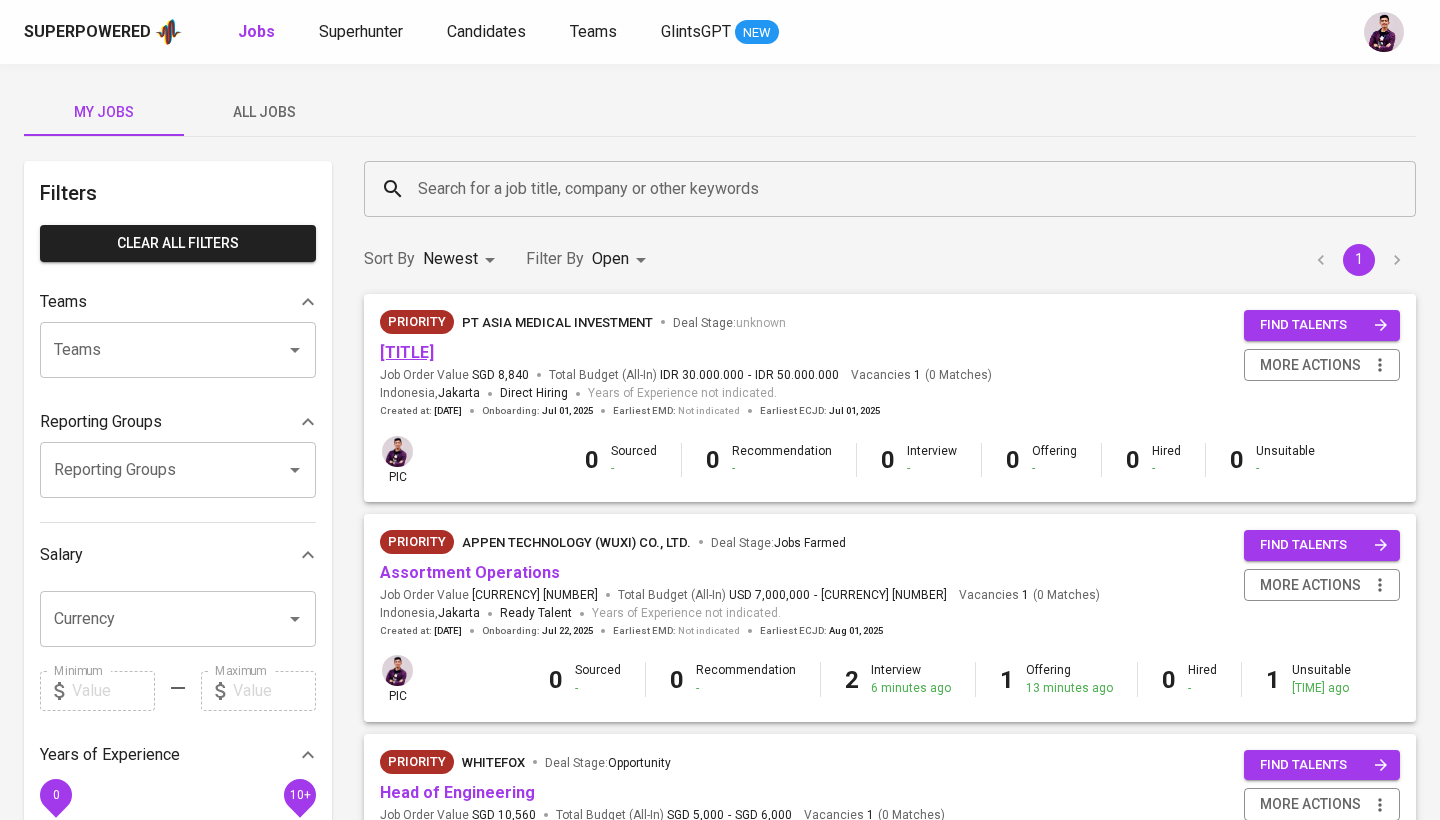 click on "[TITLE]" at bounding box center [407, 352] 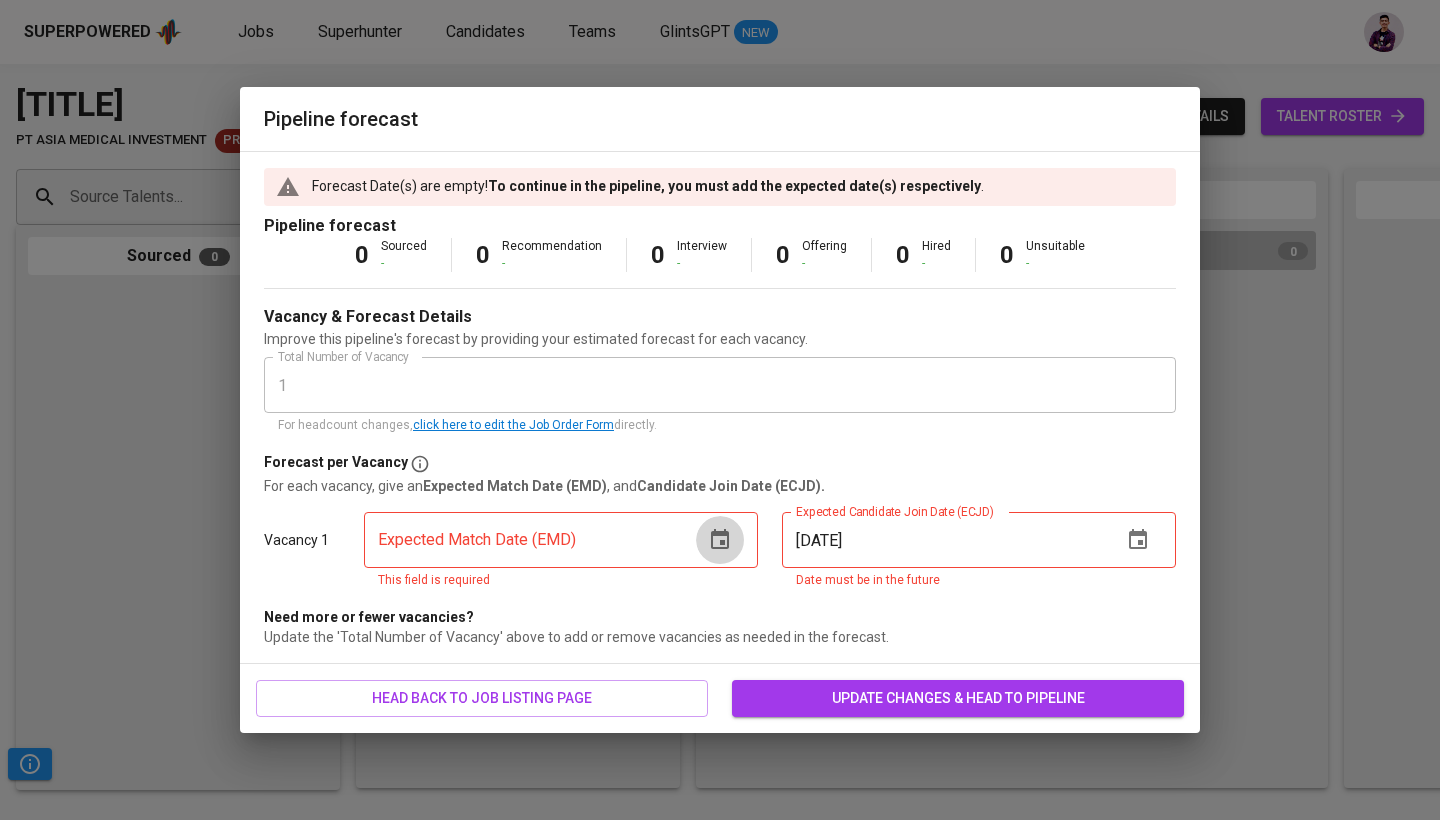click at bounding box center (720, 540) 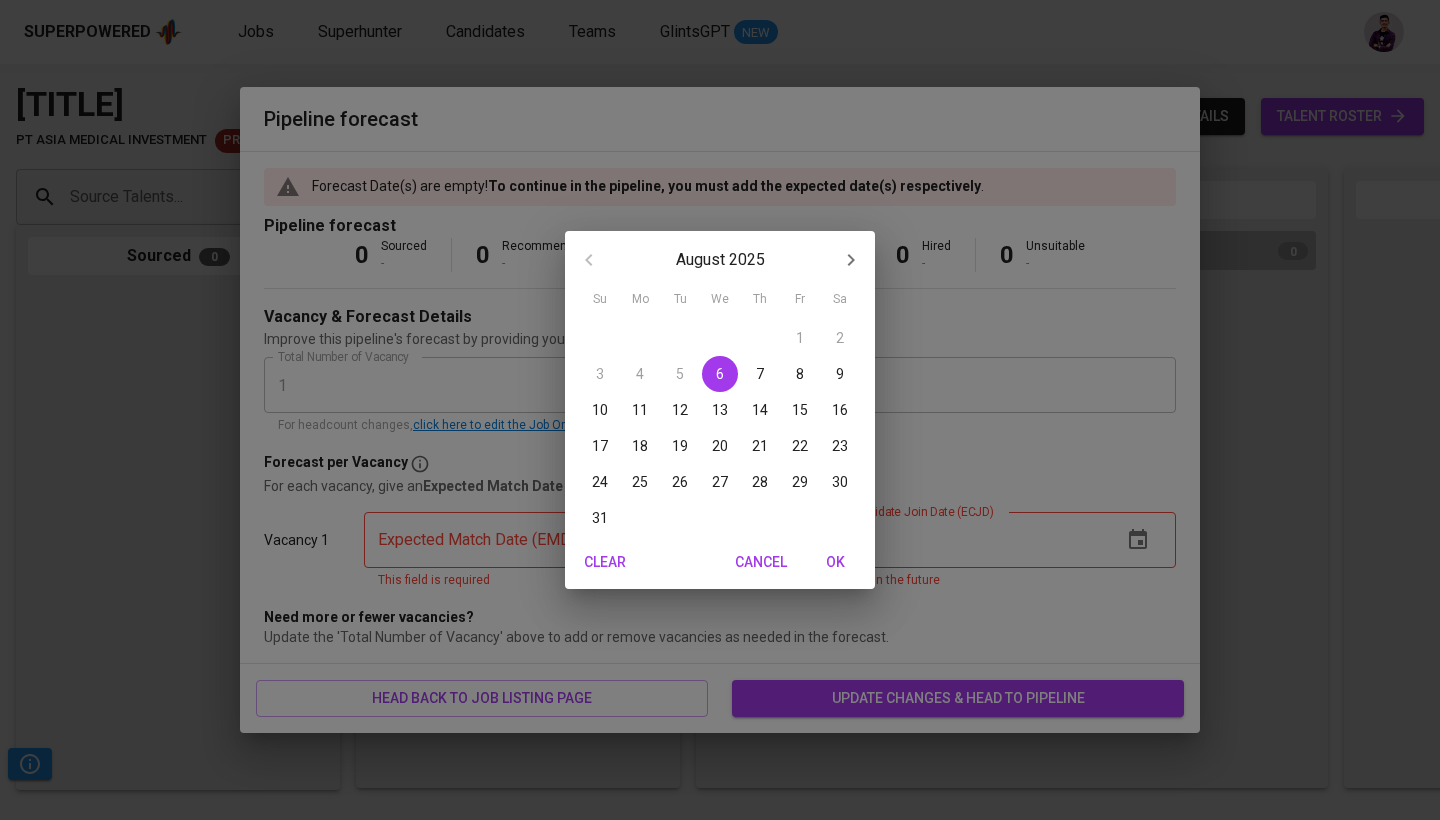 click on "August 2025" at bounding box center (720, 260) 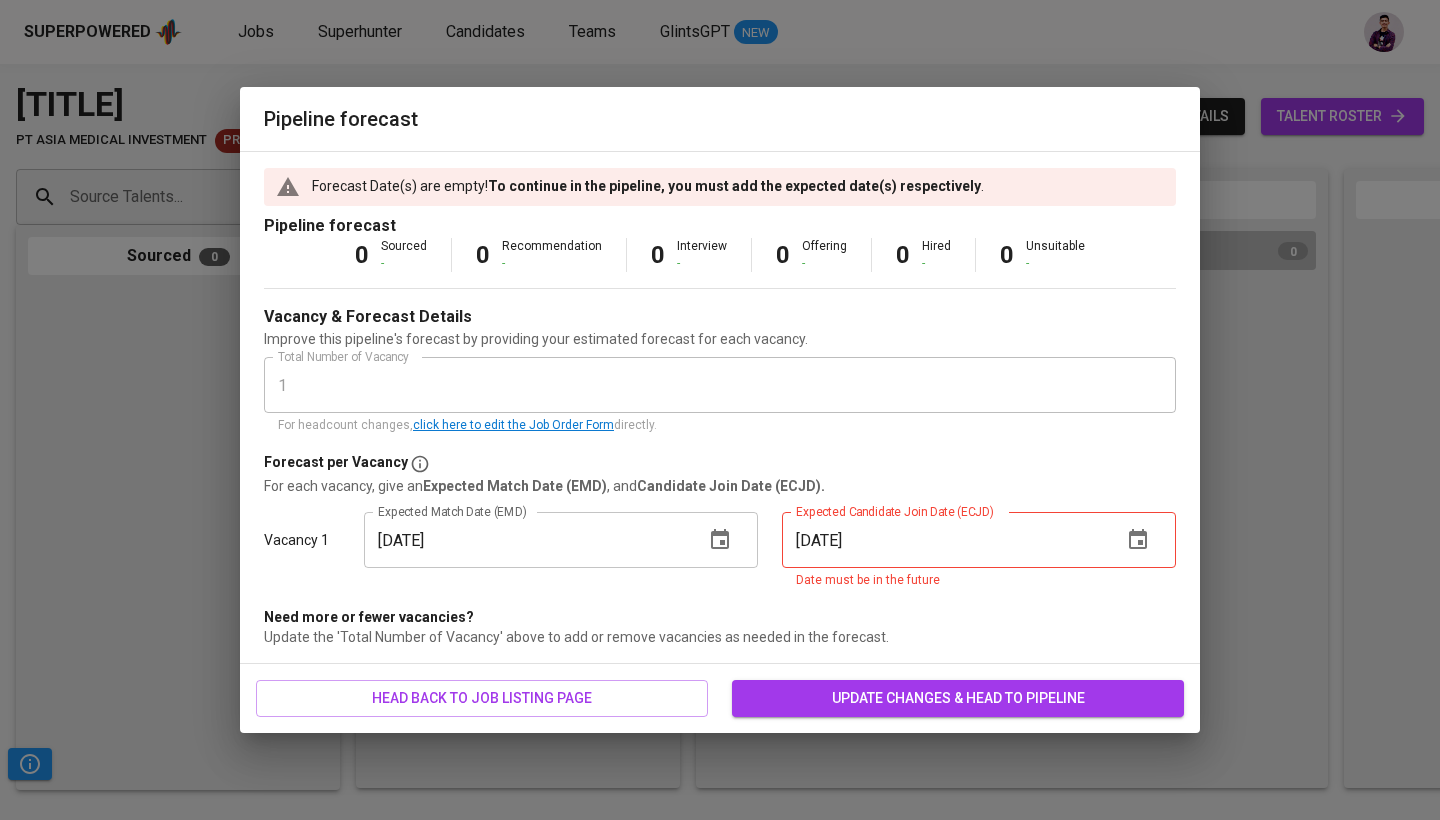 click 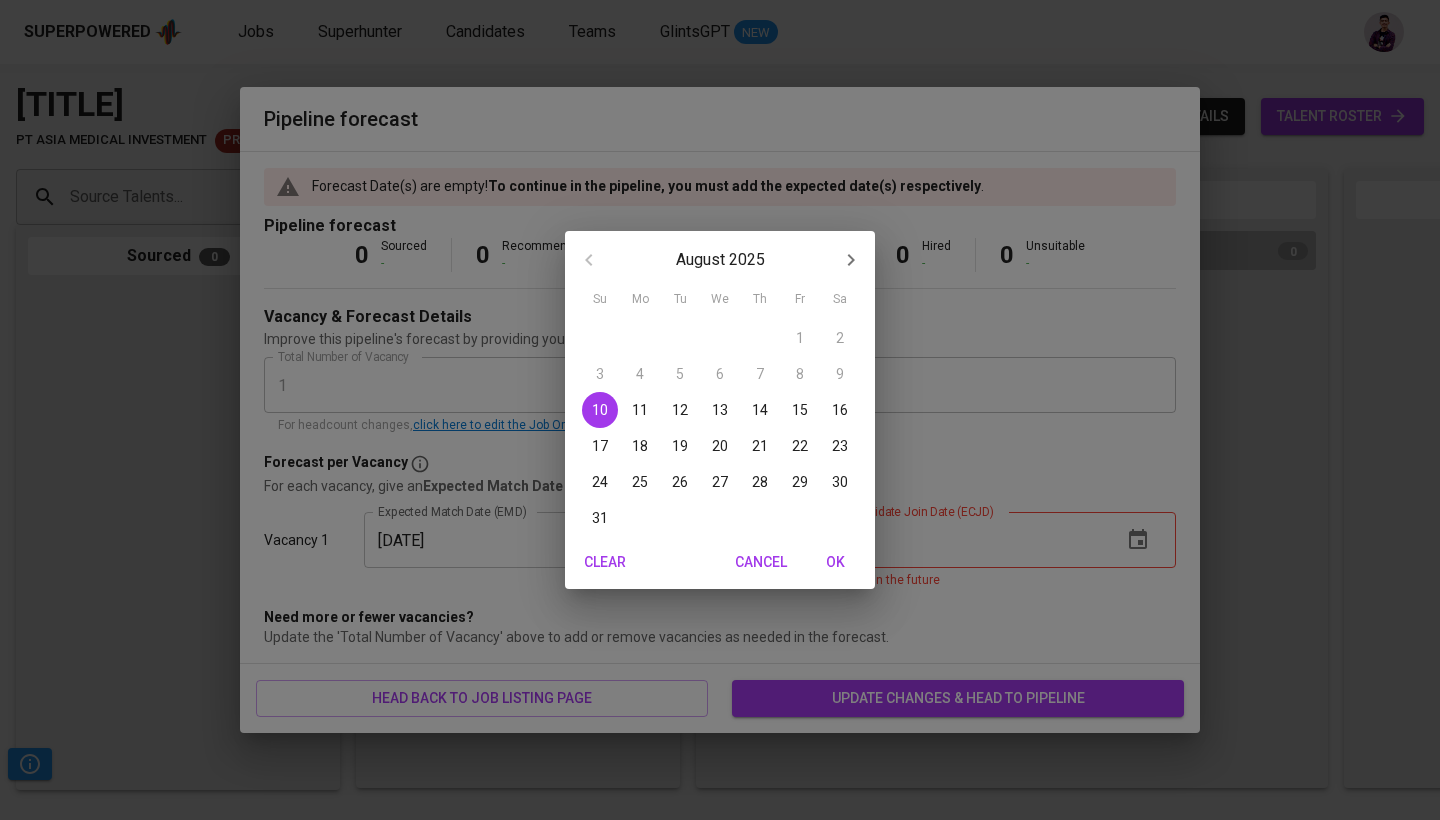 click on "10" at bounding box center (600, 410) 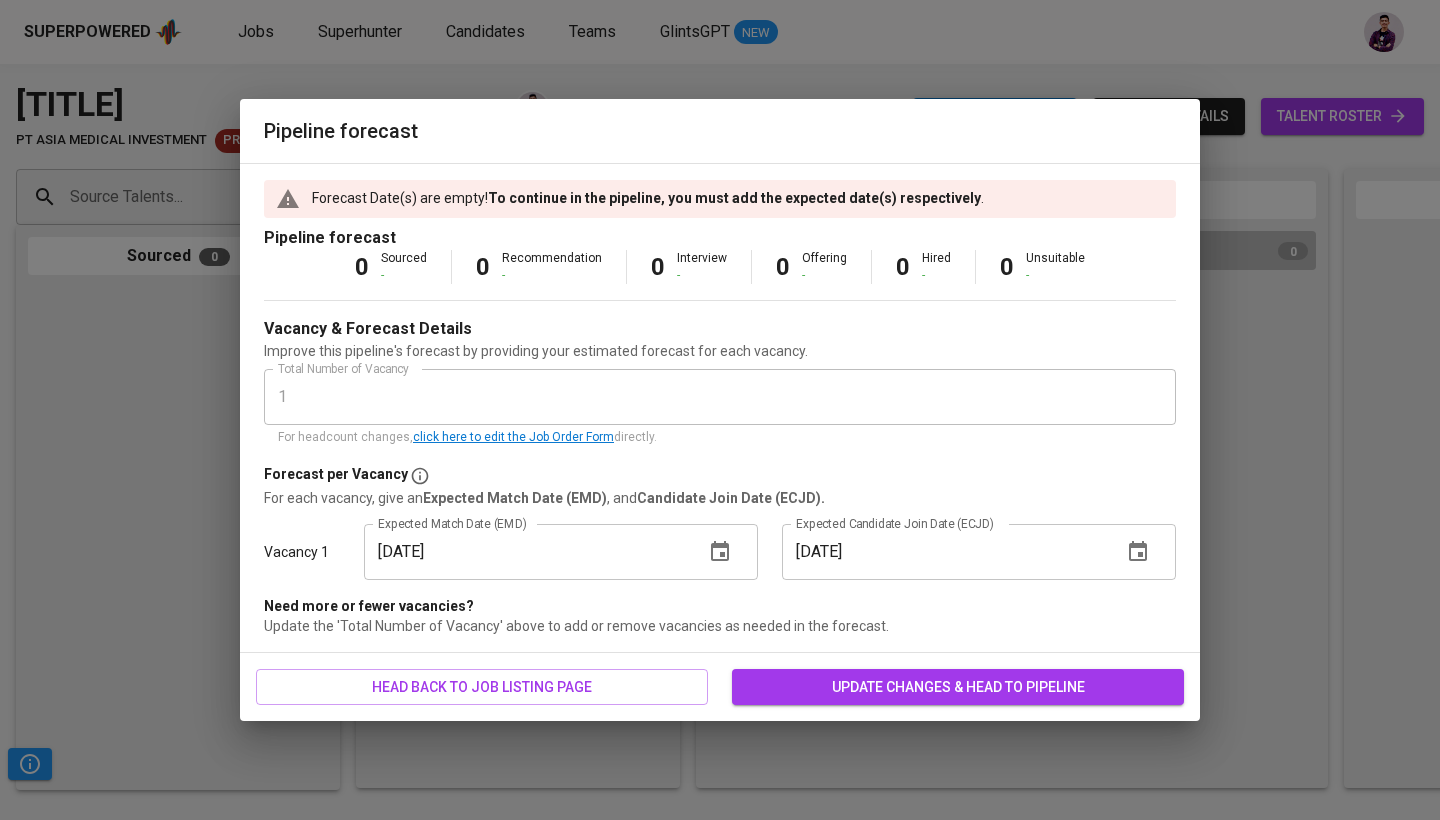 click on "update changes & head to pipeline" at bounding box center [958, 687] 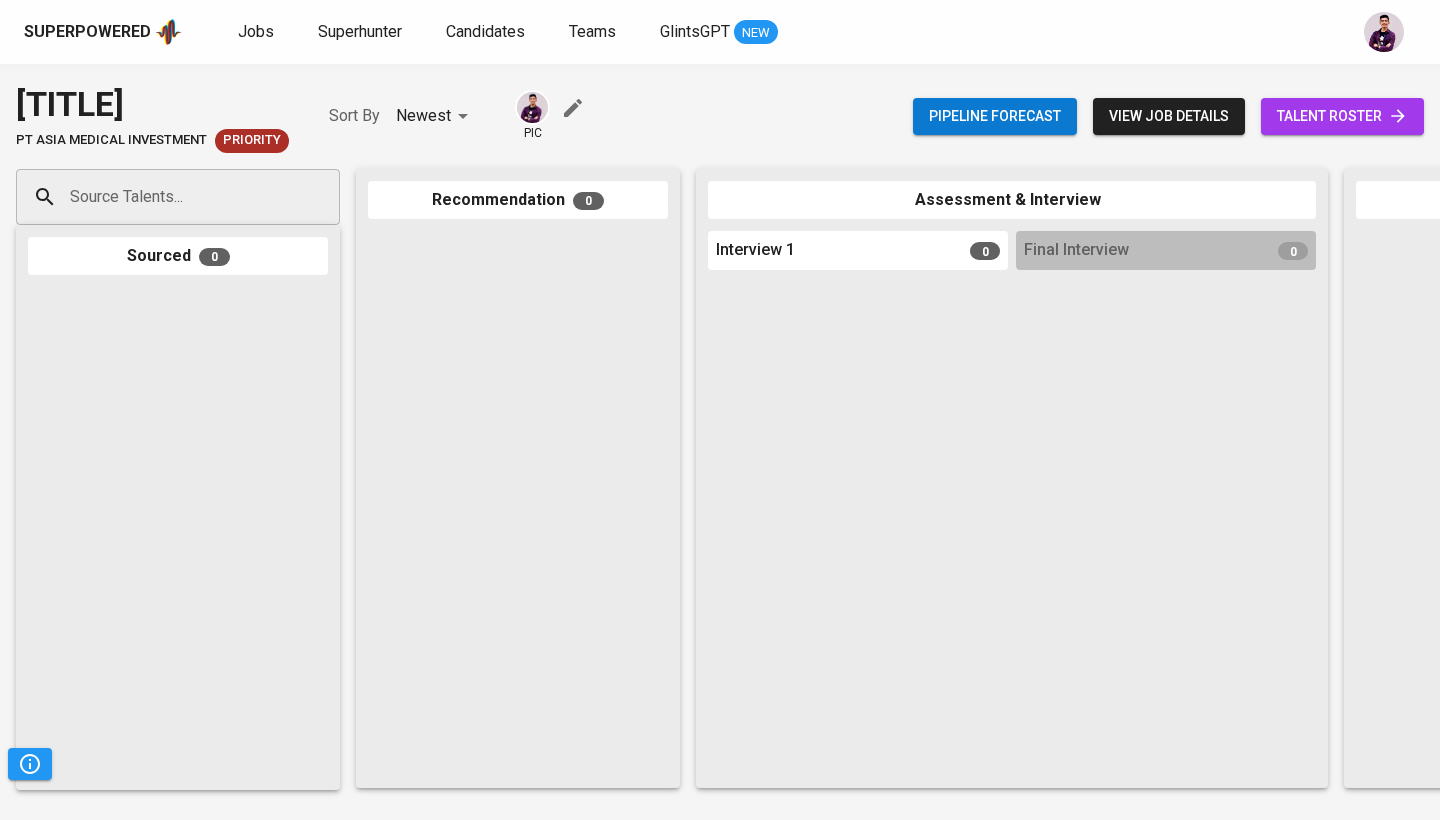 click on "Source Talents..." at bounding box center (170, 197) 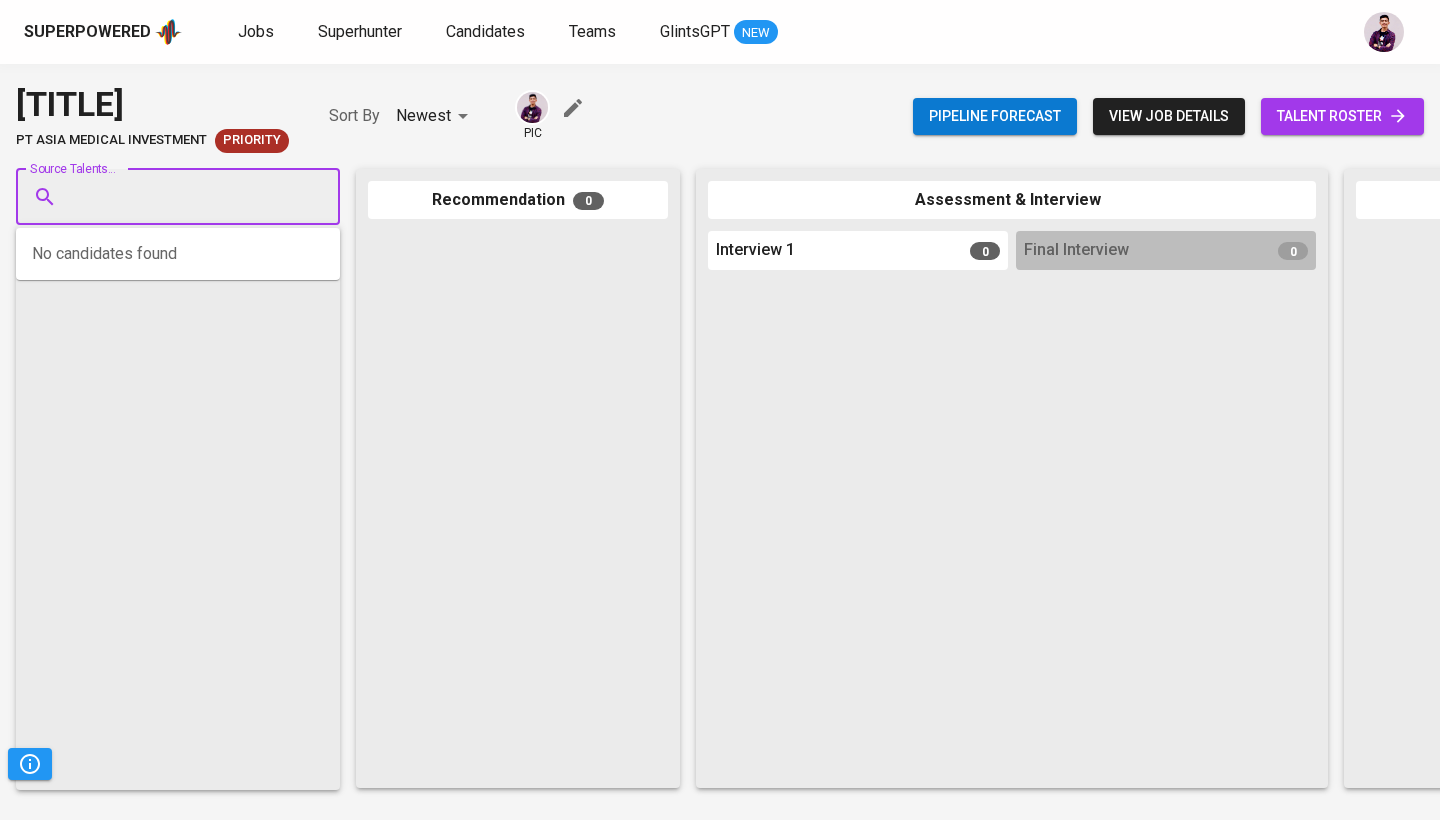 click at bounding box center [518, 503] 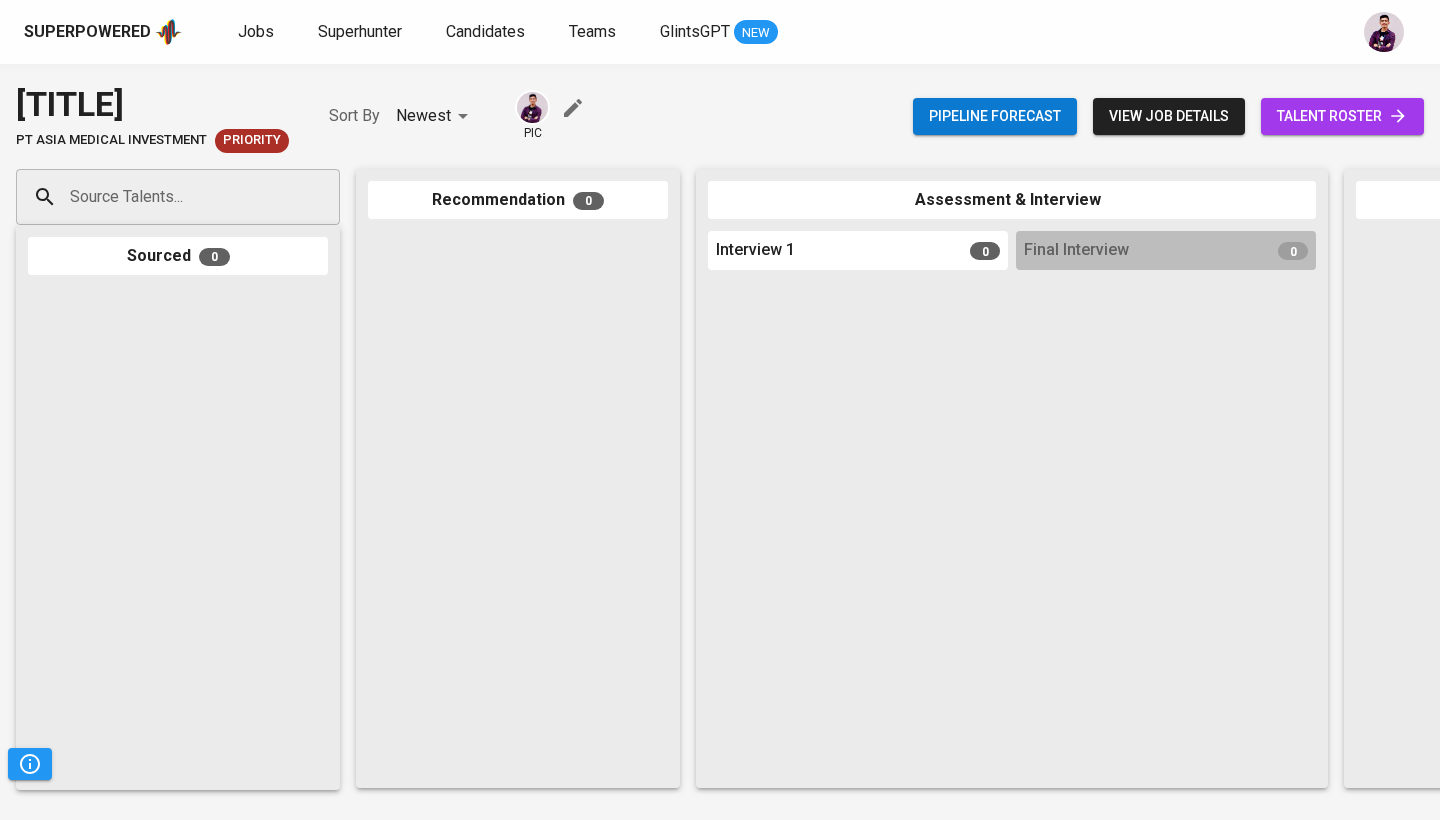 click on "Source Talents..." at bounding box center [170, 197] 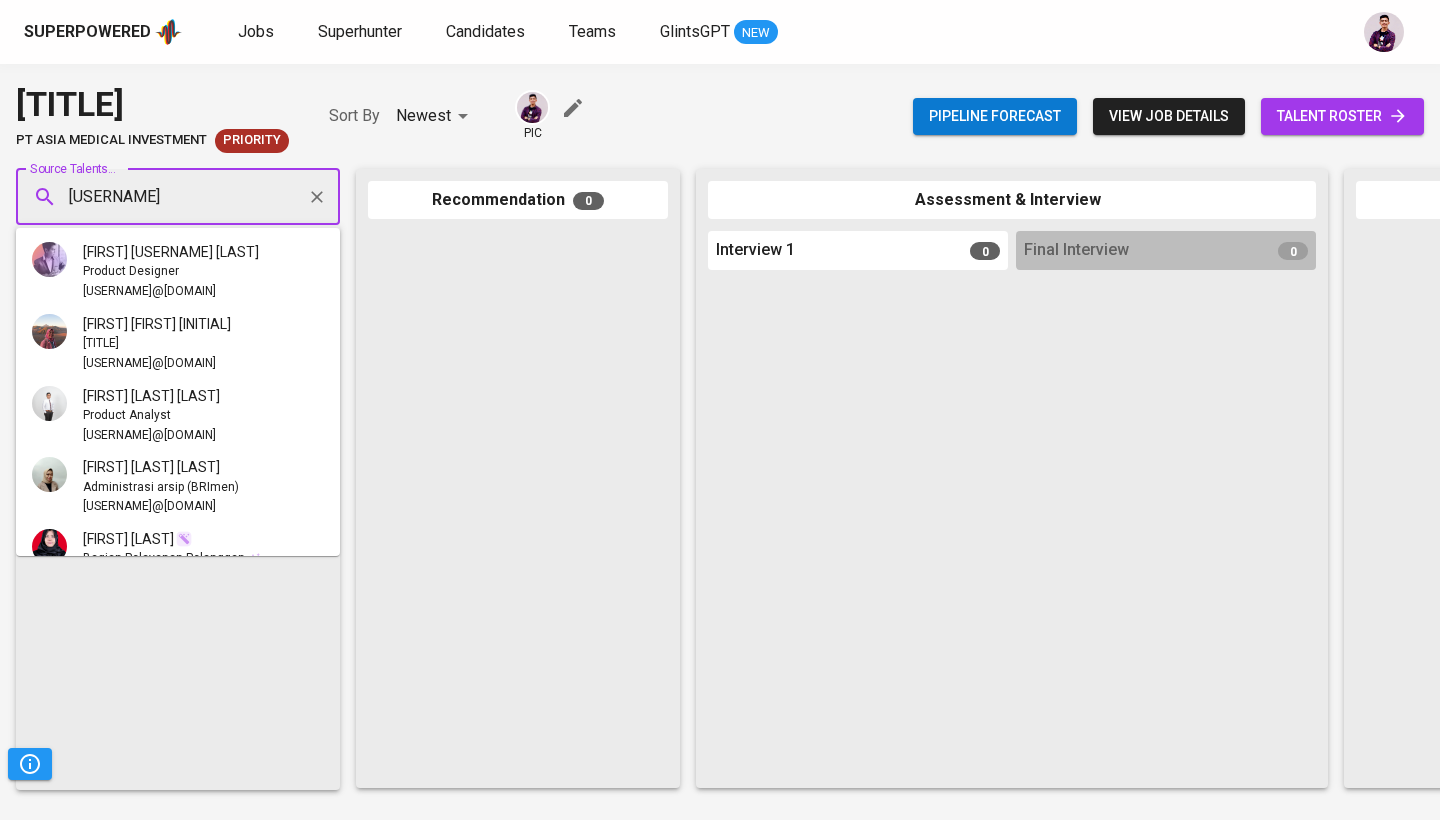 type on "d" 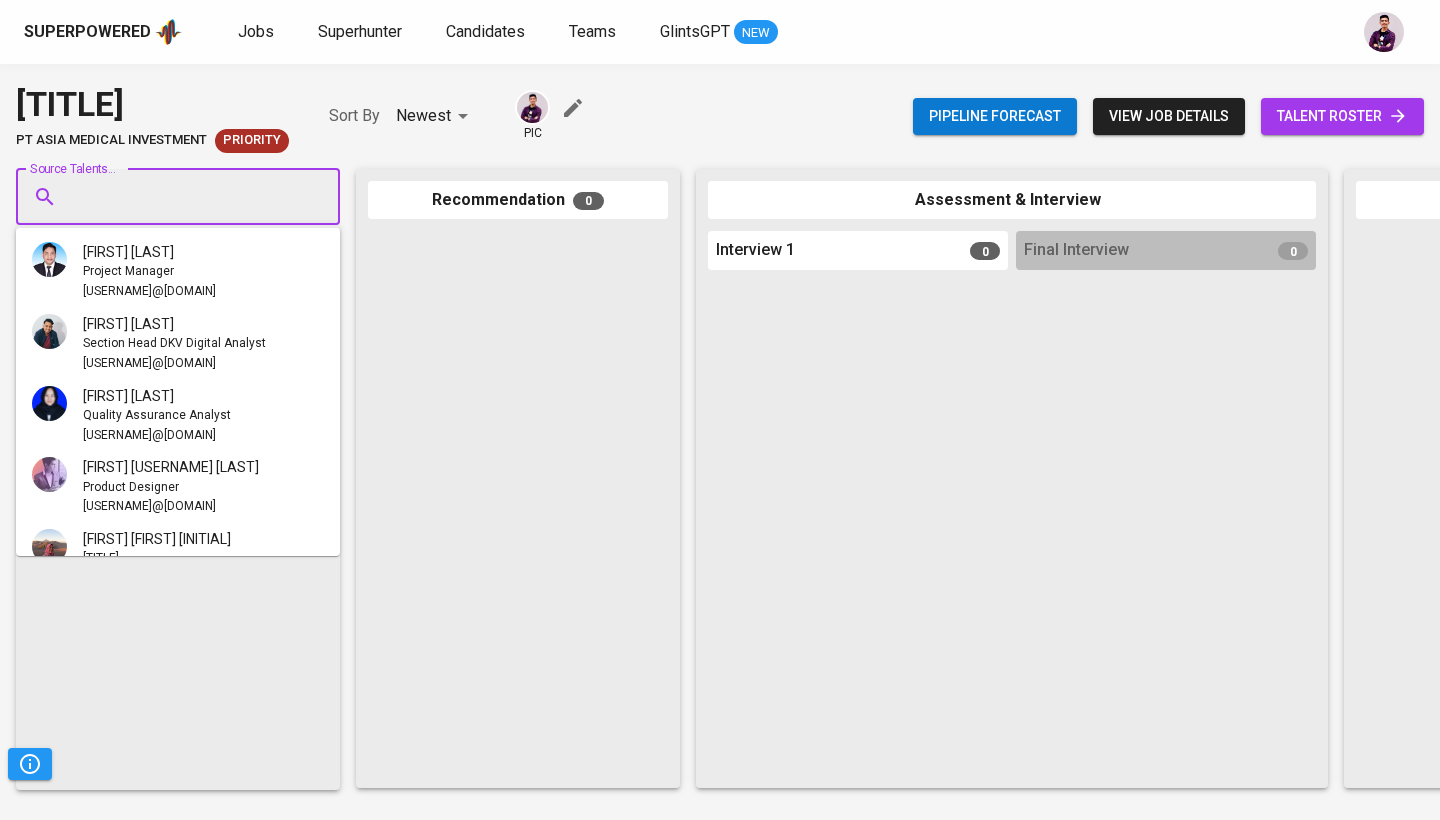paste on "[EMAIL]" 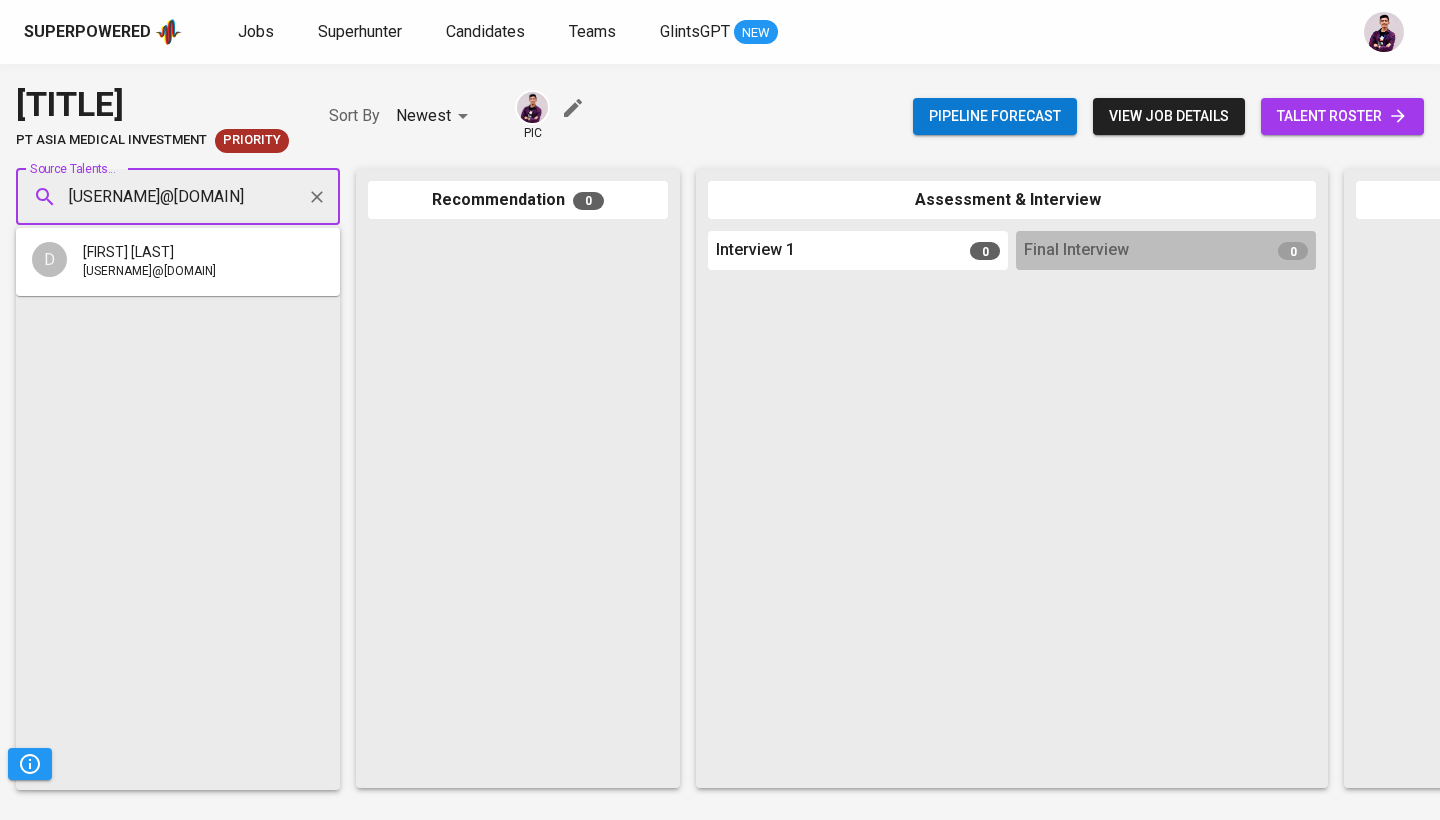click on "[FIRST] [LAST]" at bounding box center (149, 252) 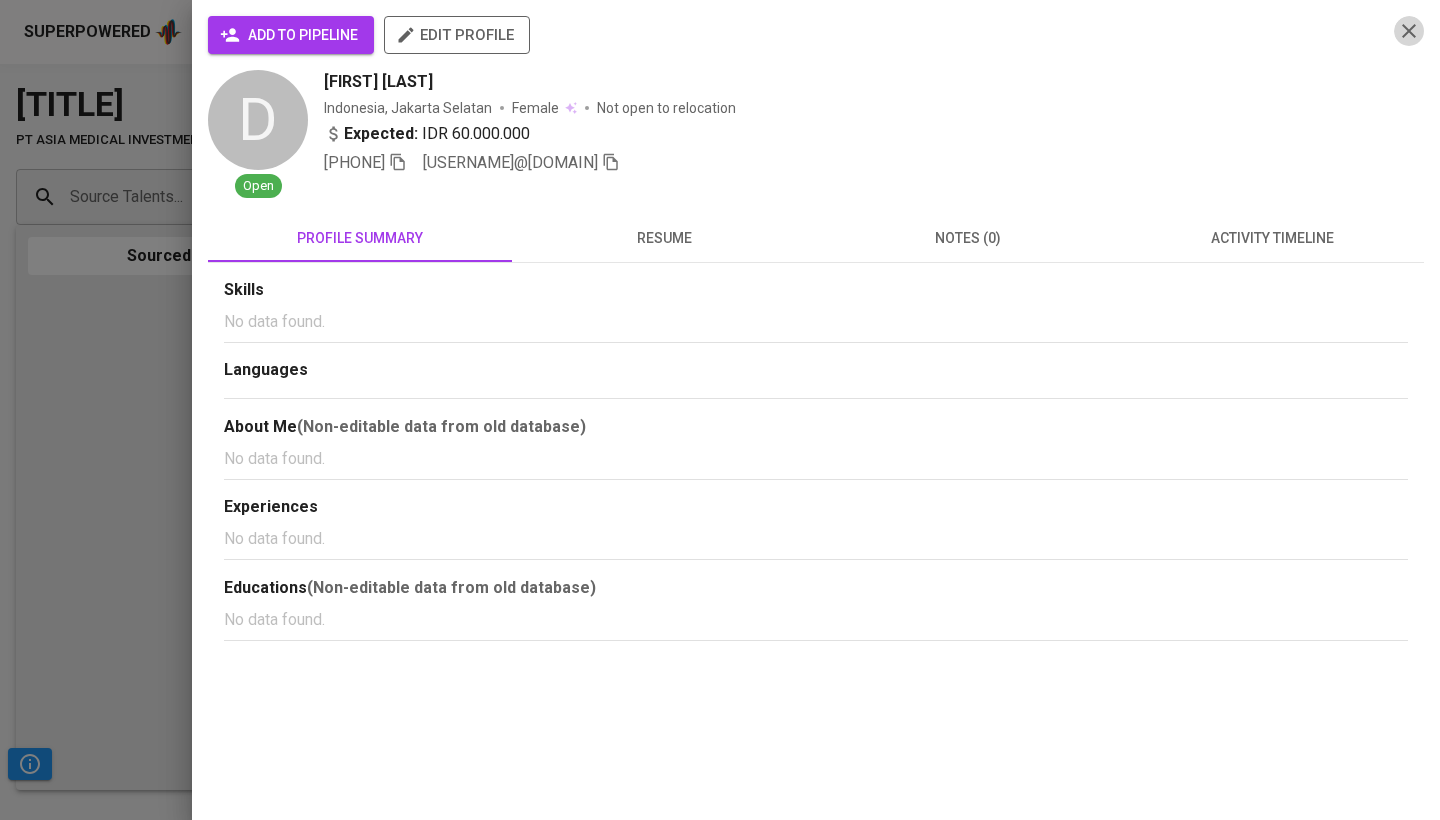 click 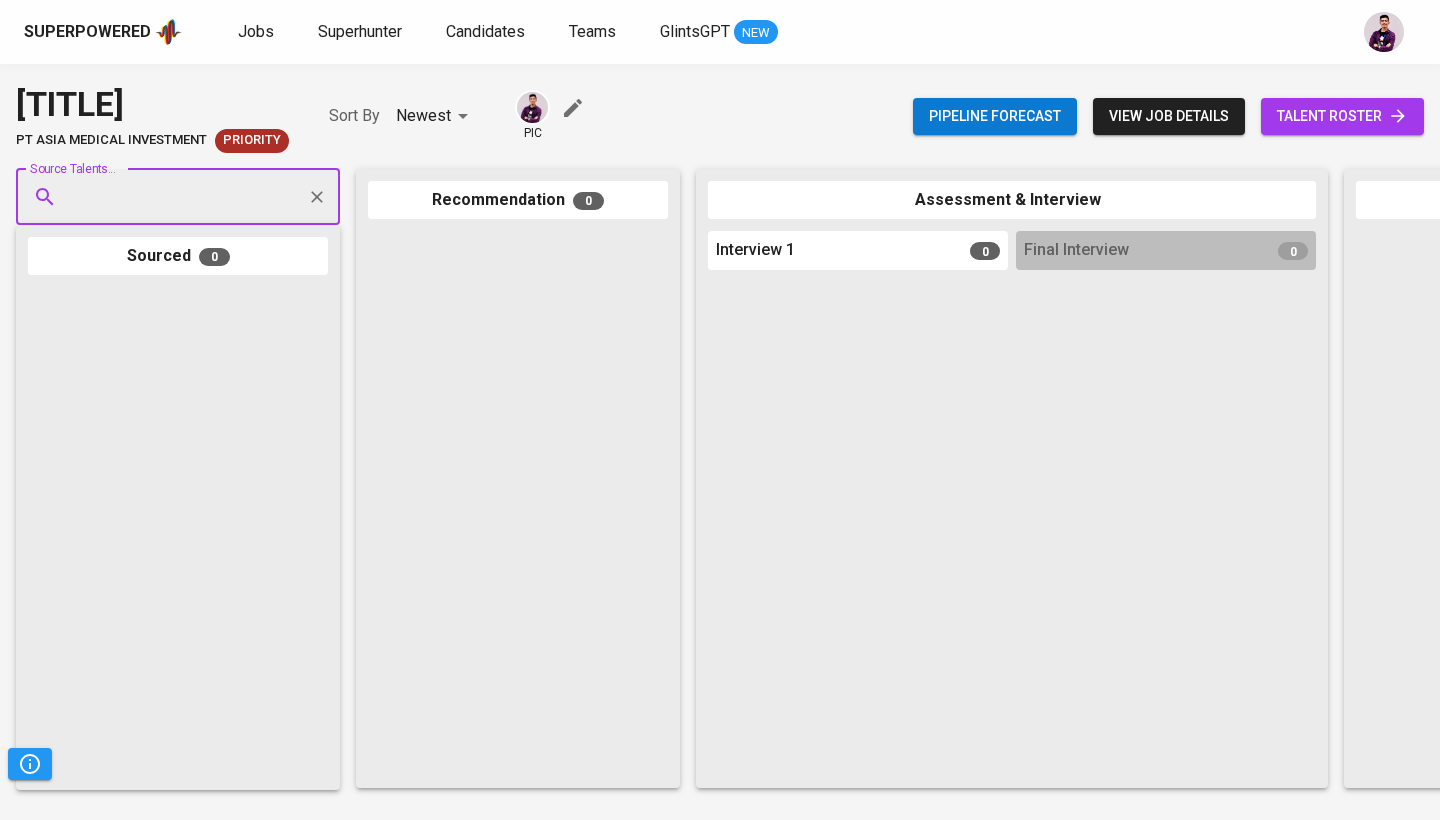 click on "Source Talents..." at bounding box center (170, 197) 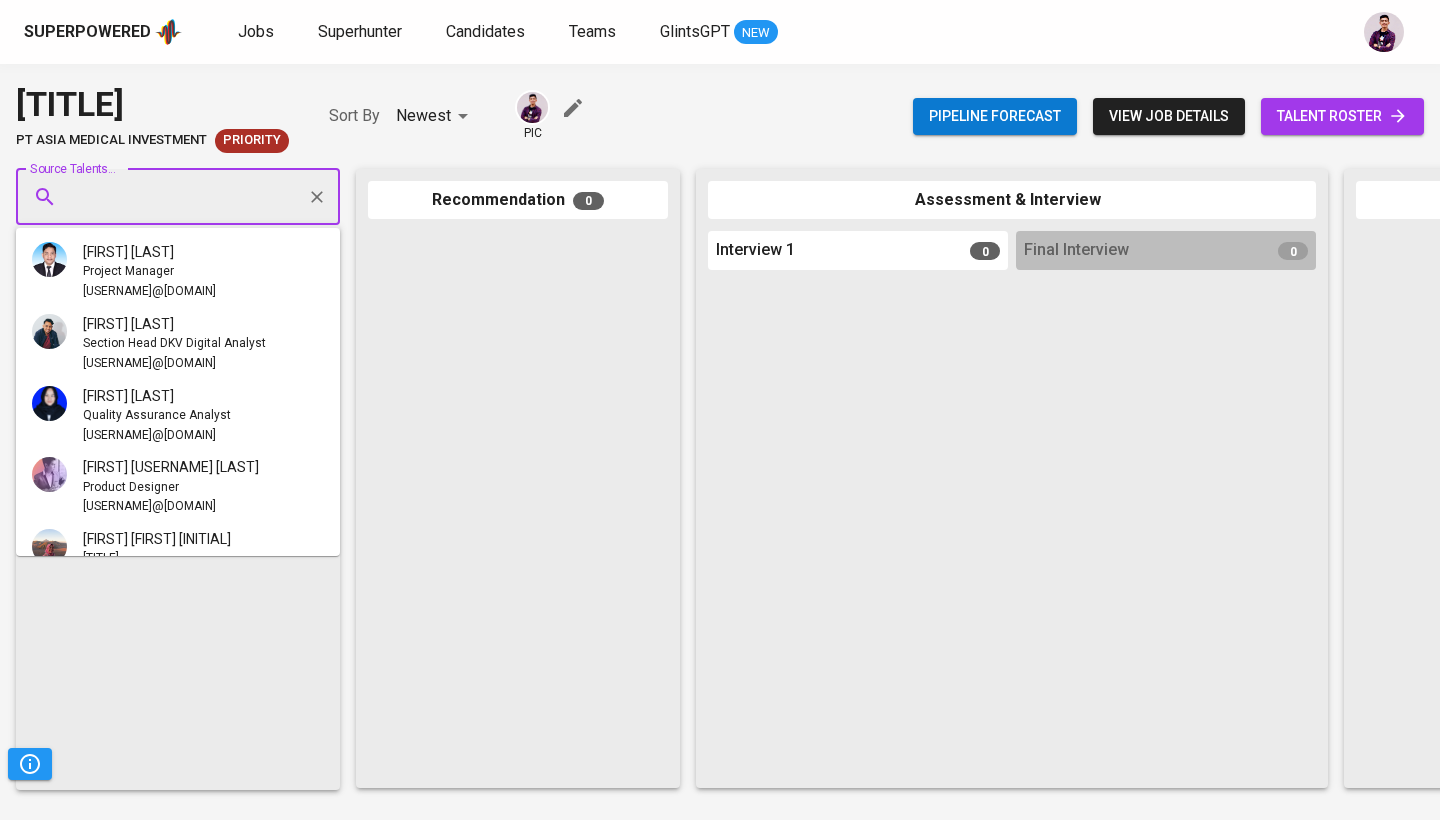 scroll, scrollTop: 435, scrollLeft: 0, axis: vertical 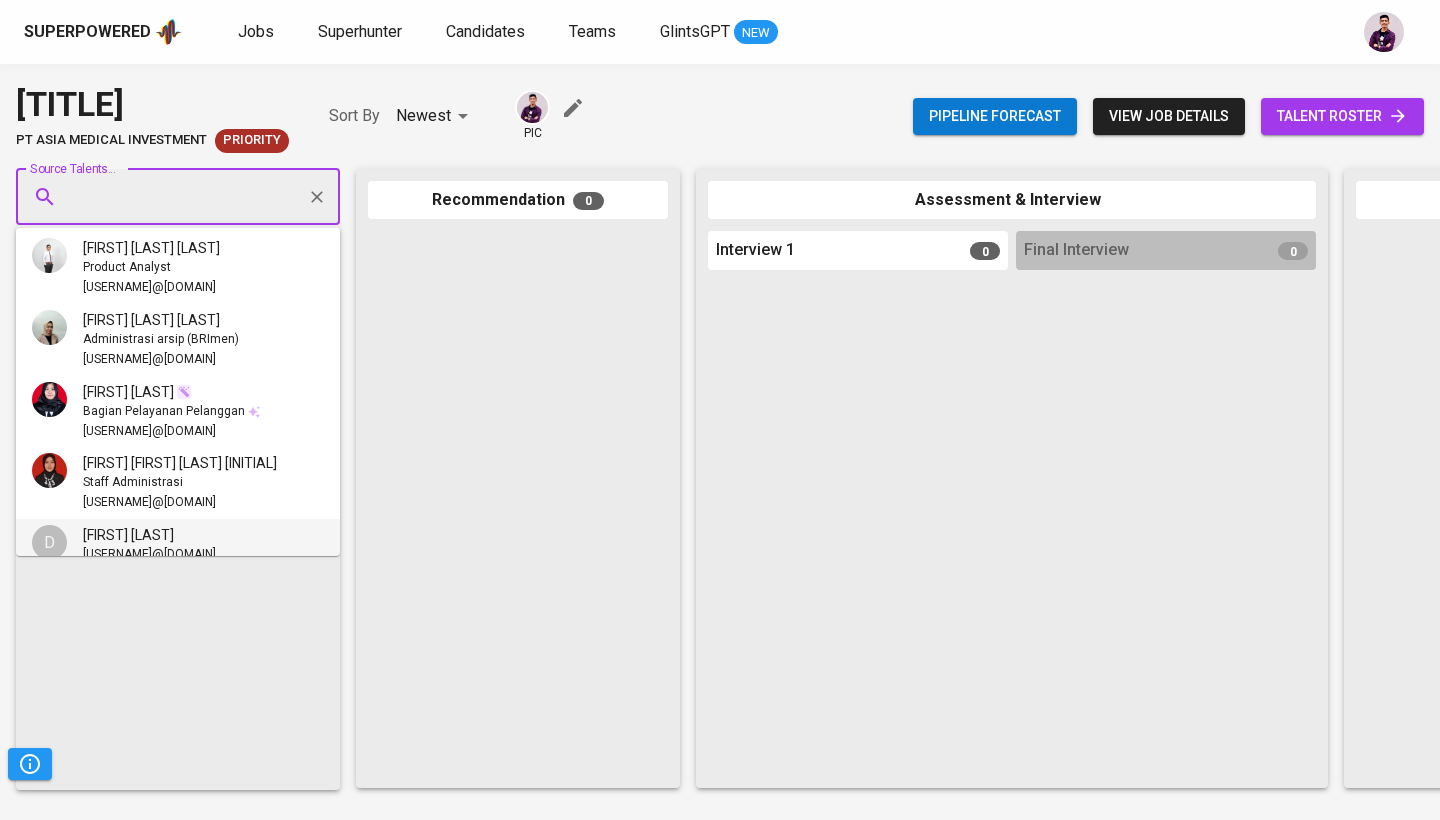 paste on "[EMAIL]" 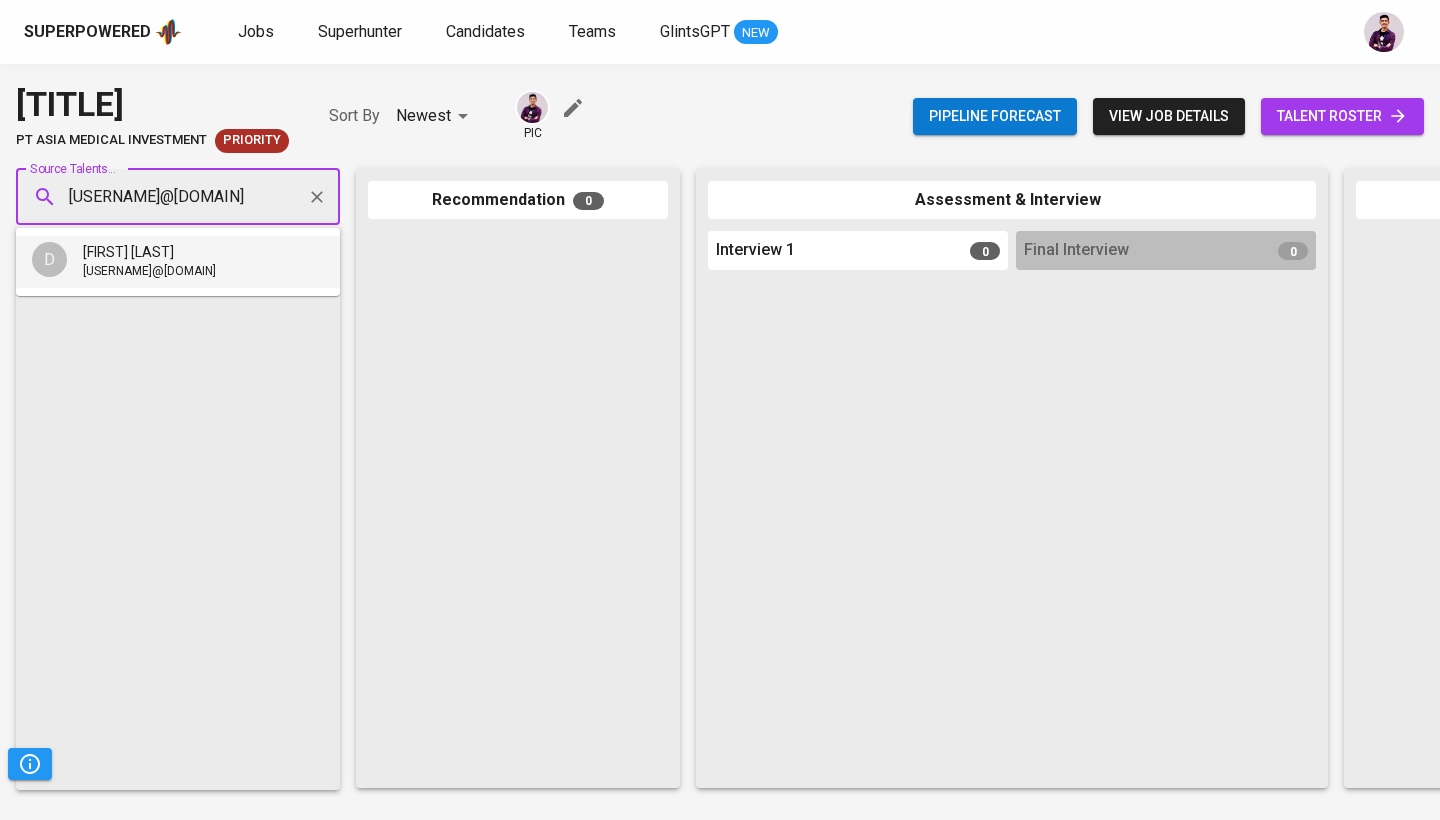 scroll, scrollTop: 0, scrollLeft: 0, axis: both 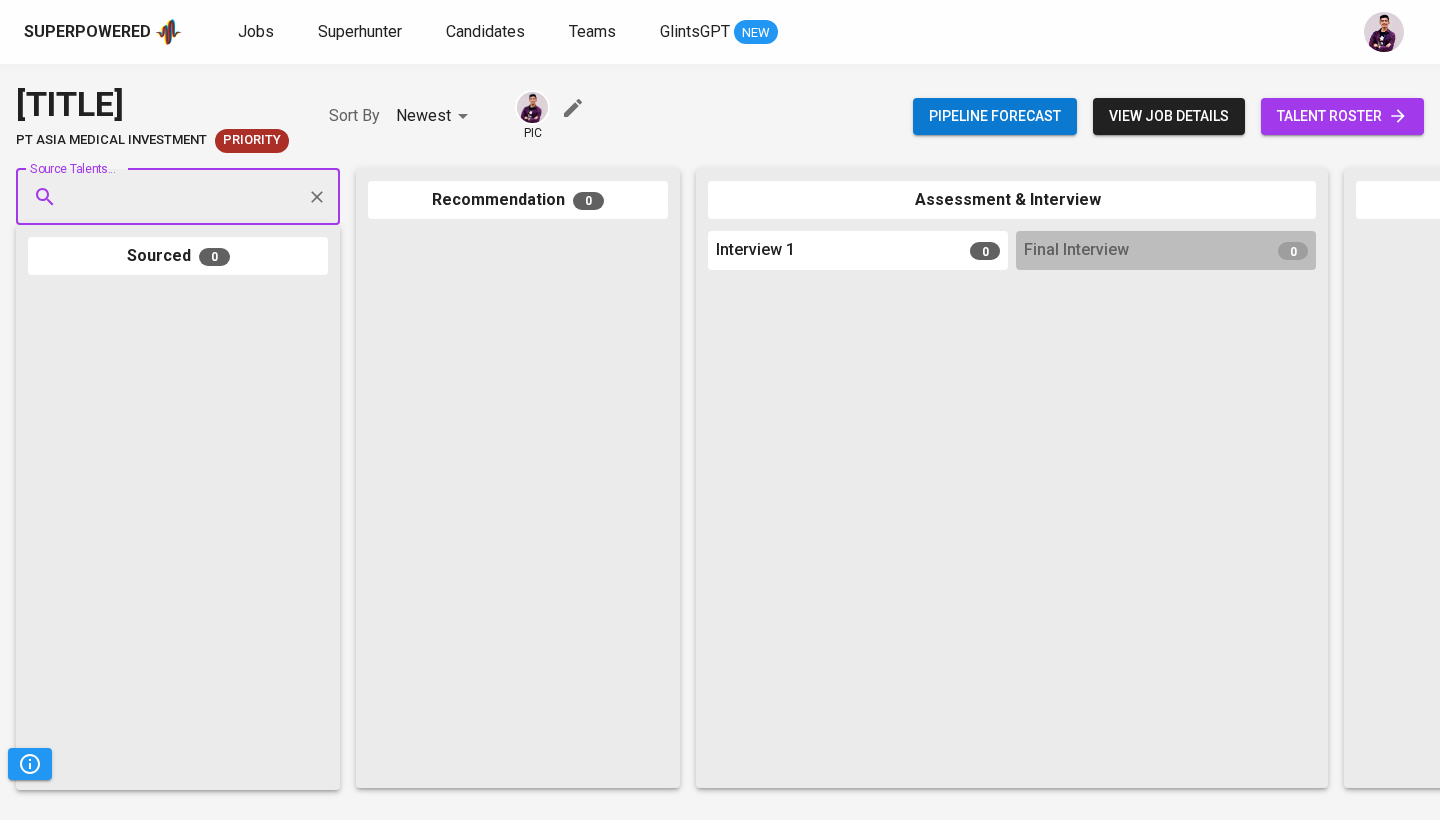 click on "Source Talents..." at bounding box center (170, 197) 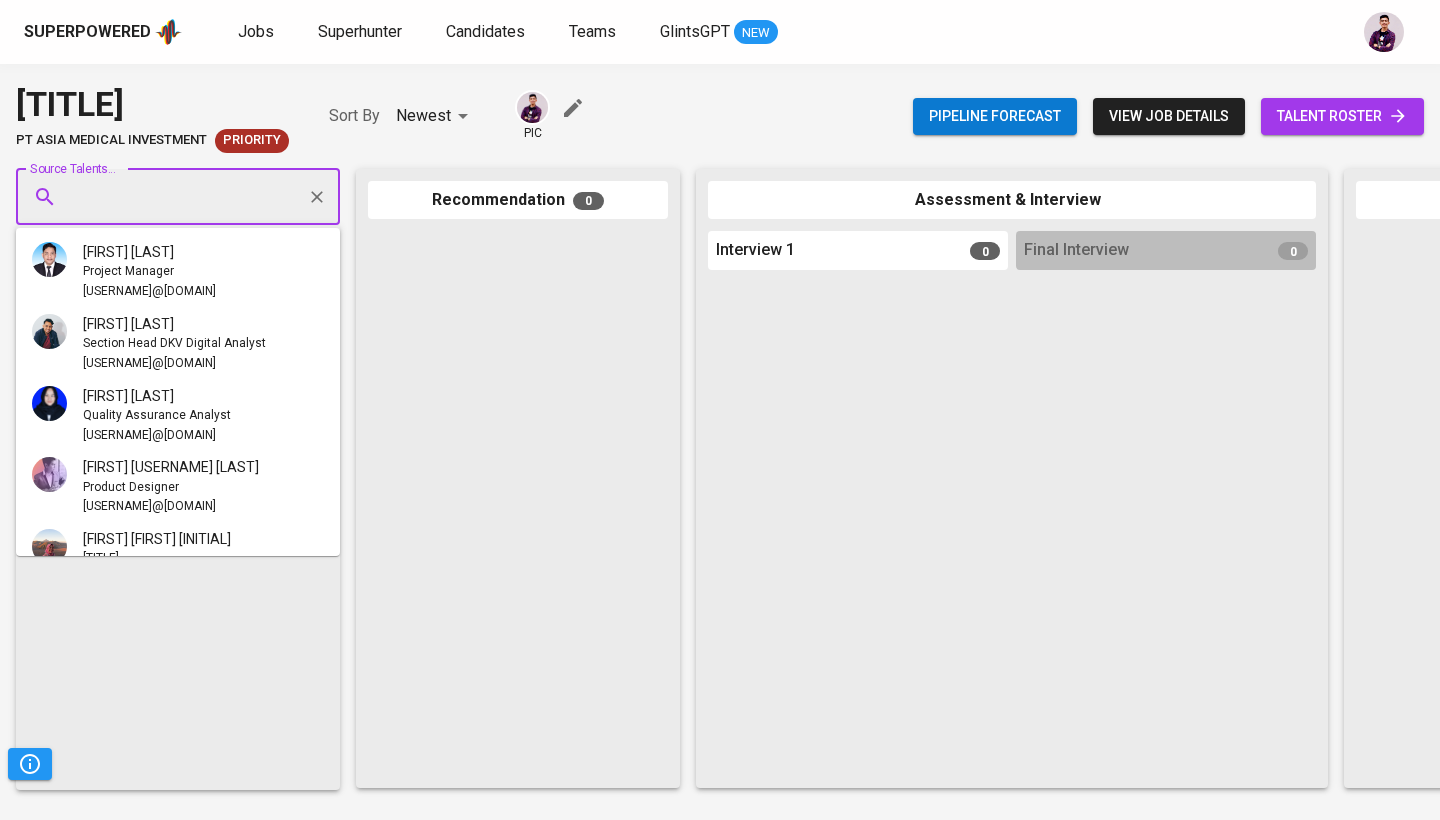 scroll, scrollTop: 435, scrollLeft: 0, axis: vertical 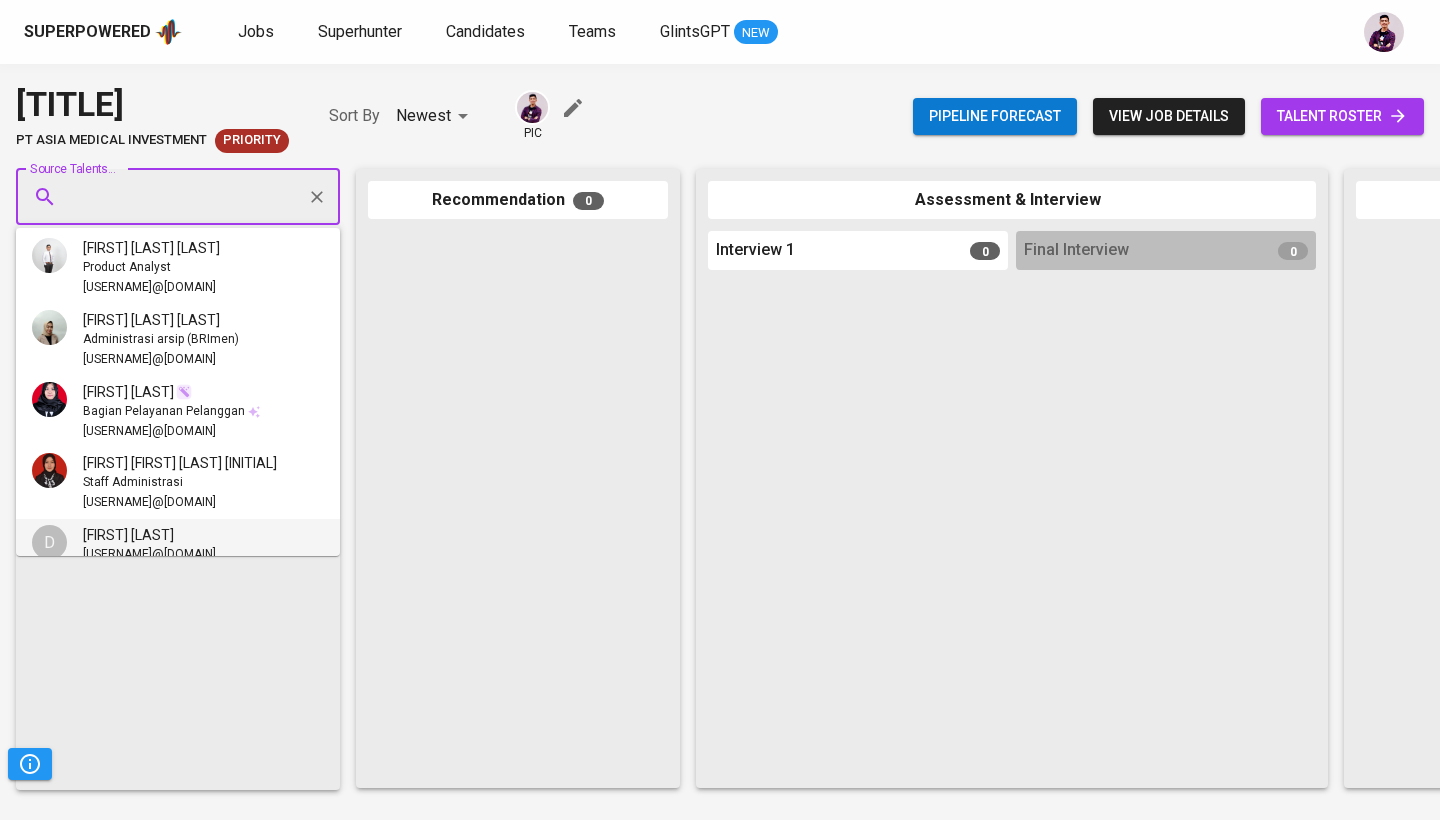 paste on "[EMAIL]" 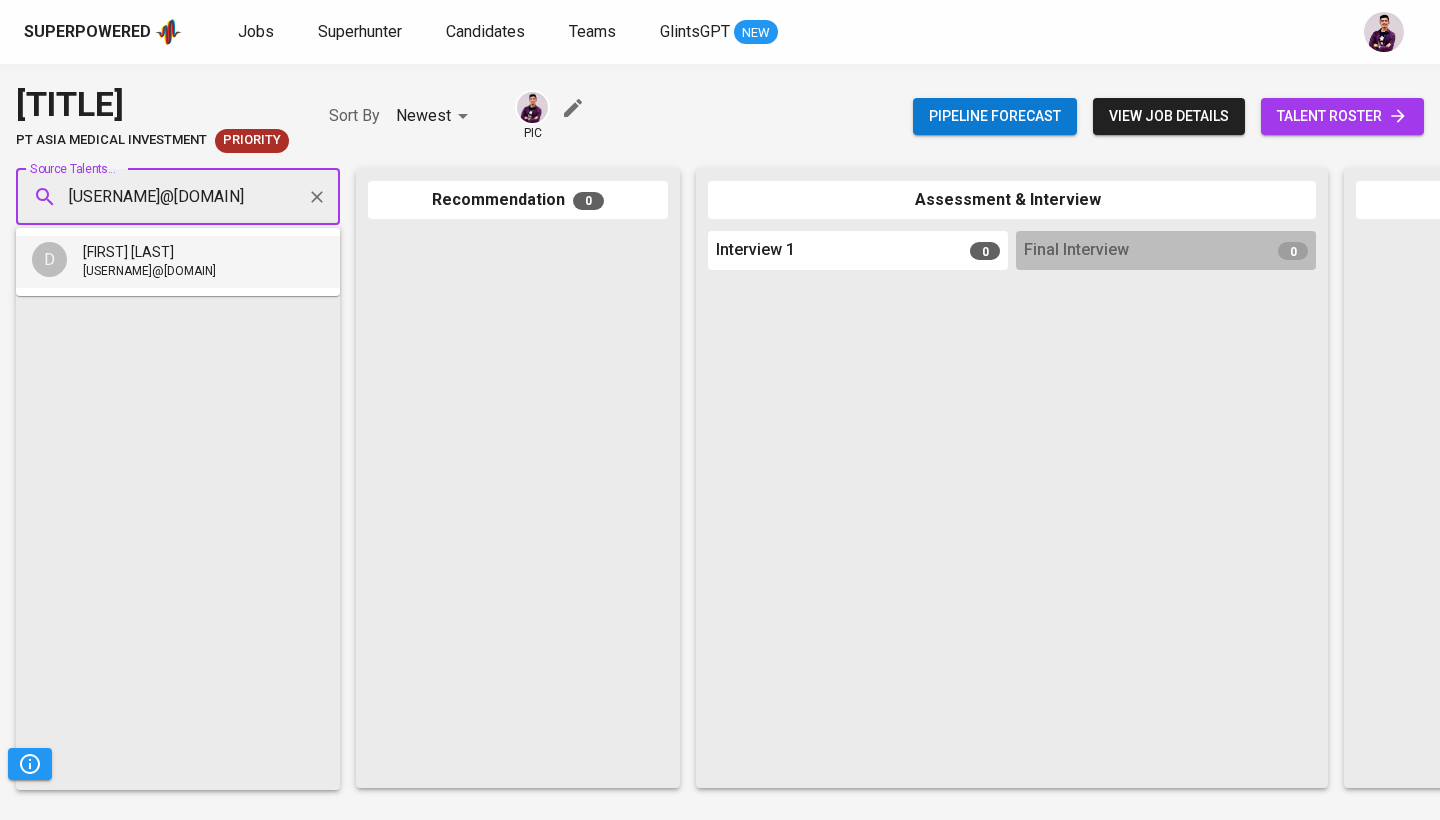 scroll, scrollTop: 0, scrollLeft: 0, axis: both 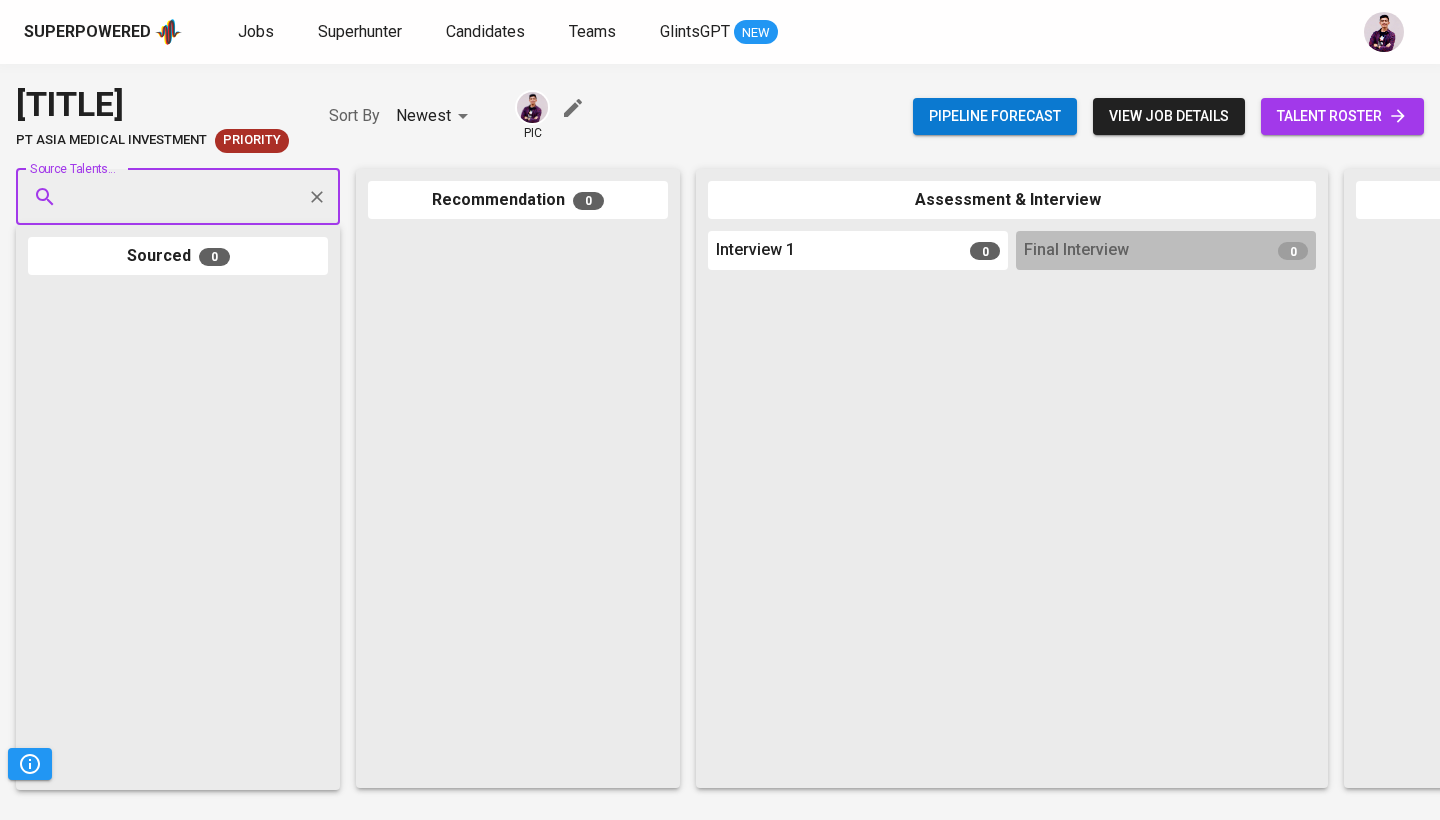 click on "Source Talents..." at bounding box center (170, 197) 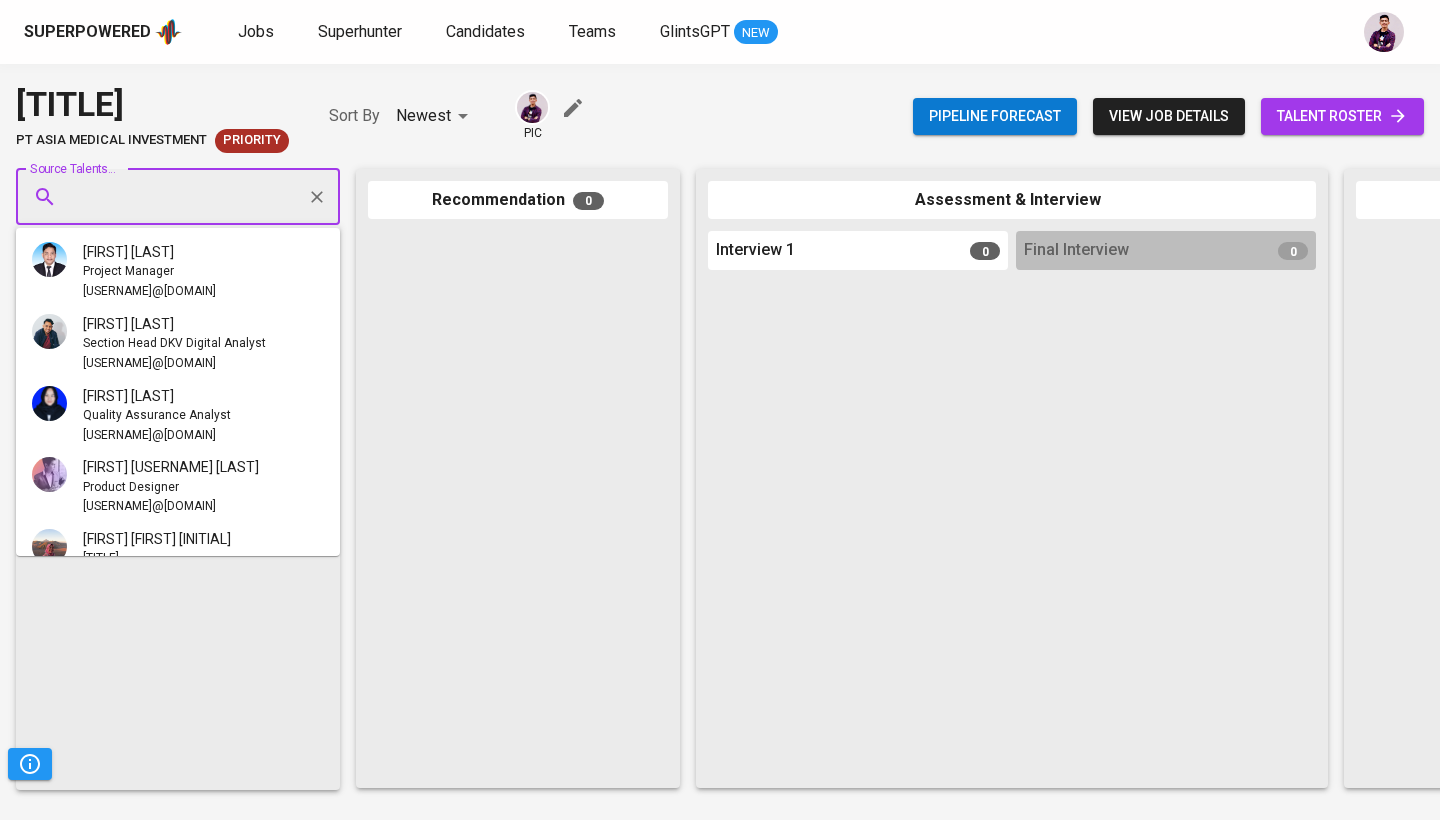scroll, scrollTop: 0, scrollLeft: 0, axis: both 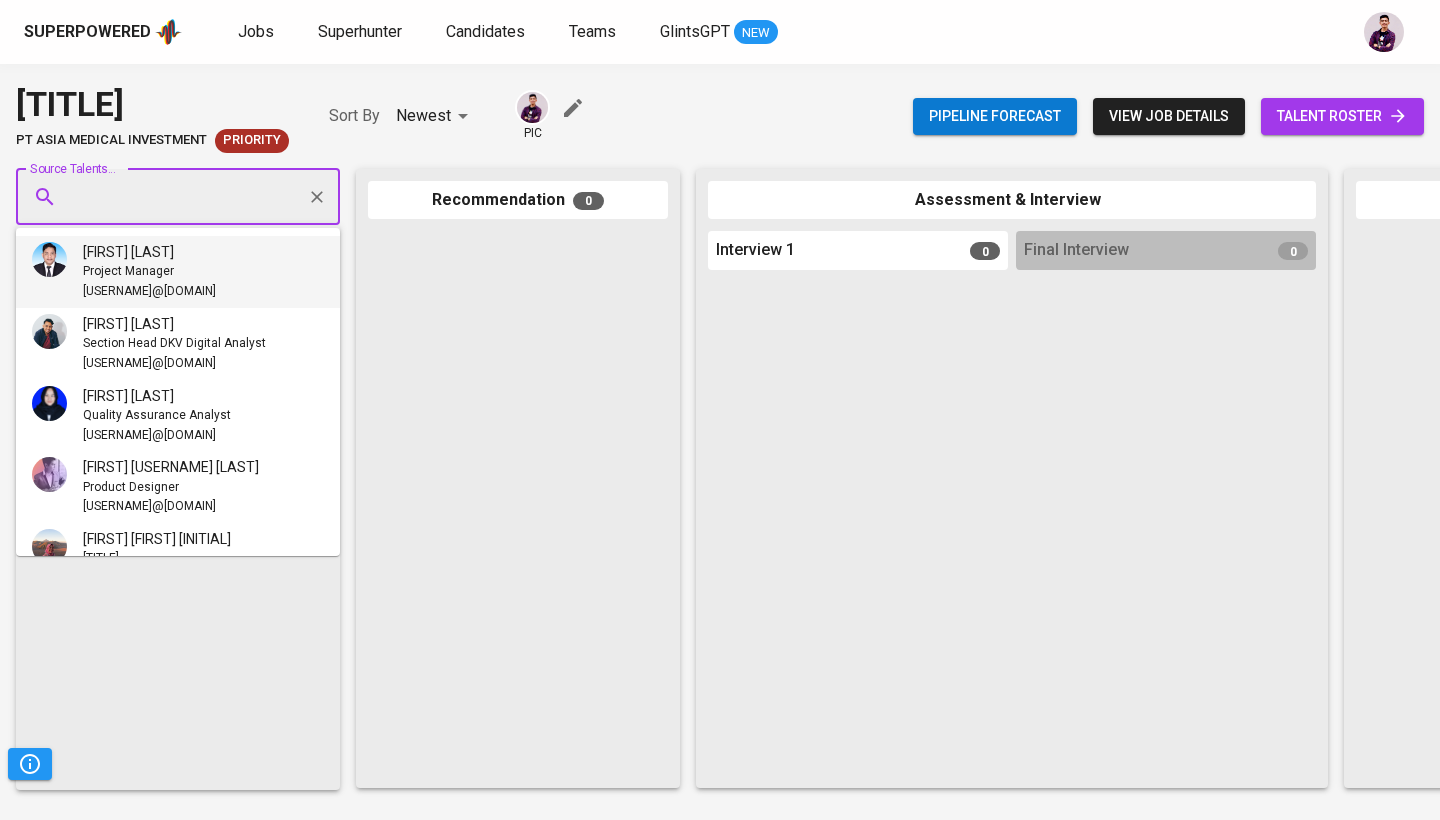 paste on "[EMAIL]" 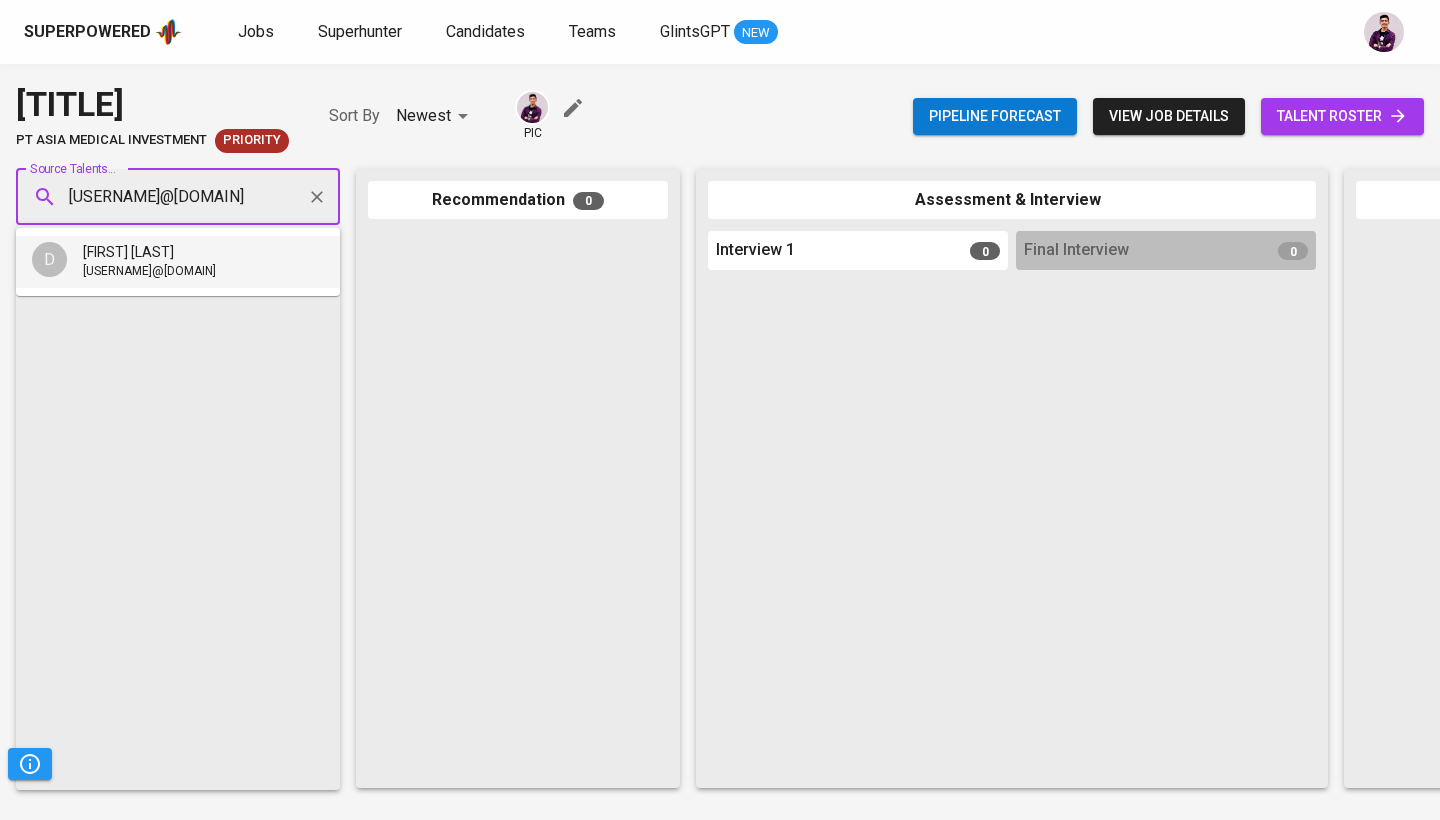click on "D" at bounding box center [49, 259] 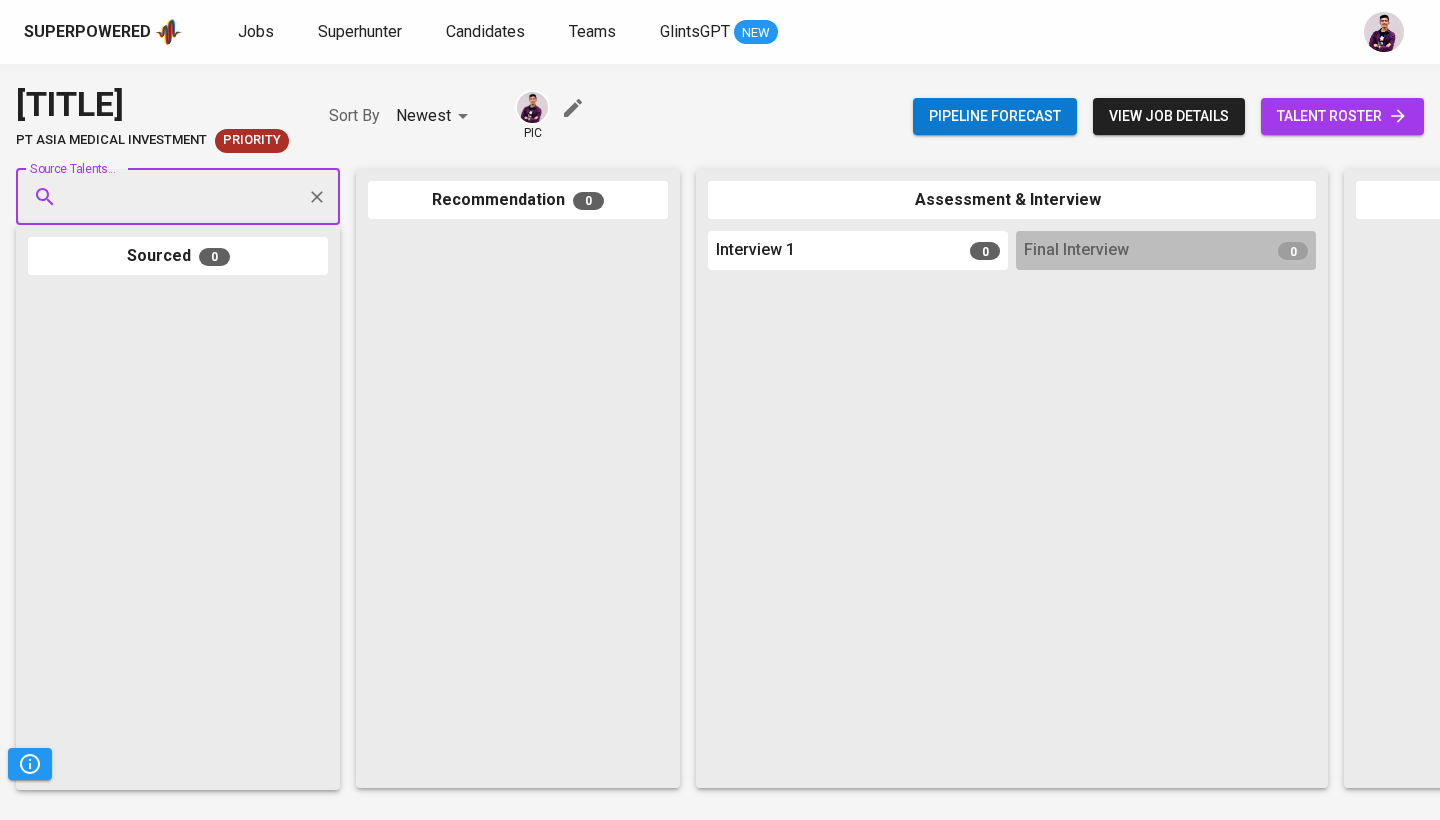 scroll, scrollTop: 0, scrollLeft: 0, axis: both 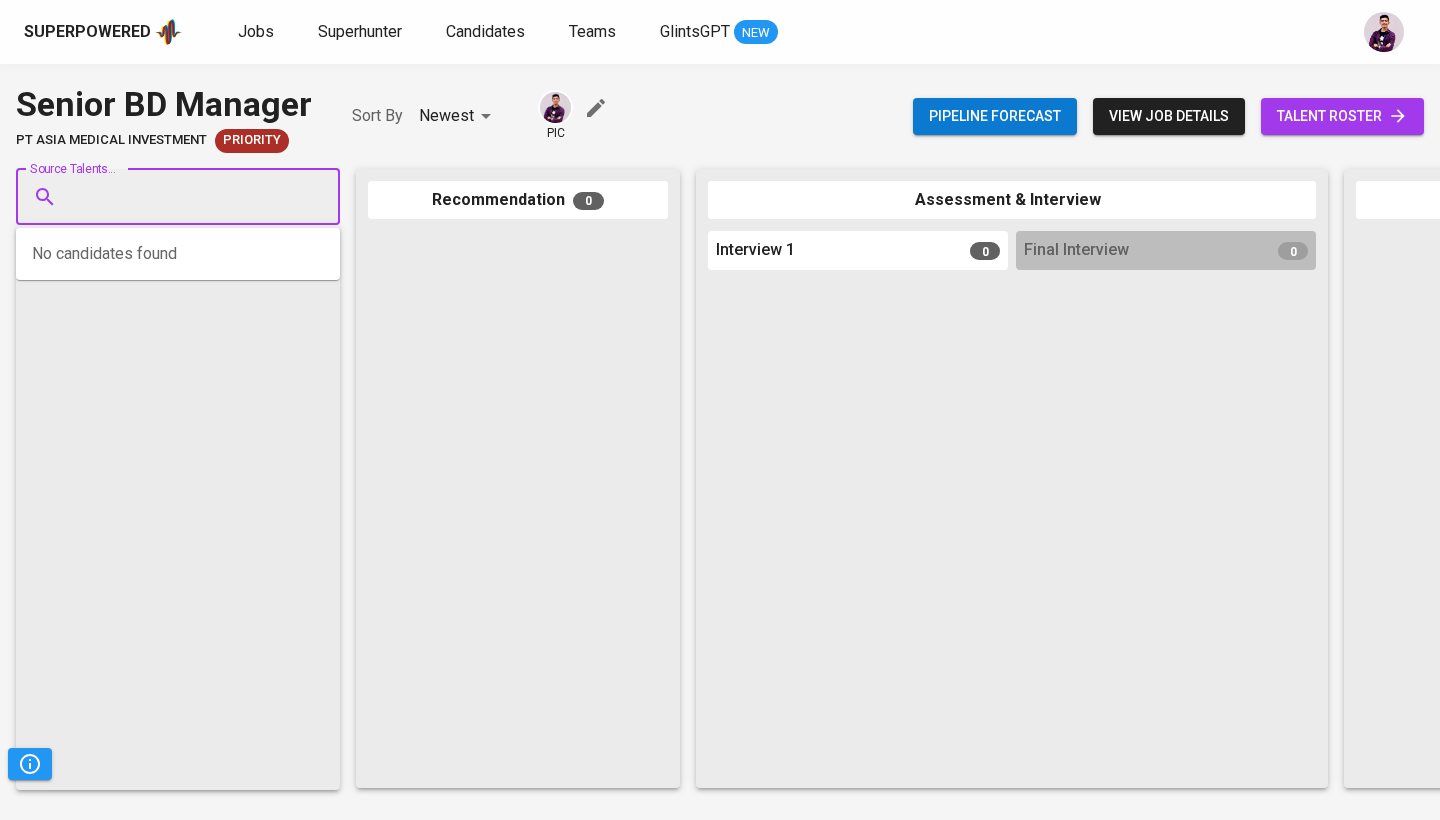 click on "Source Talents..." at bounding box center [170, 197] 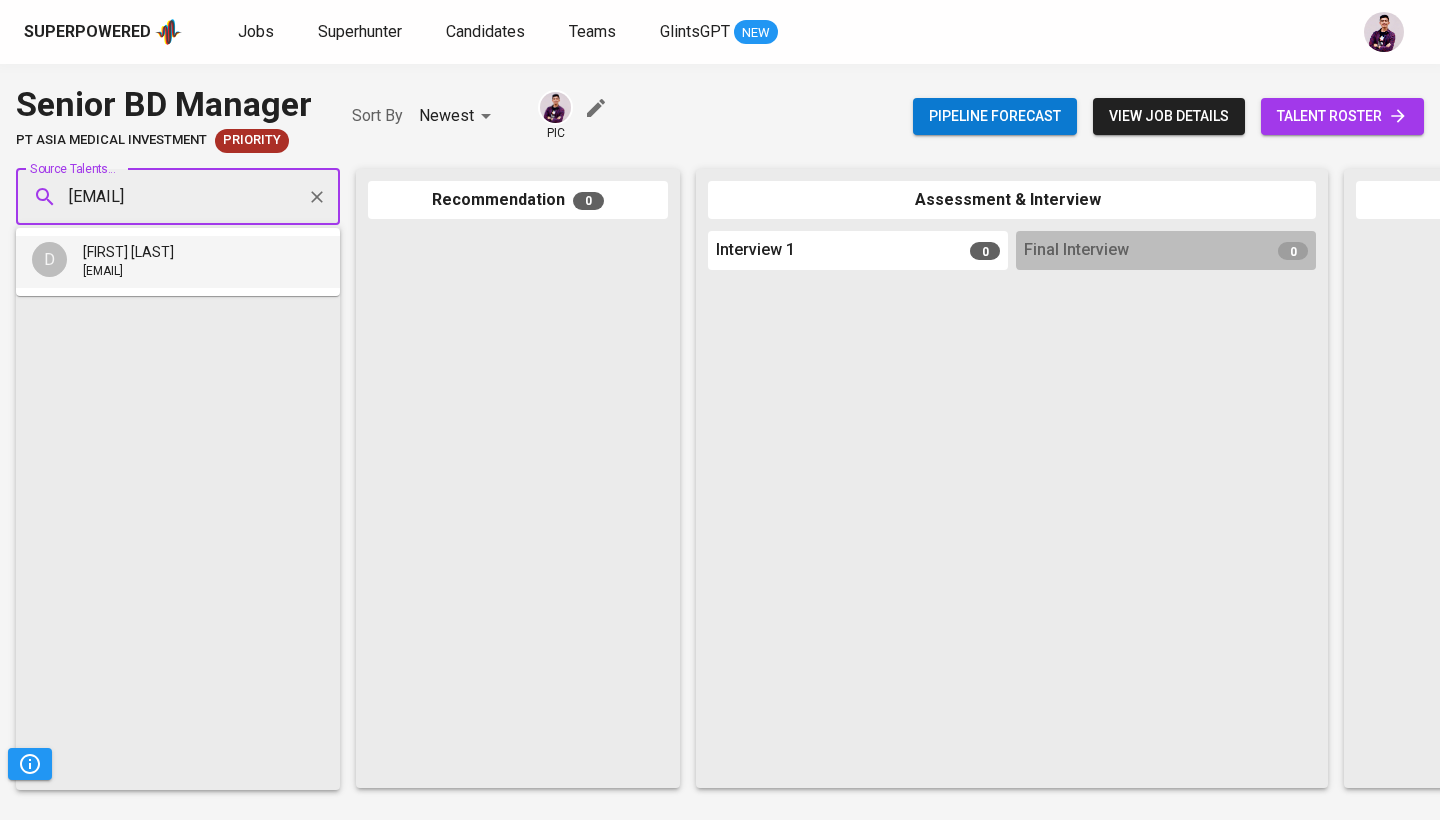 click on "dr.dyan.andriaty@gmail.com" at bounding box center [103, 272] 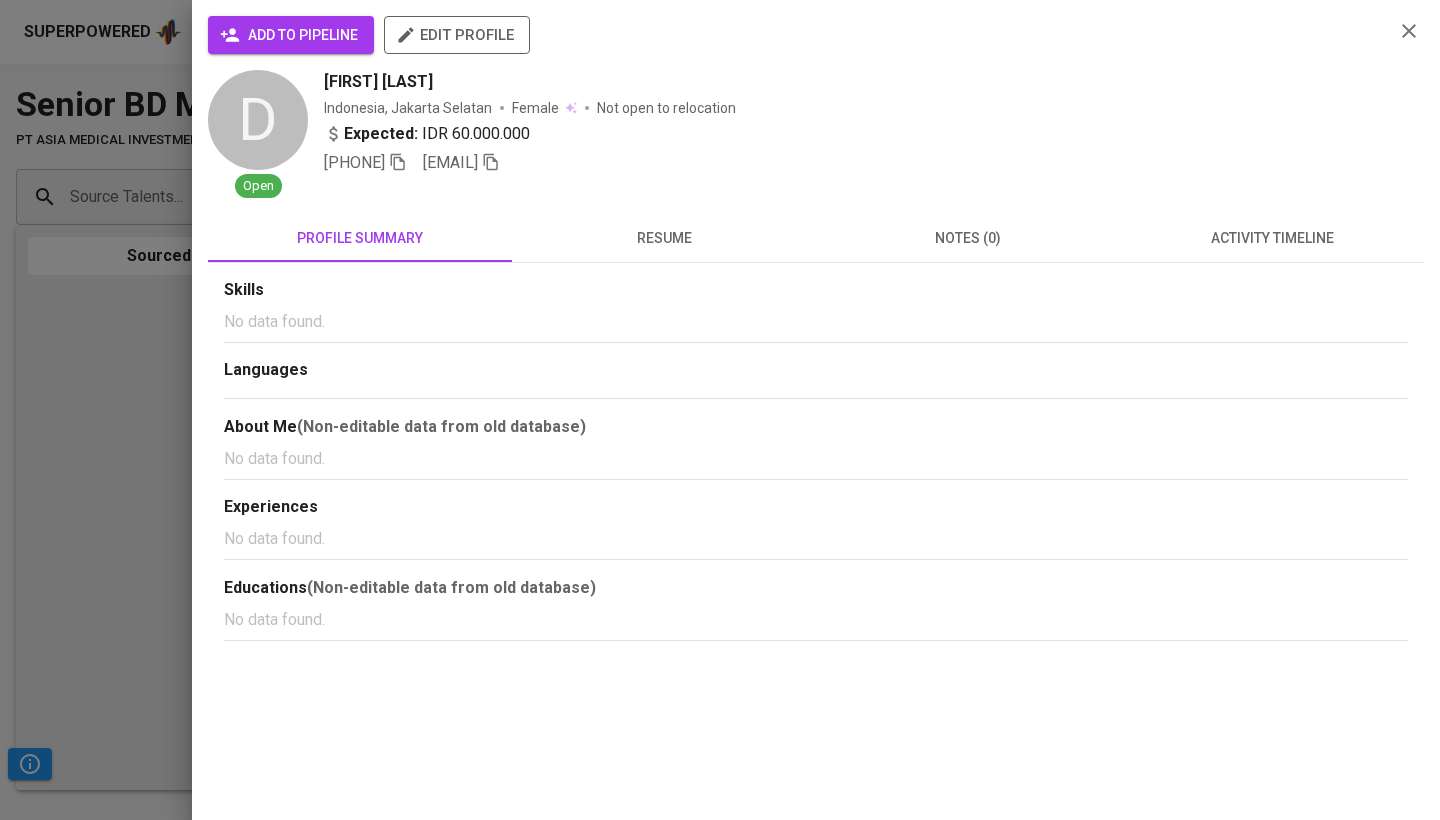 click on "add to pipeline" at bounding box center [291, 35] 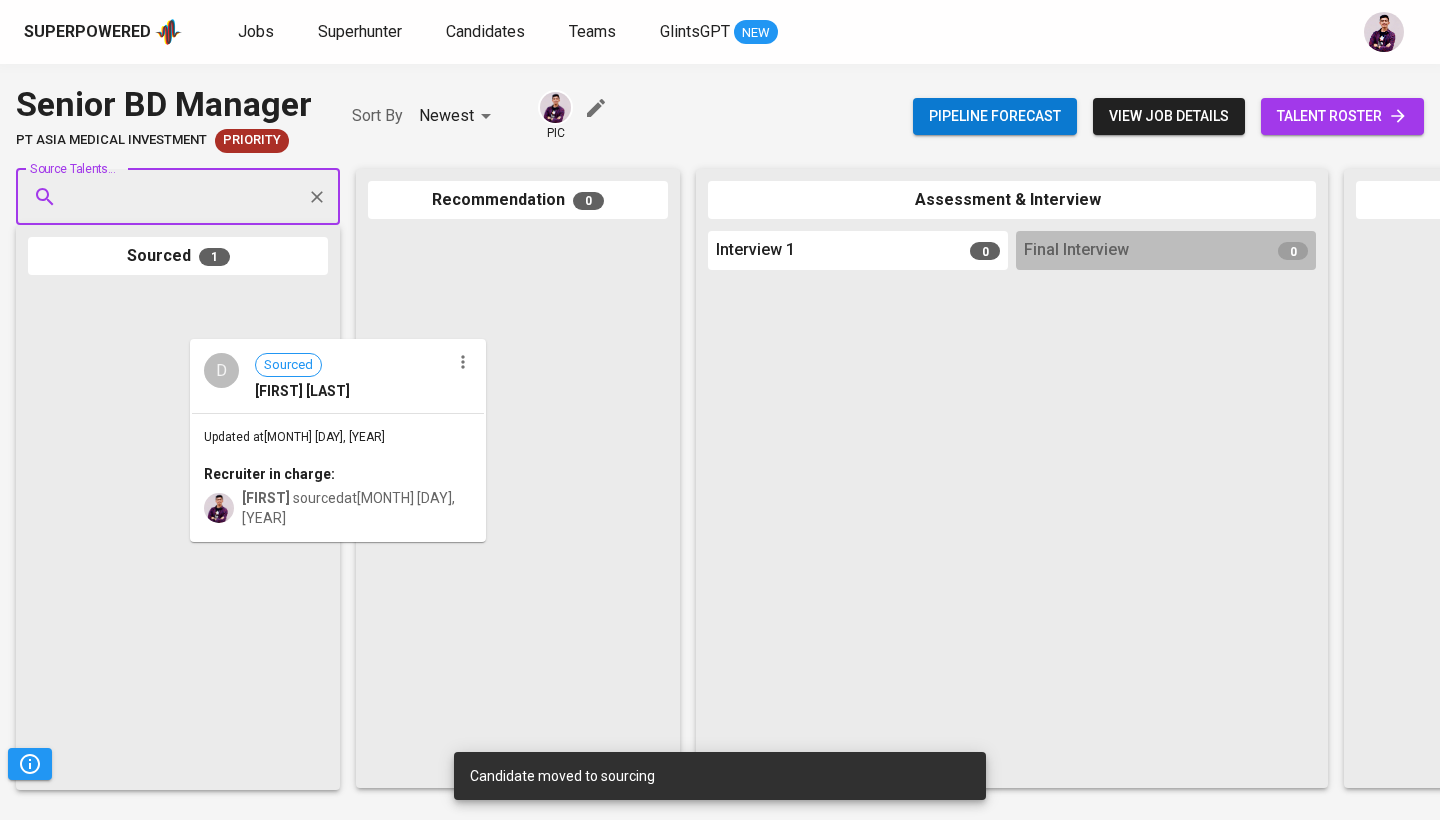 drag, startPoint x: 226, startPoint y: 350, endPoint x: 420, endPoint y: 417, distance: 205.24376 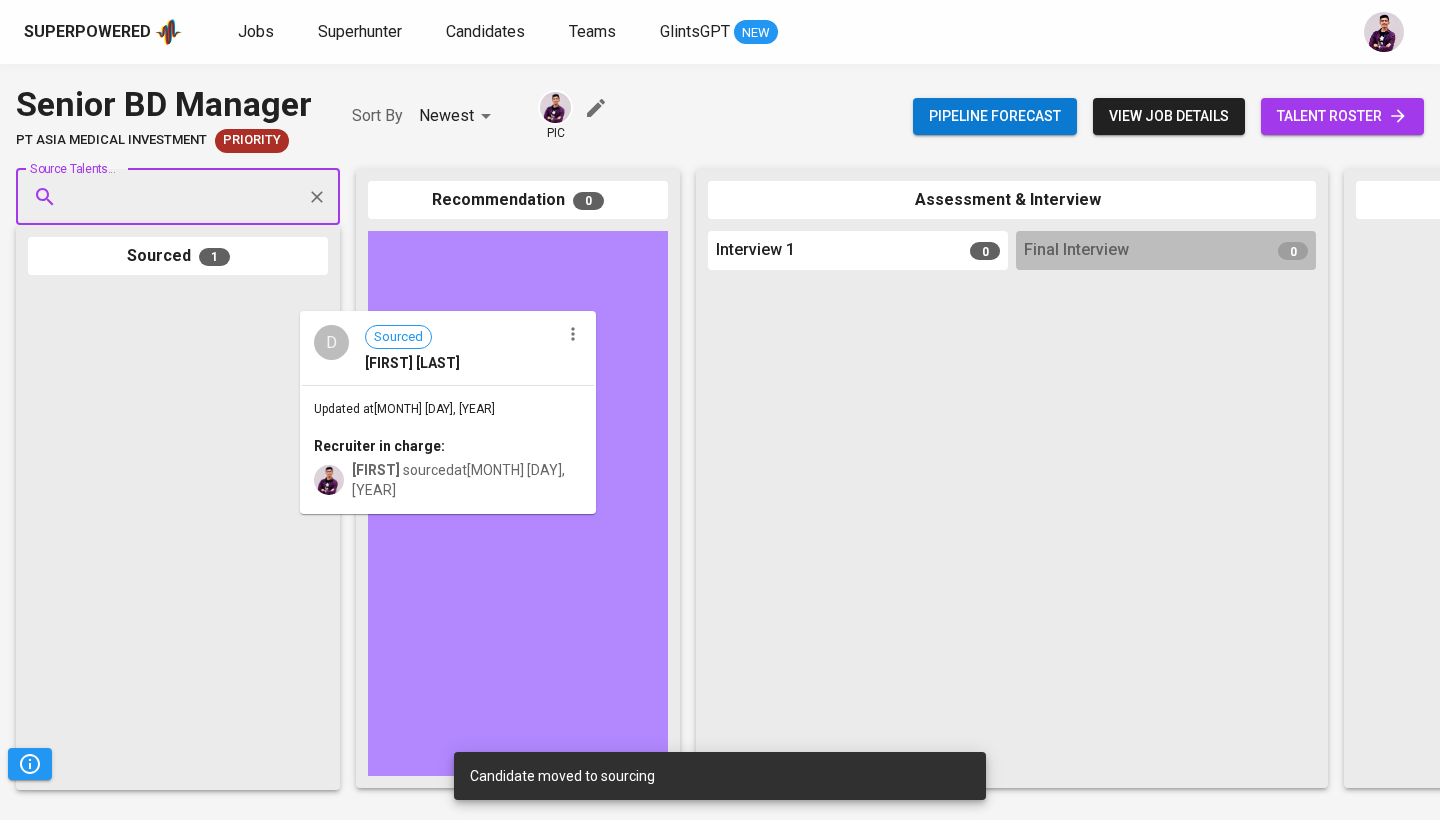 drag, startPoint x: 240, startPoint y: 370, endPoint x: 522, endPoint y: 397, distance: 283.2896 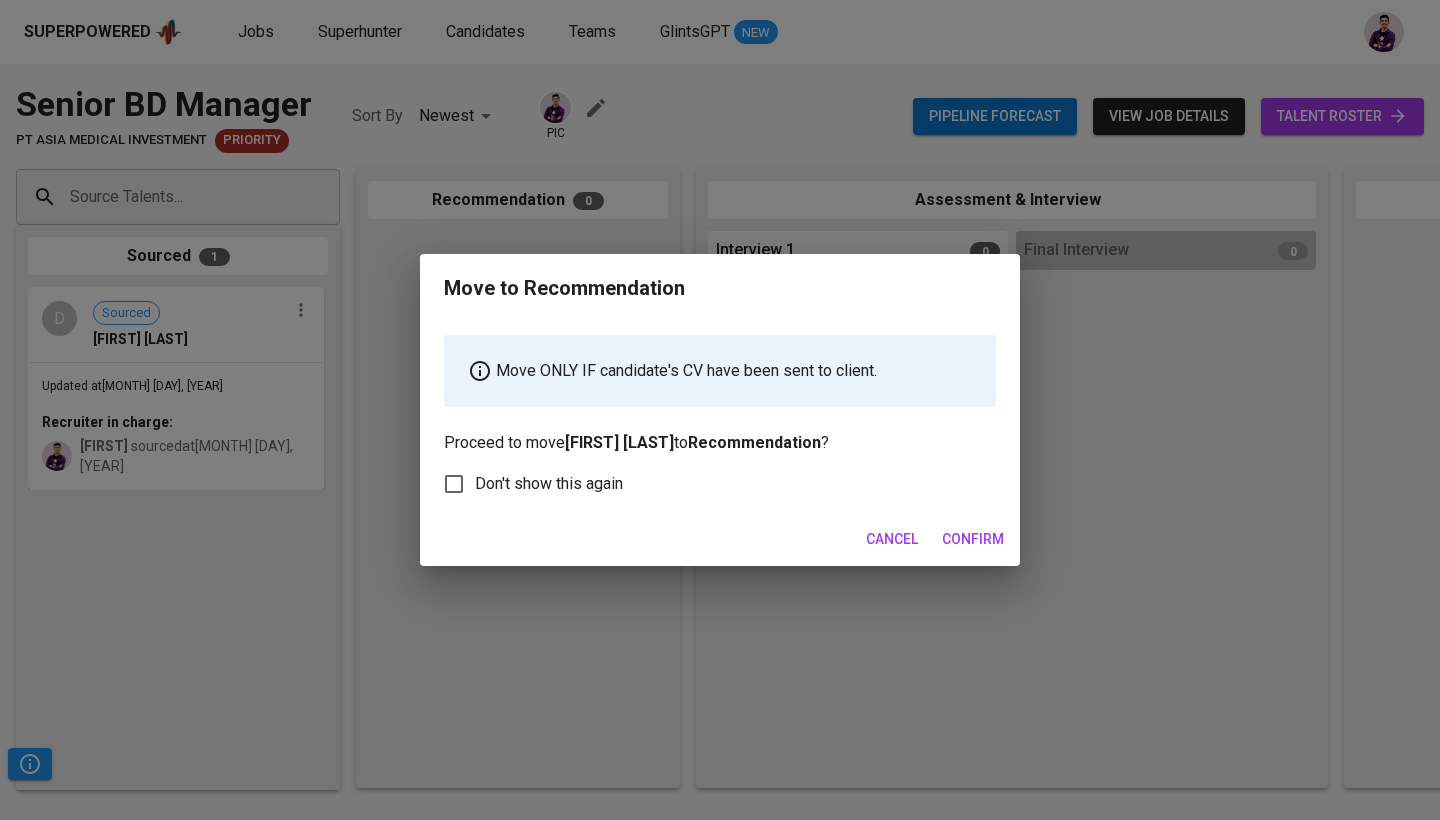 click on "Confirm" at bounding box center [973, 539] 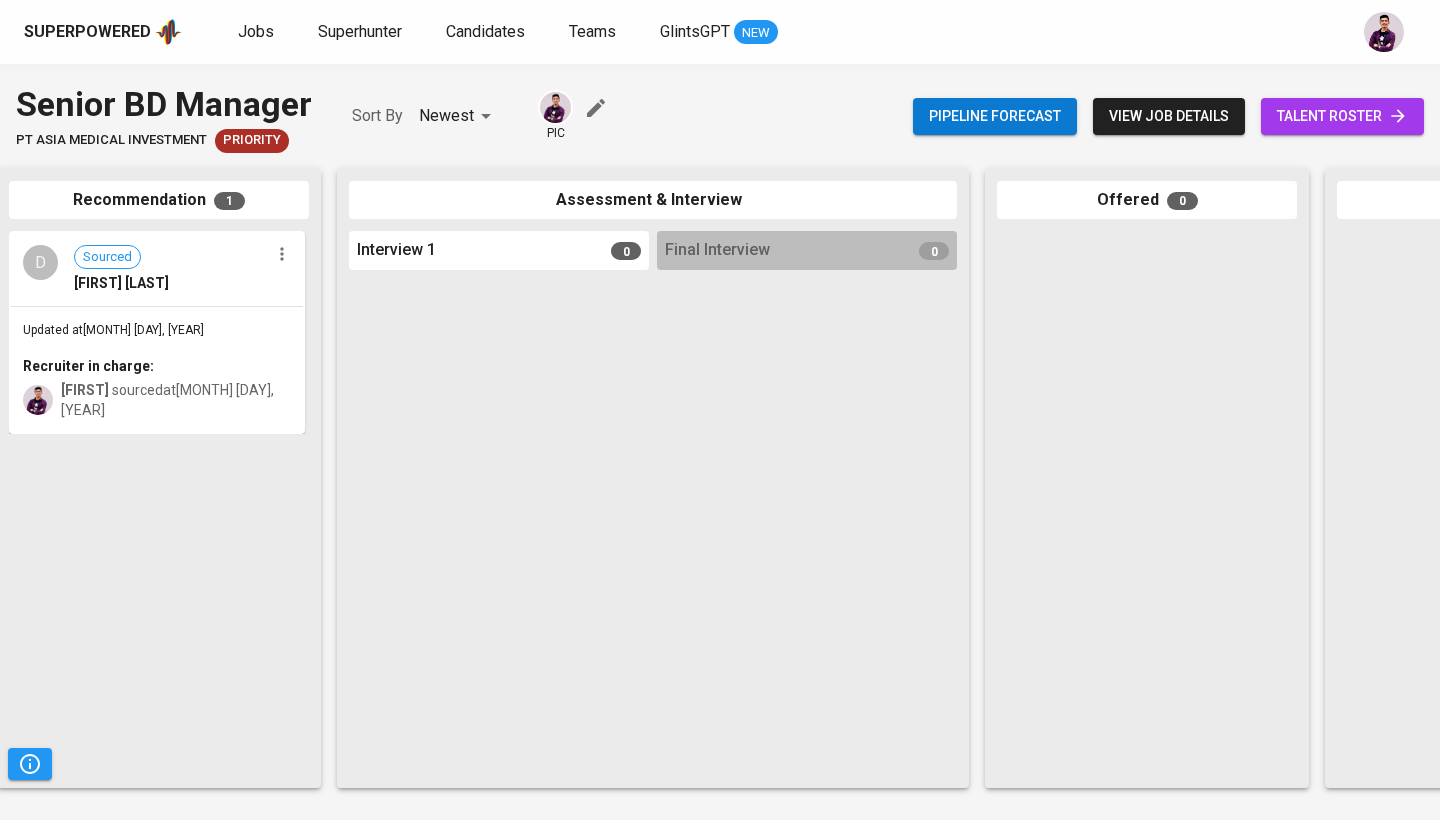 scroll, scrollTop: 0, scrollLeft: 386, axis: horizontal 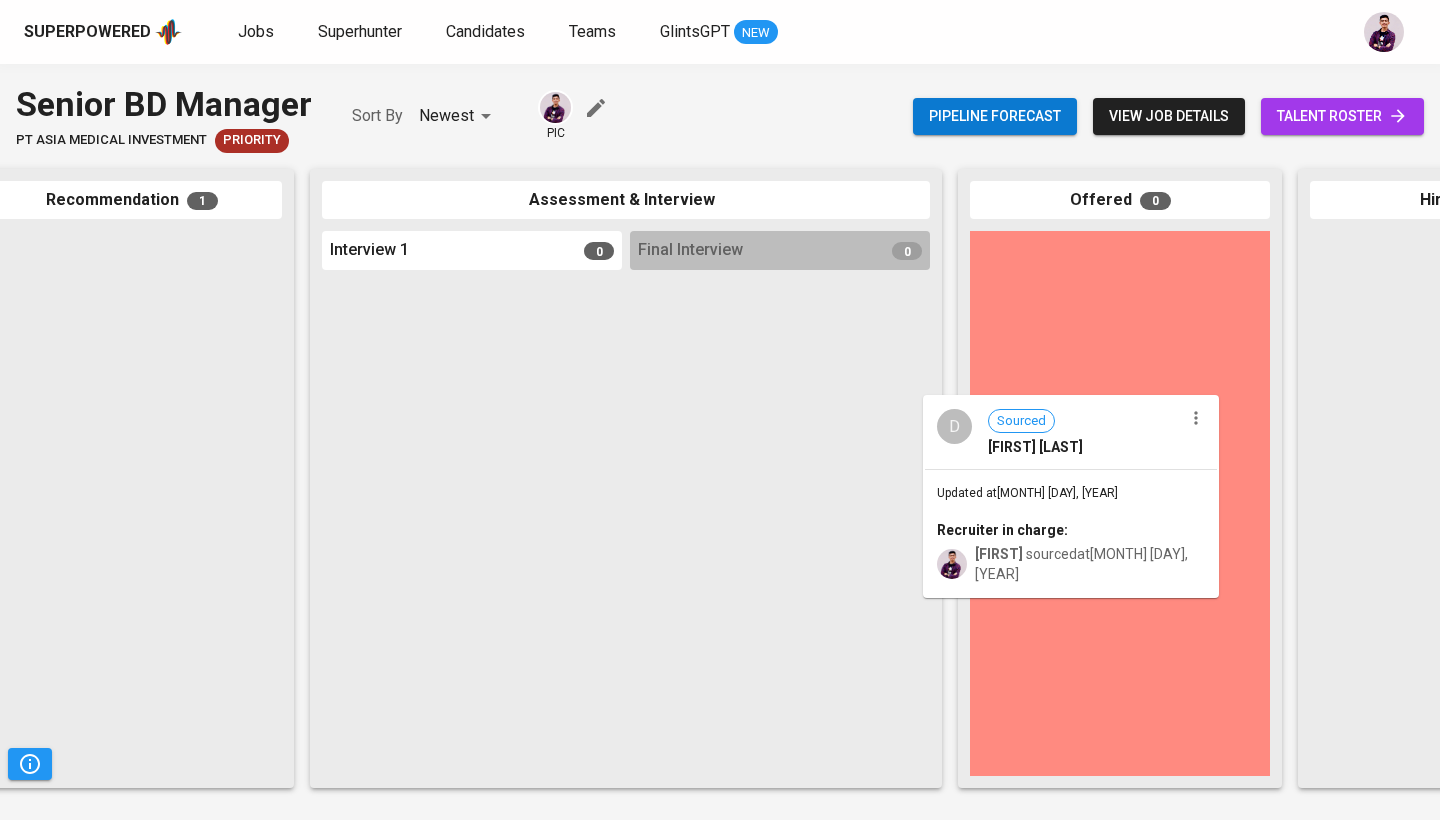 drag, startPoint x: 174, startPoint y: 323, endPoint x: 1143, endPoint y: 487, distance: 982.7802 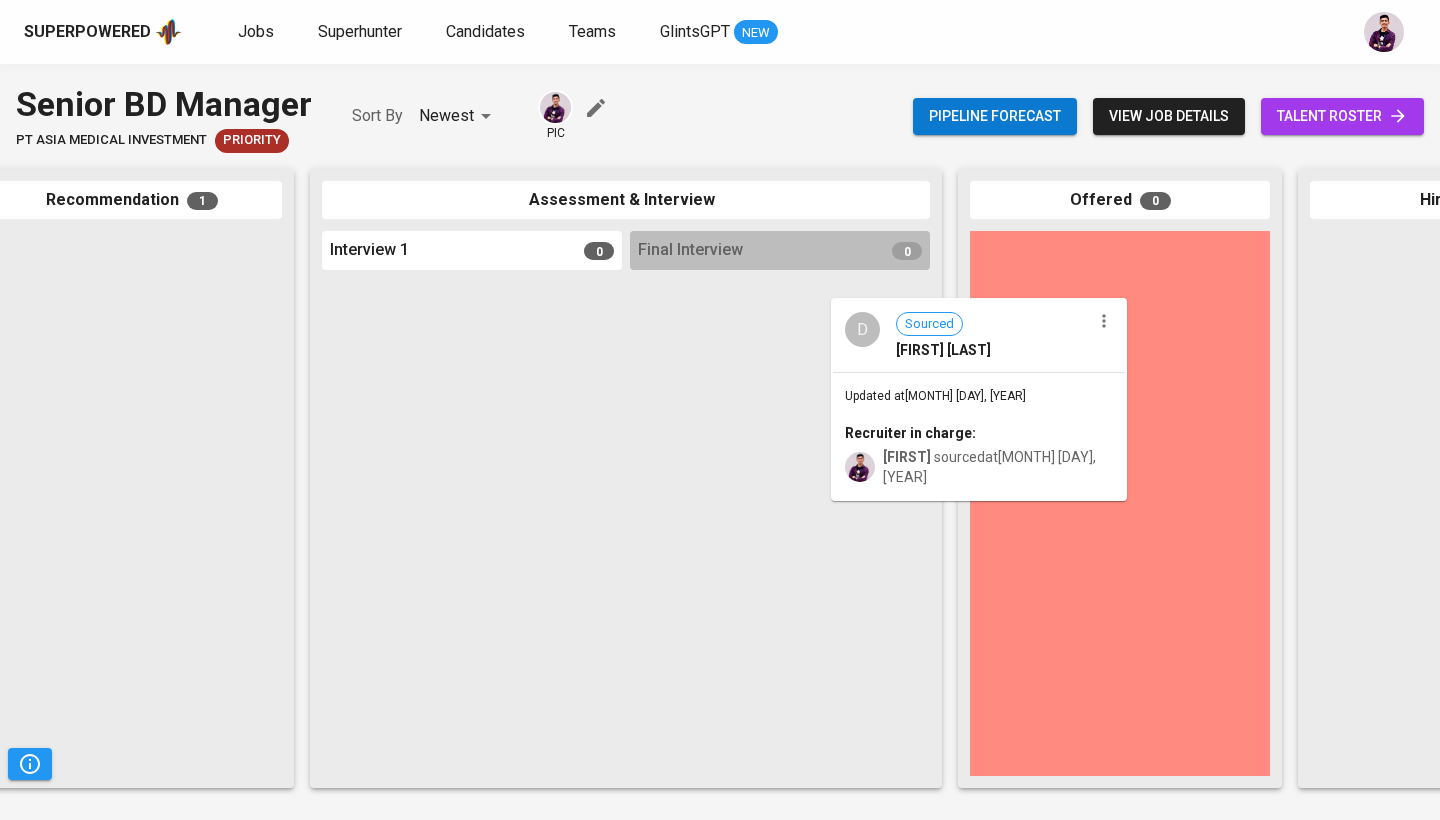 drag, startPoint x: 174, startPoint y: 304, endPoint x: 1135, endPoint y: 372, distance: 963.40283 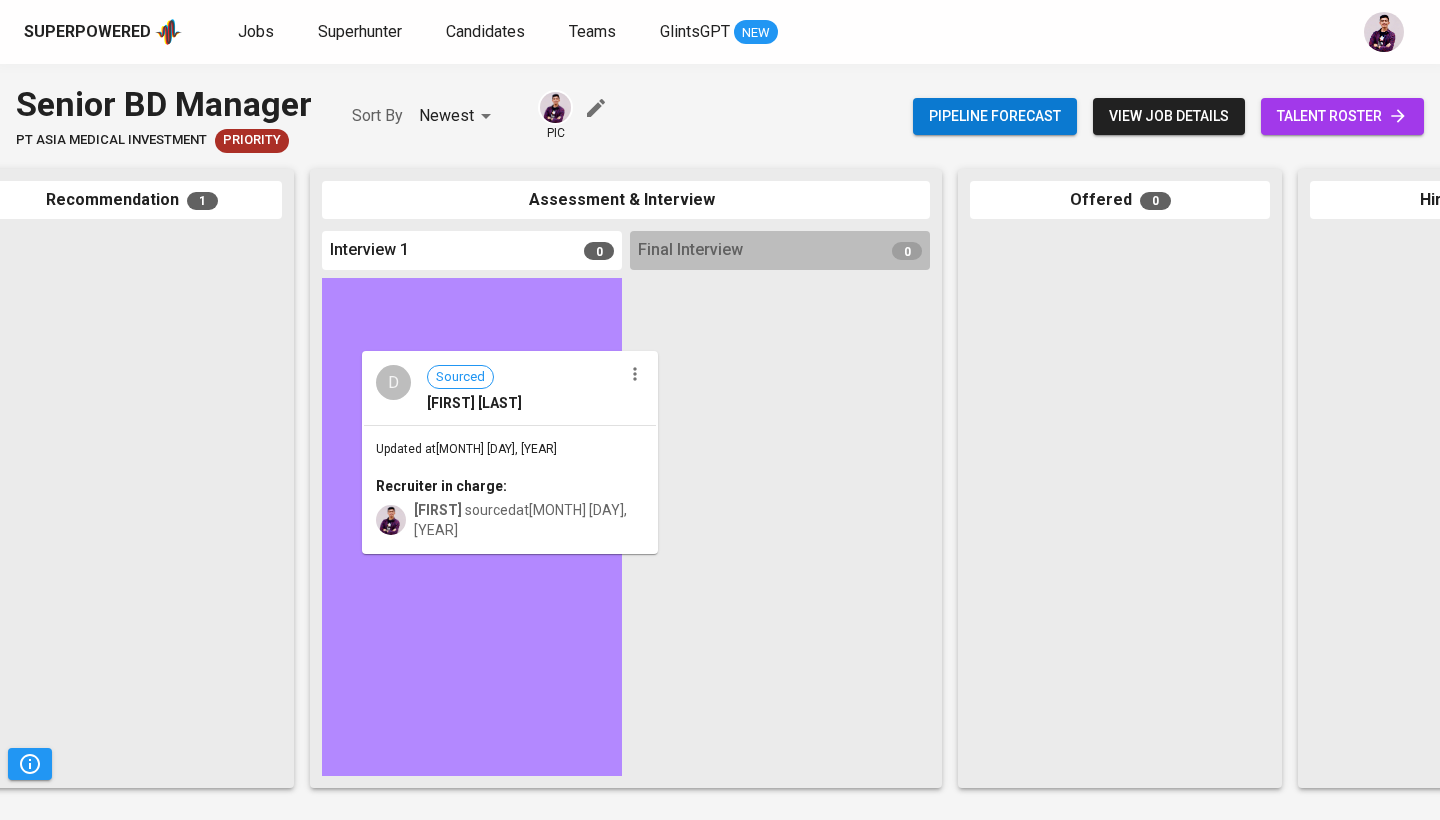 drag, startPoint x: 122, startPoint y: 279, endPoint x: 508, endPoint y: 401, distance: 404.82095 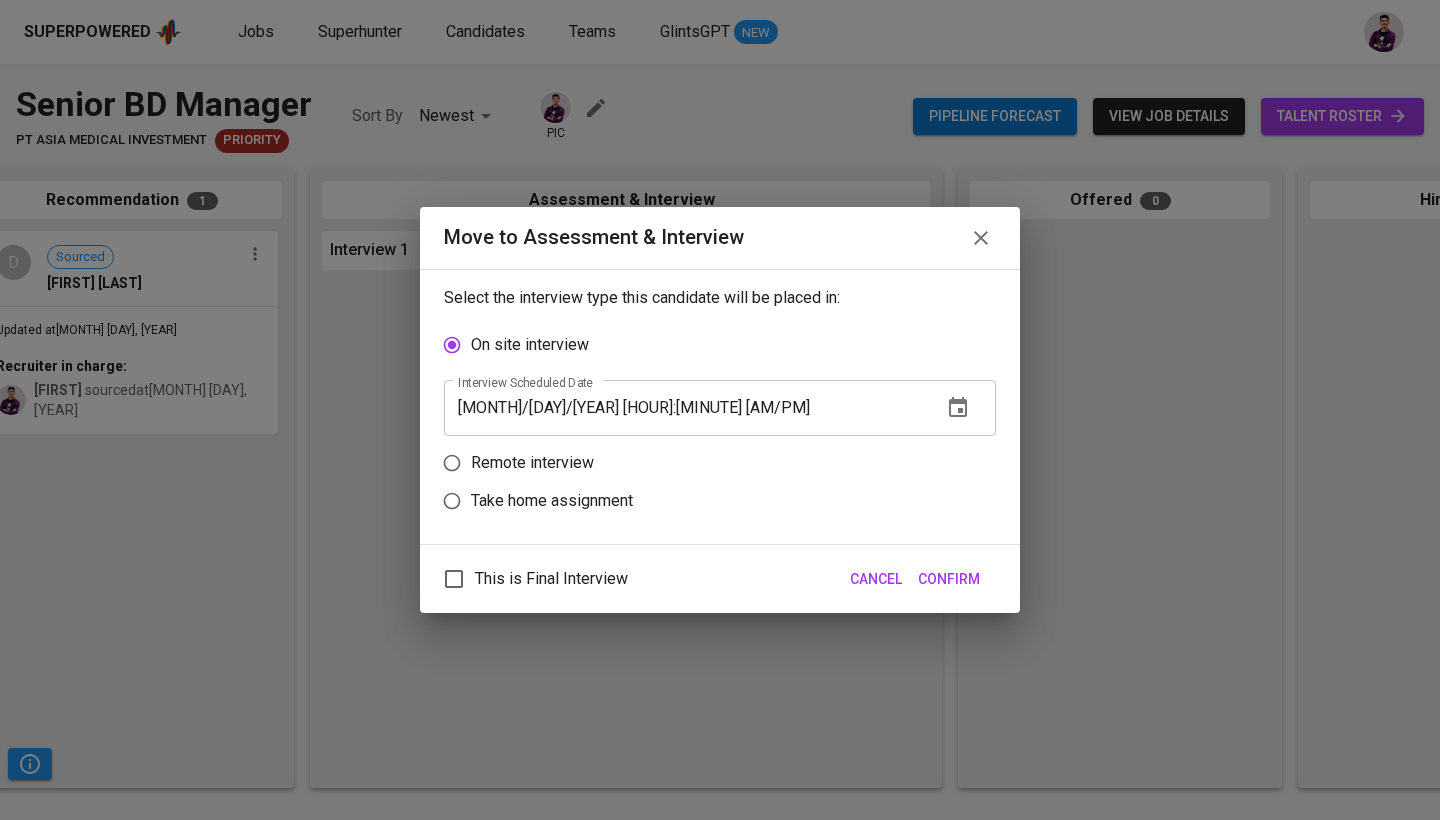 click on "08/06/2025 06:11 pm" at bounding box center (685, 408) 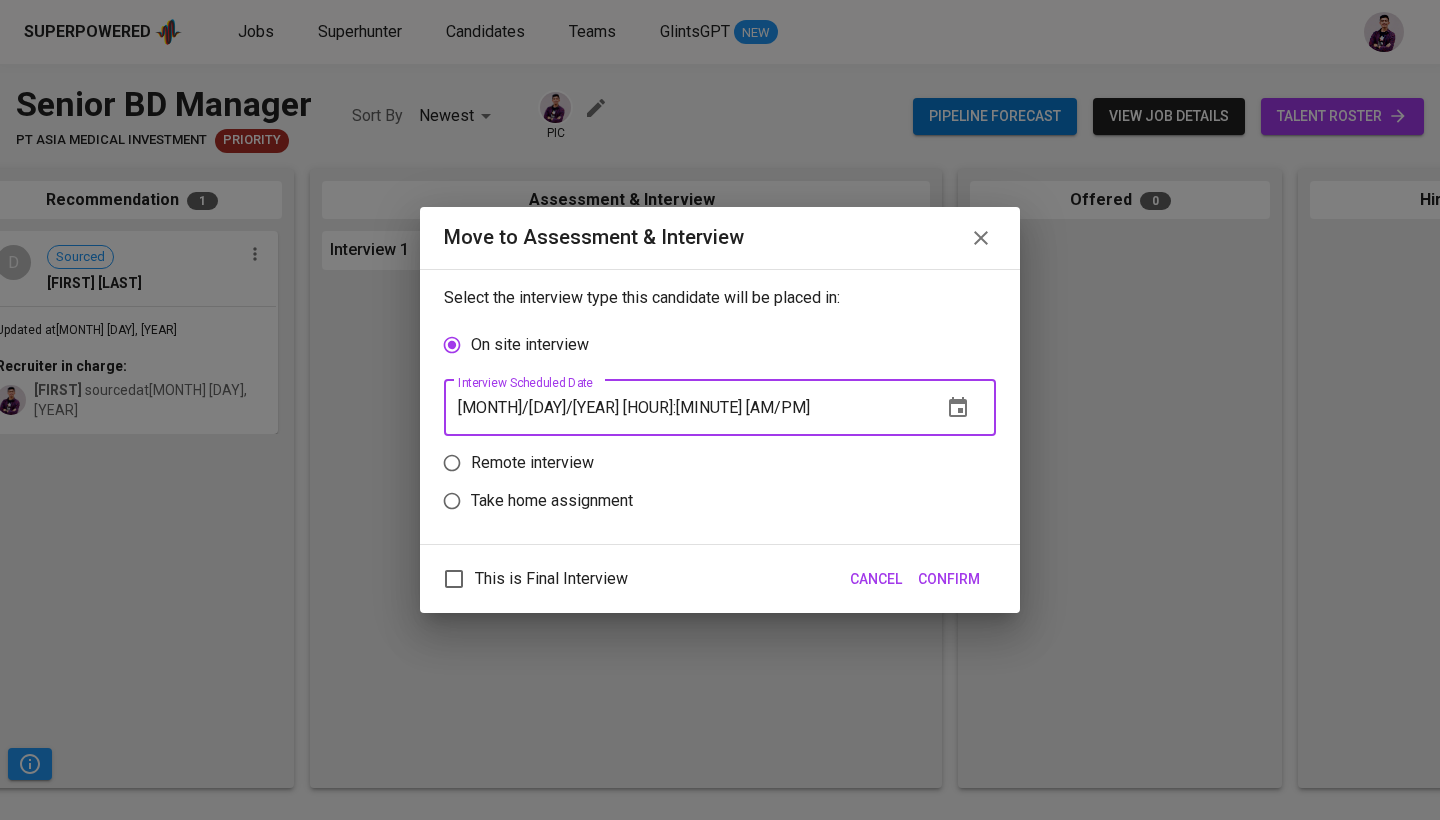 type on "08/06/2025 05:12 pm" 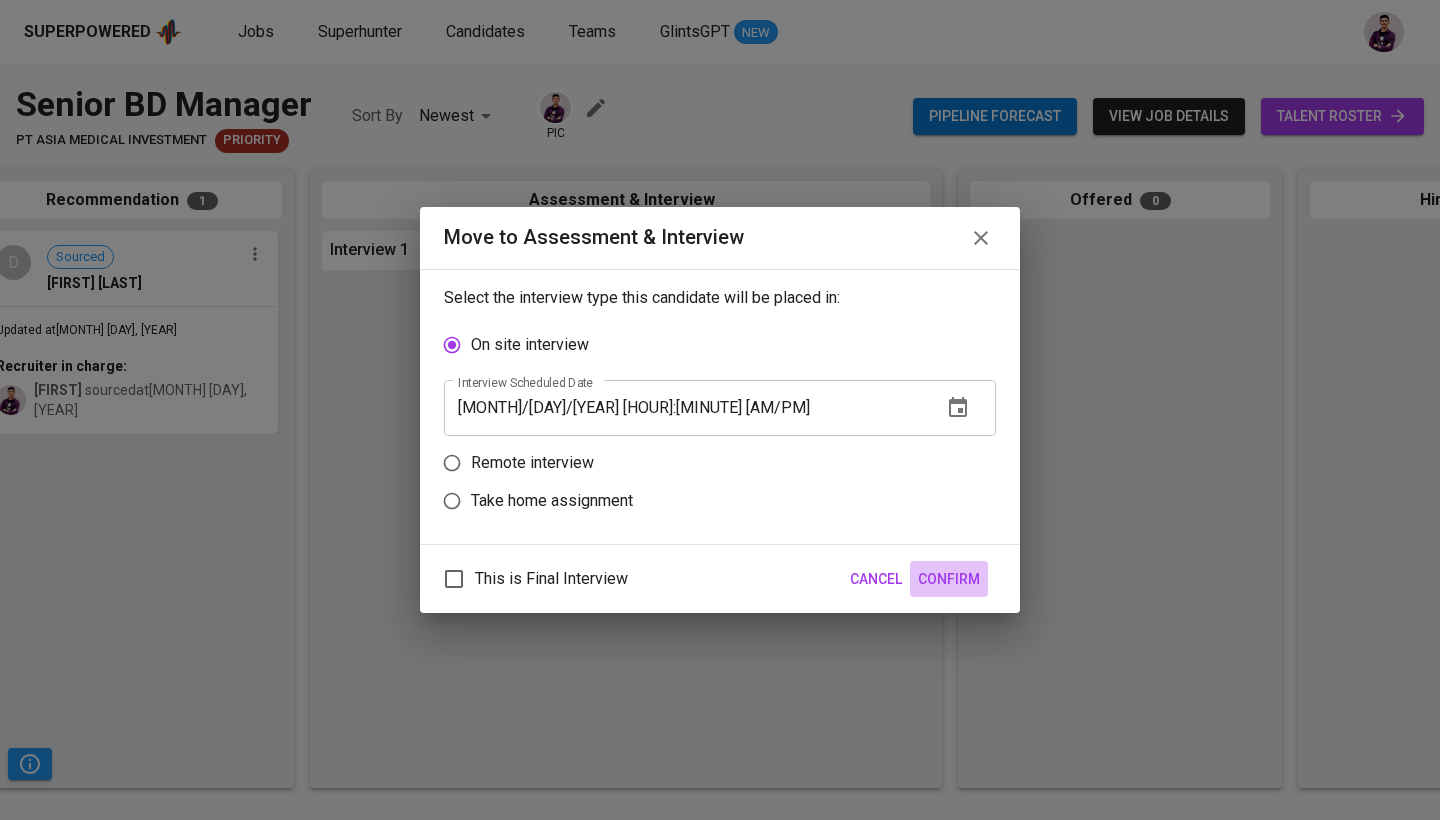 click on "Confirm" at bounding box center [949, 579] 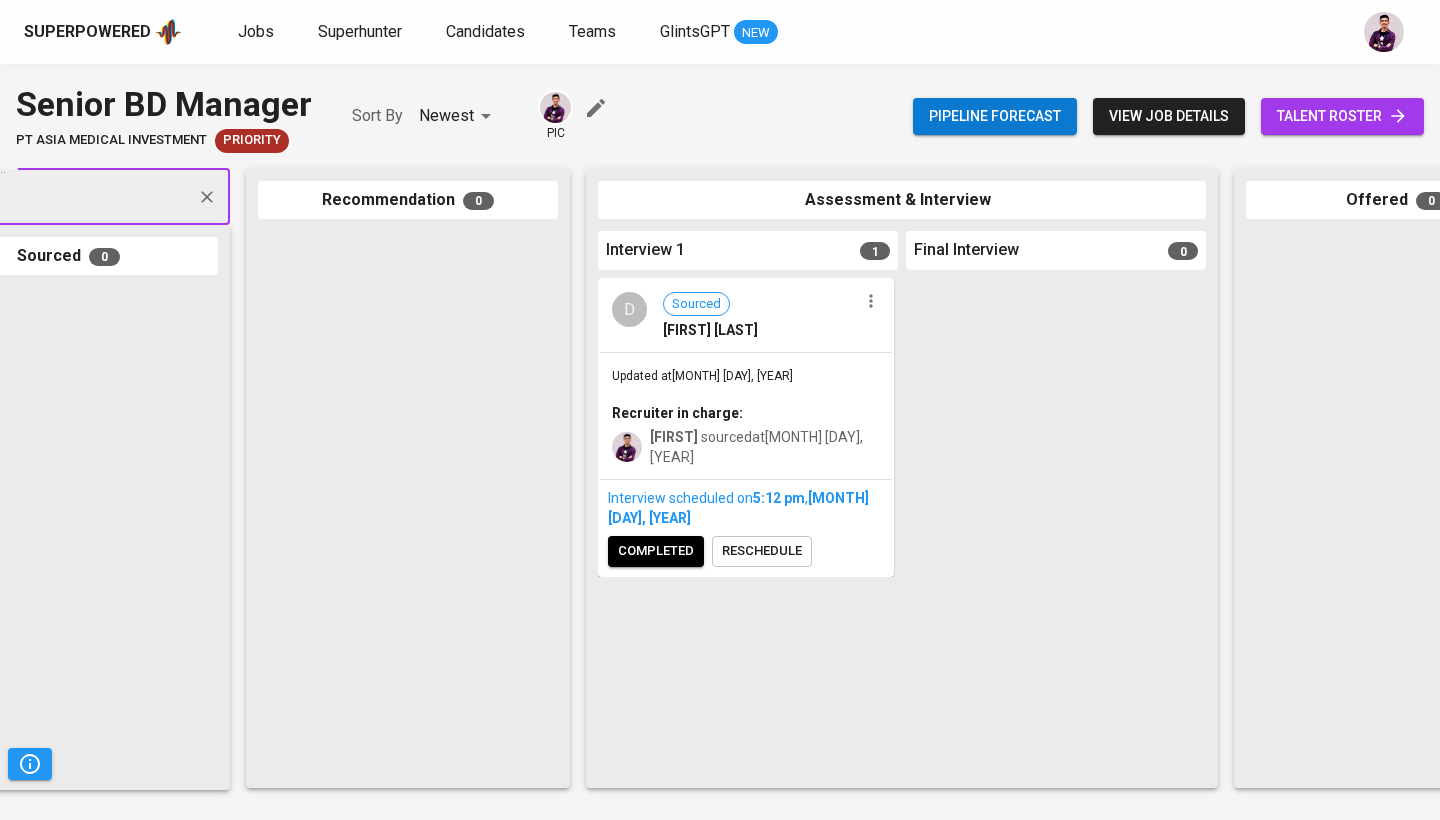 scroll, scrollTop: 0, scrollLeft: 120, axis: horizontal 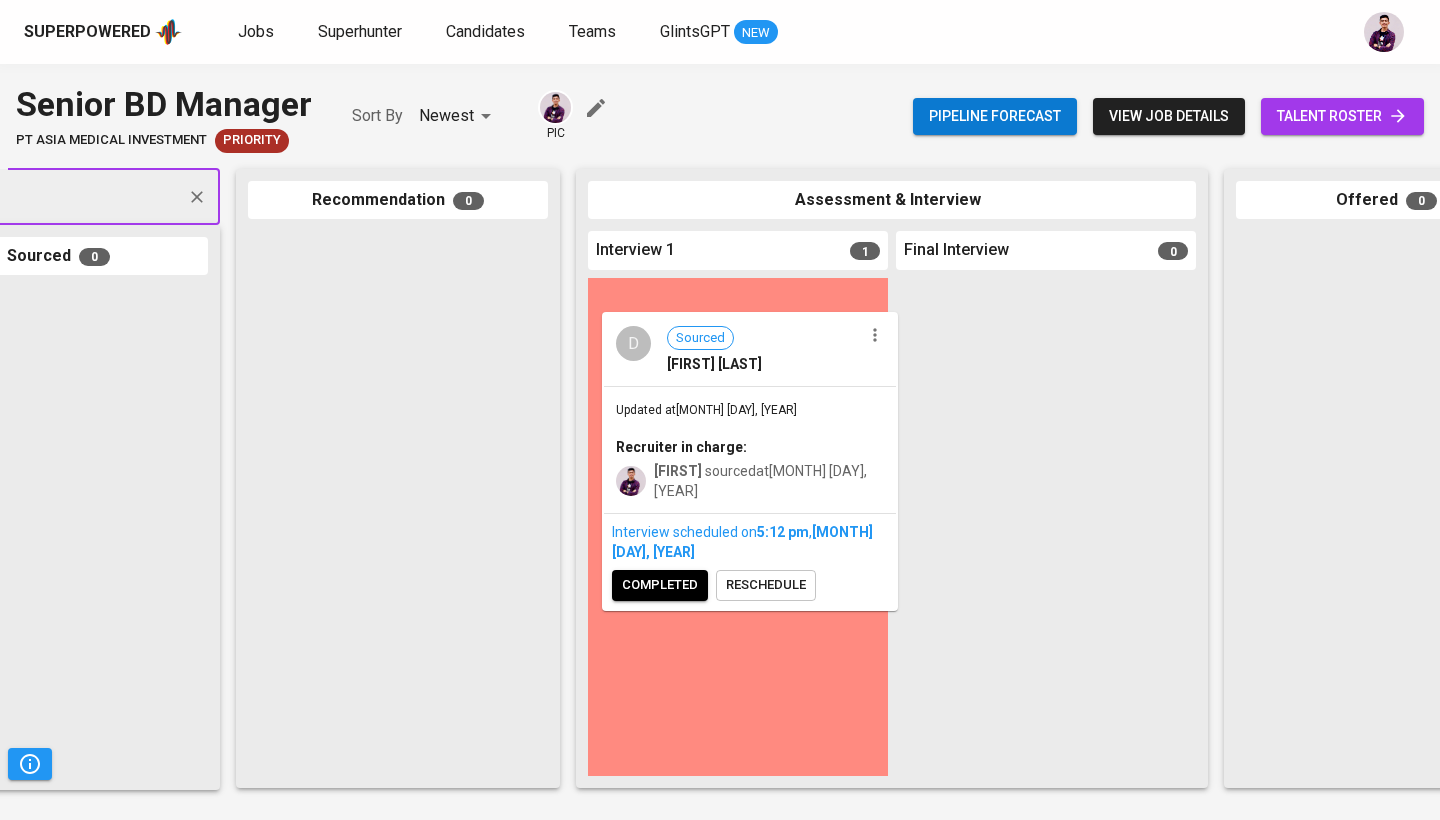 drag, startPoint x: 718, startPoint y: 380, endPoint x: 735, endPoint y: 406, distance: 31.06445 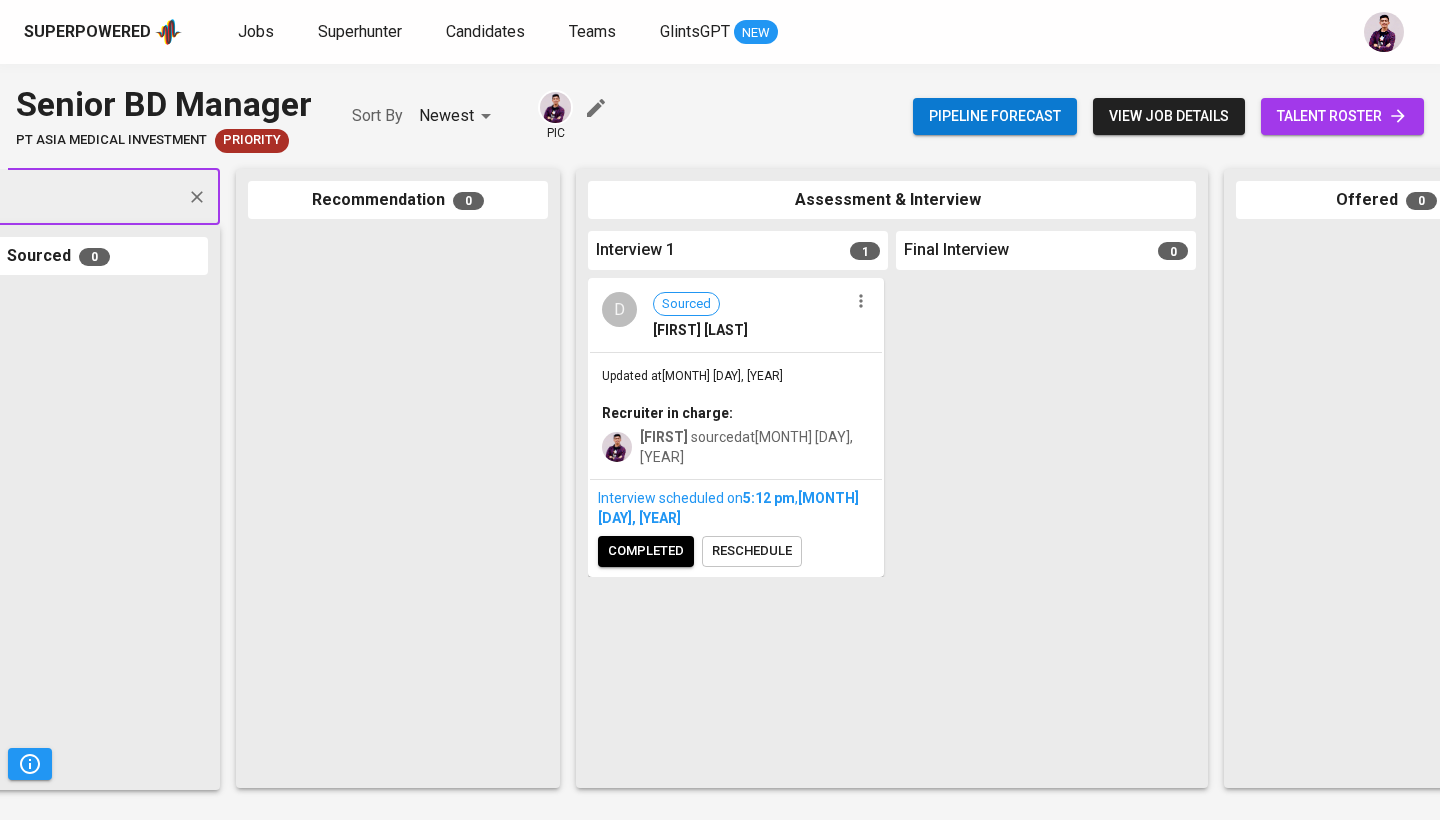 click at bounding box center [1046, 527] 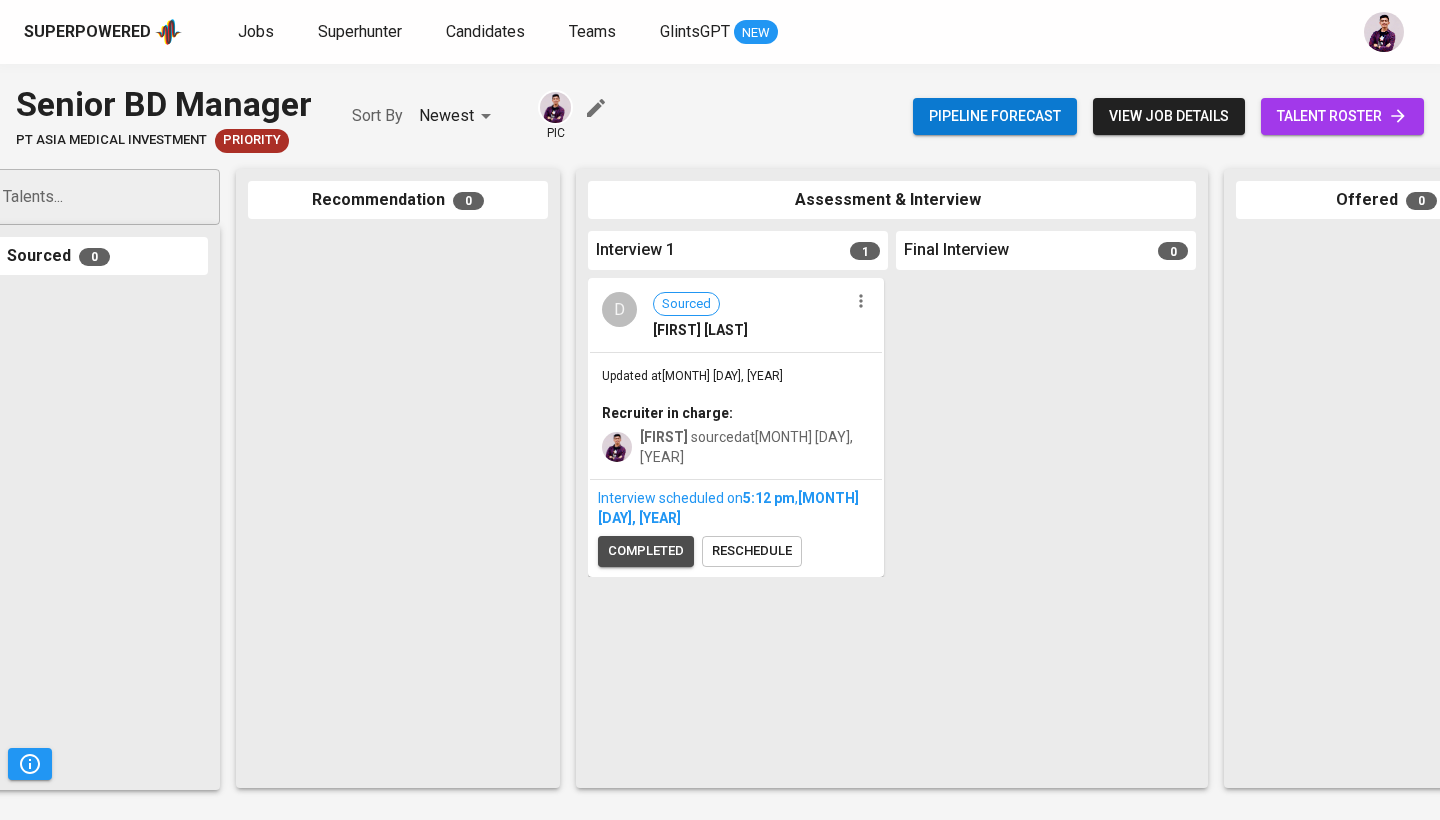 click on "completed" at bounding box center [646, 551] 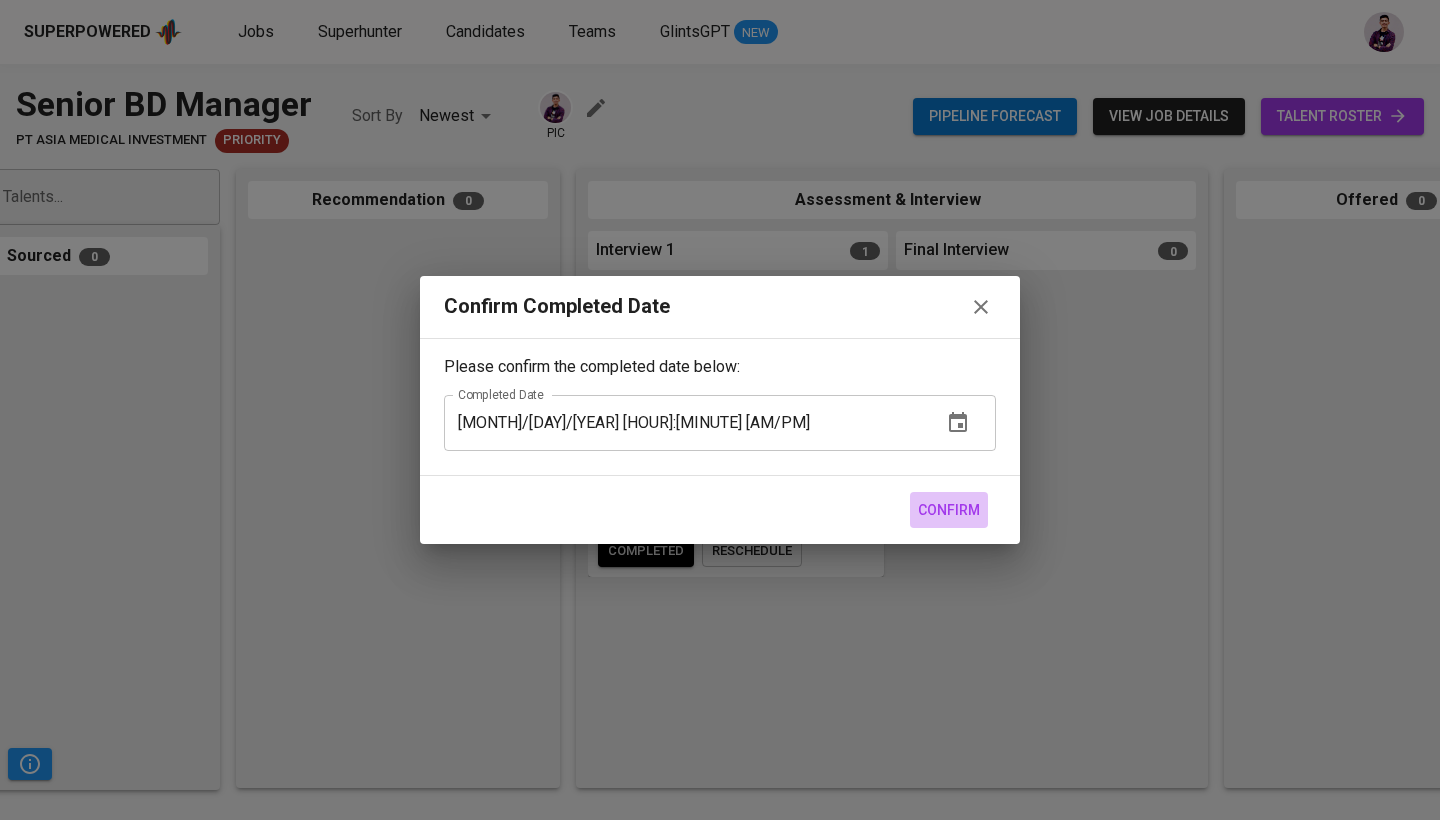 click on "Confirm" at bounding box center (949, 510) 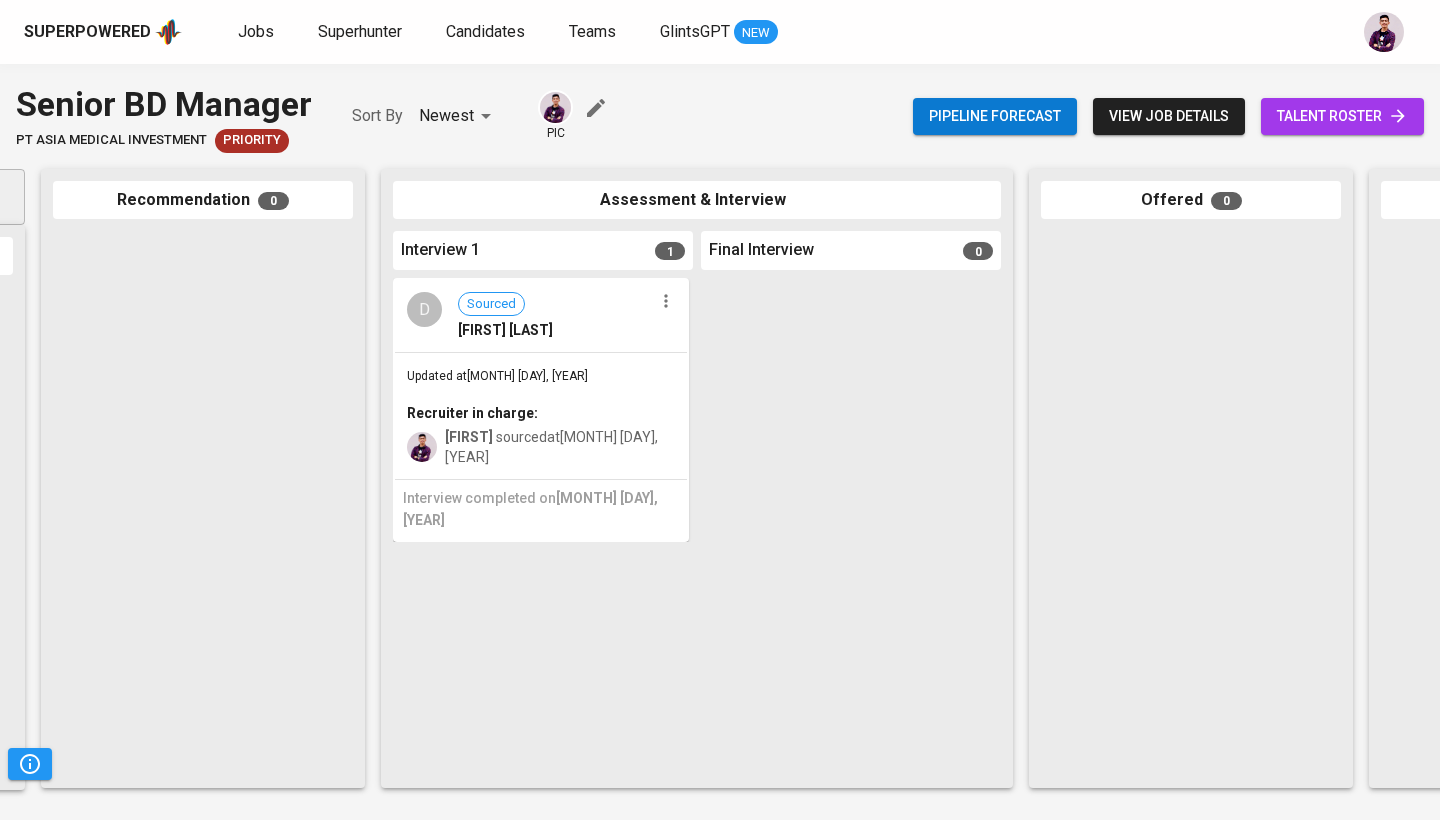 scroll, scrollTop: 0, scrollLeft: 366, axis: horizontal 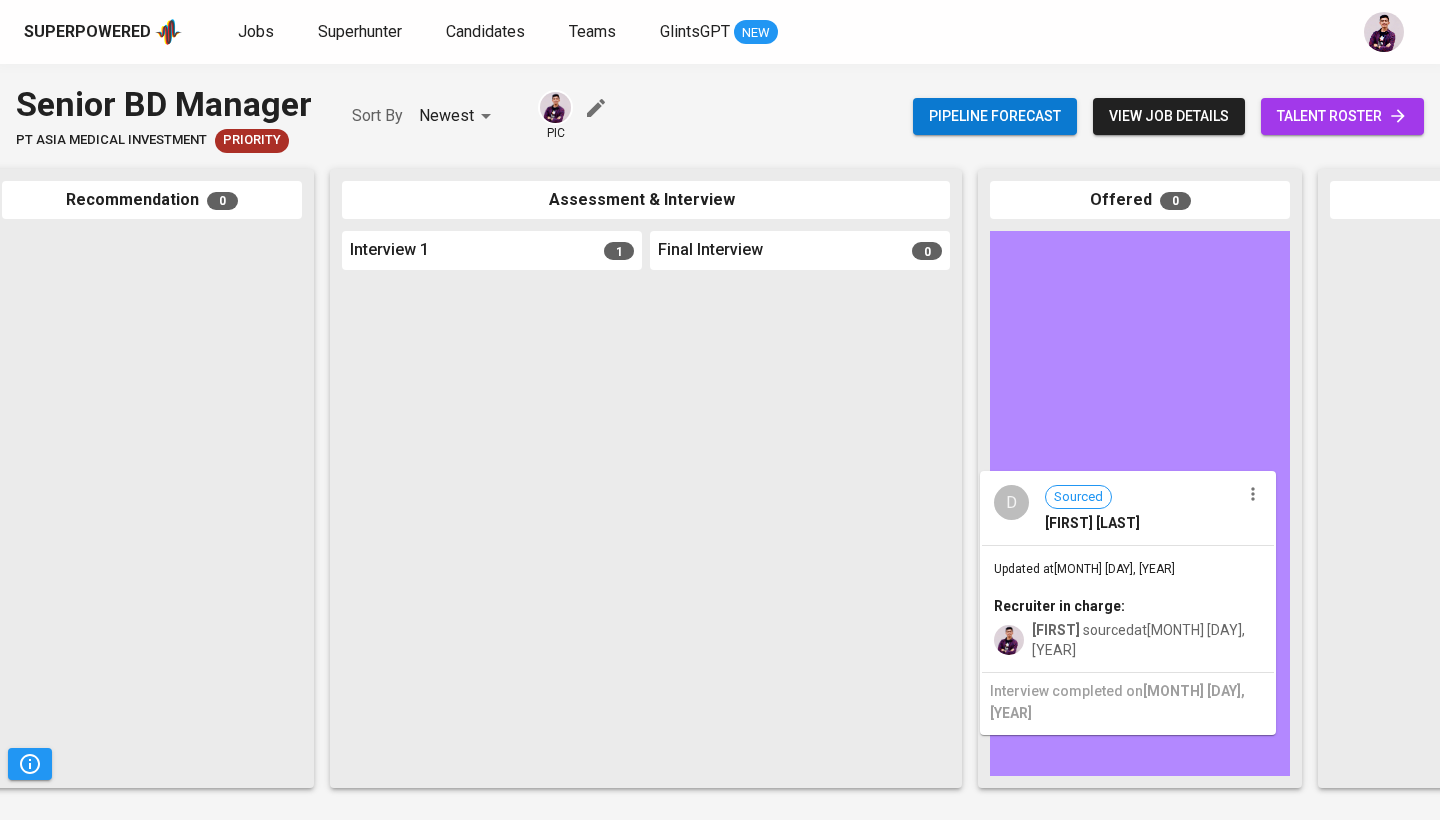 drag, startPoint x: 561, startPoint y: 371, endPoint x: 1206, endPoint y: 567, distance: 674.1224 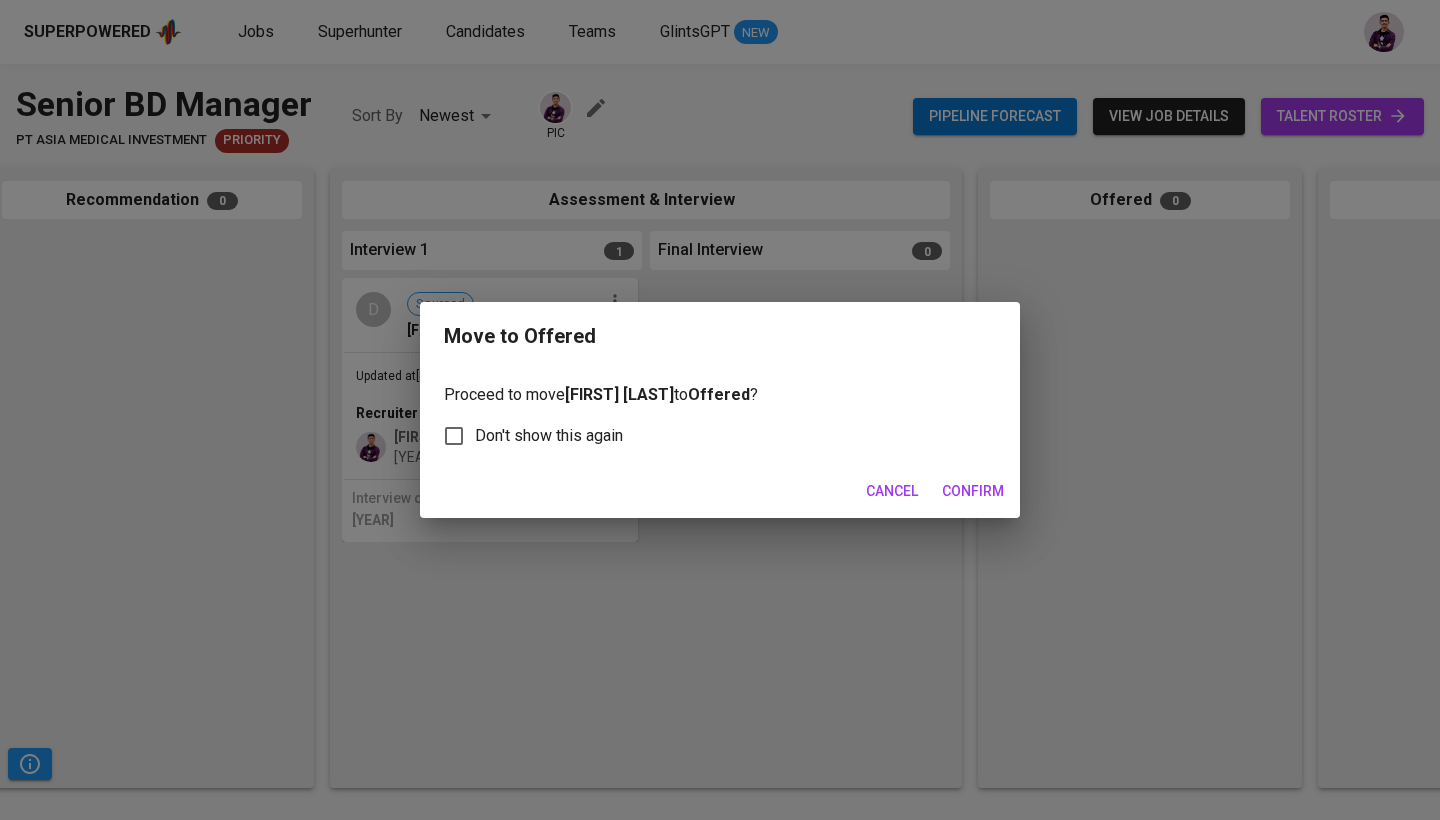 click on "Confirm" at bounding box center (973, 491) 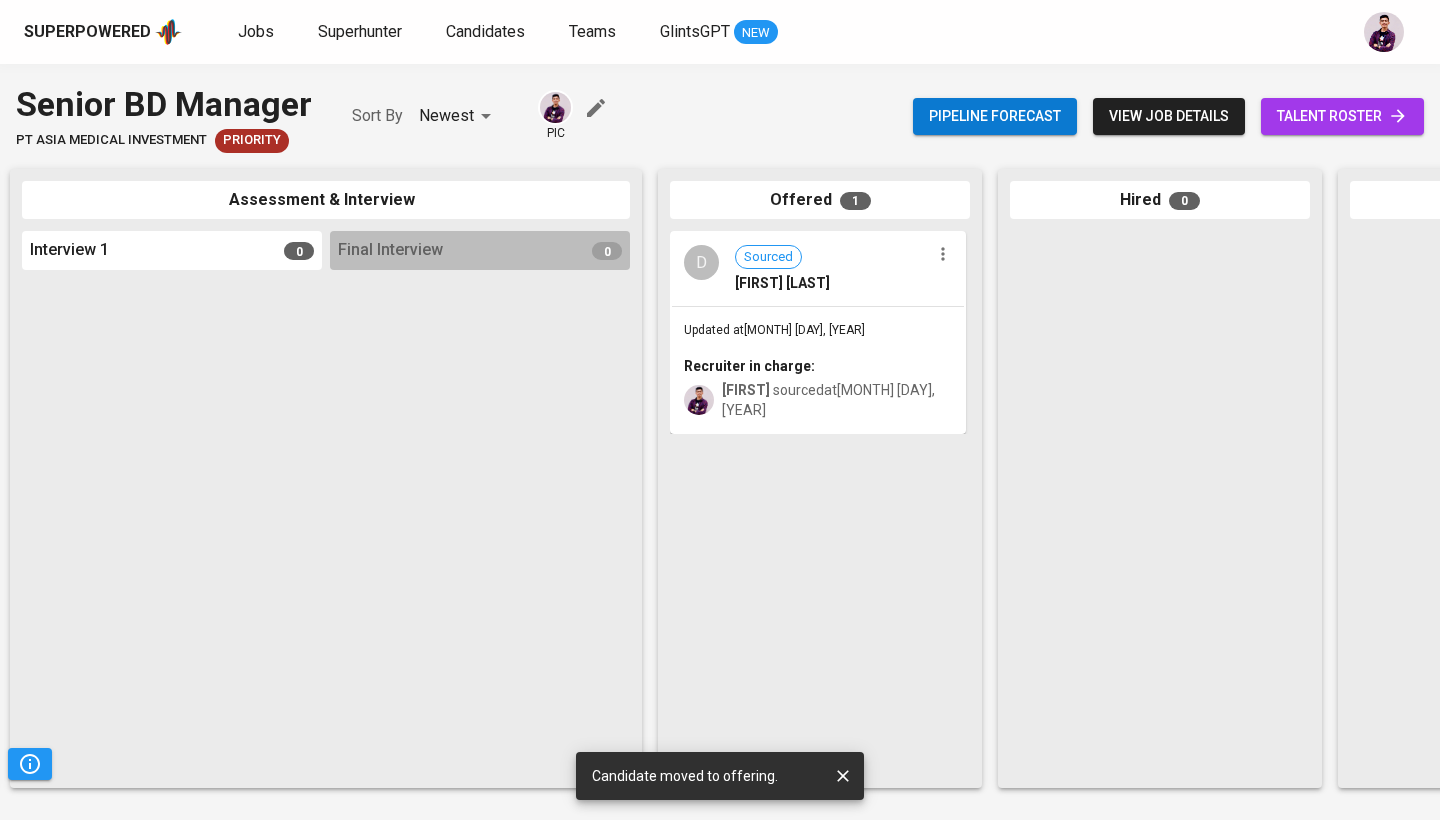 scroll, scrollTop: 0, scrollLeft: 751, axis: horizontal 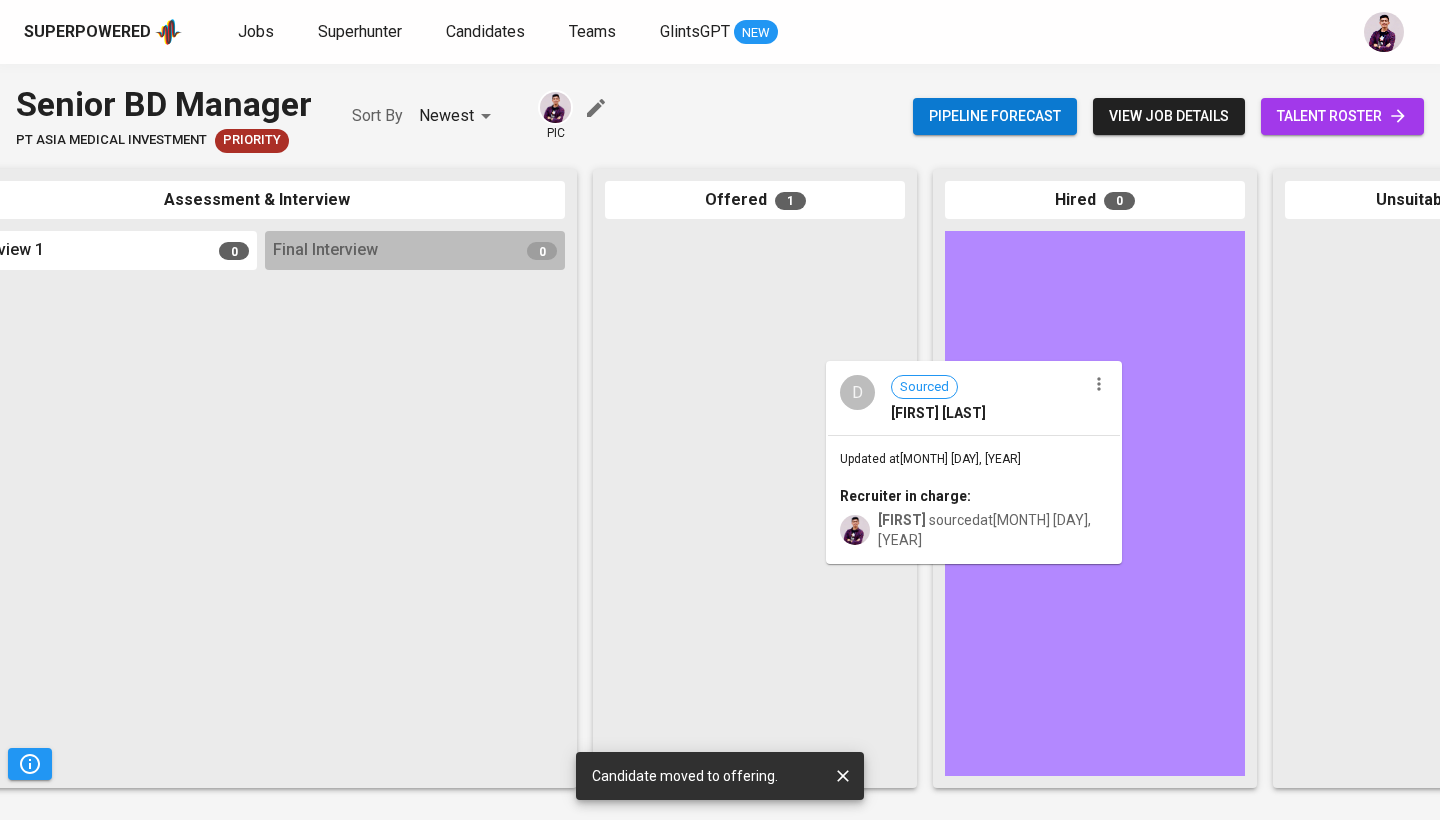 drag, startPoint x: 768, startPoint y: 319, endPoint x: 1094, endPoint y: 443, distance: 348.78647 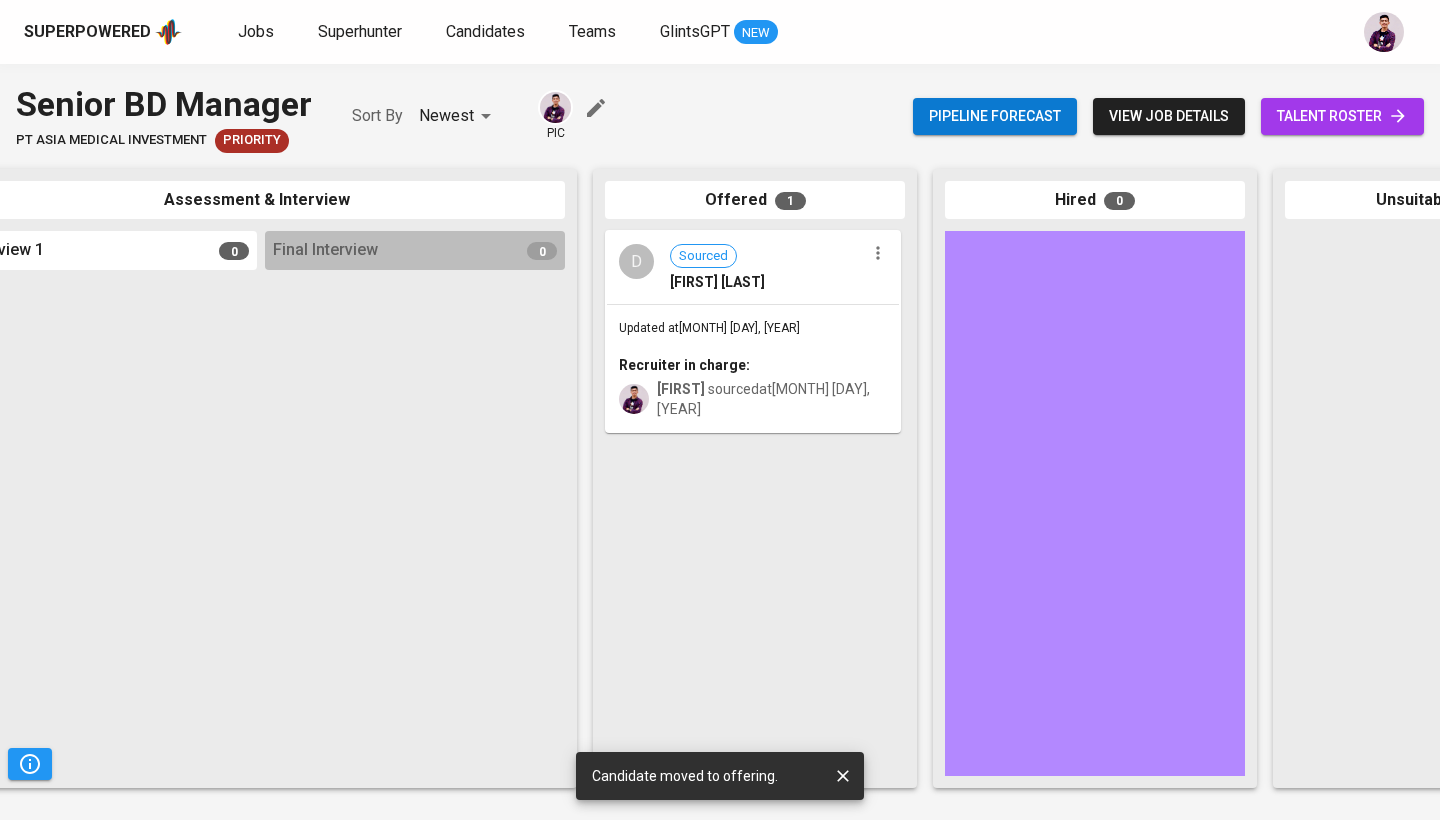 scroll, scrollTop: 0, scrollLeft: 749, axis: horizontal 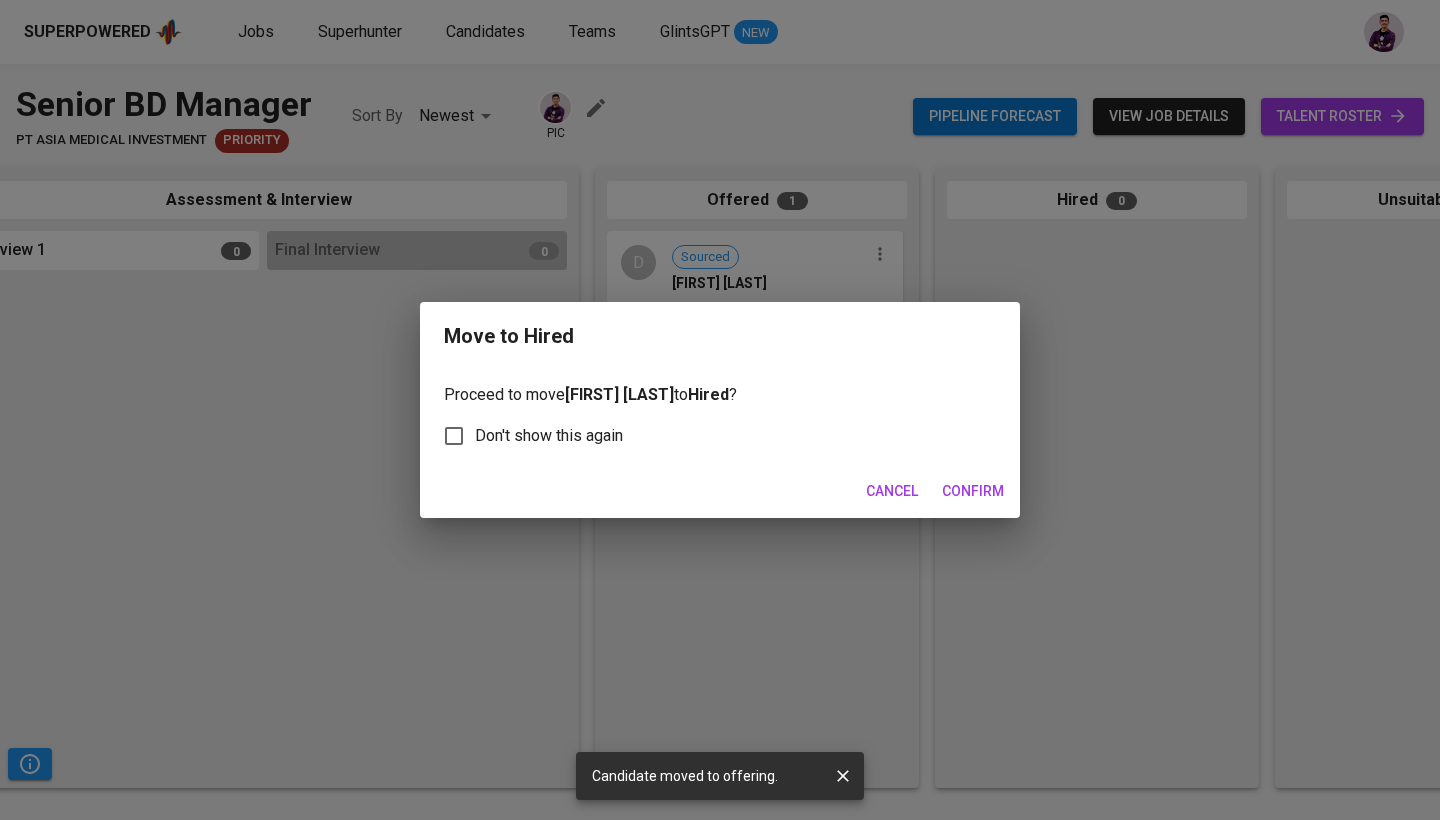 click on "Confirm" at bounding box center [973, 491] 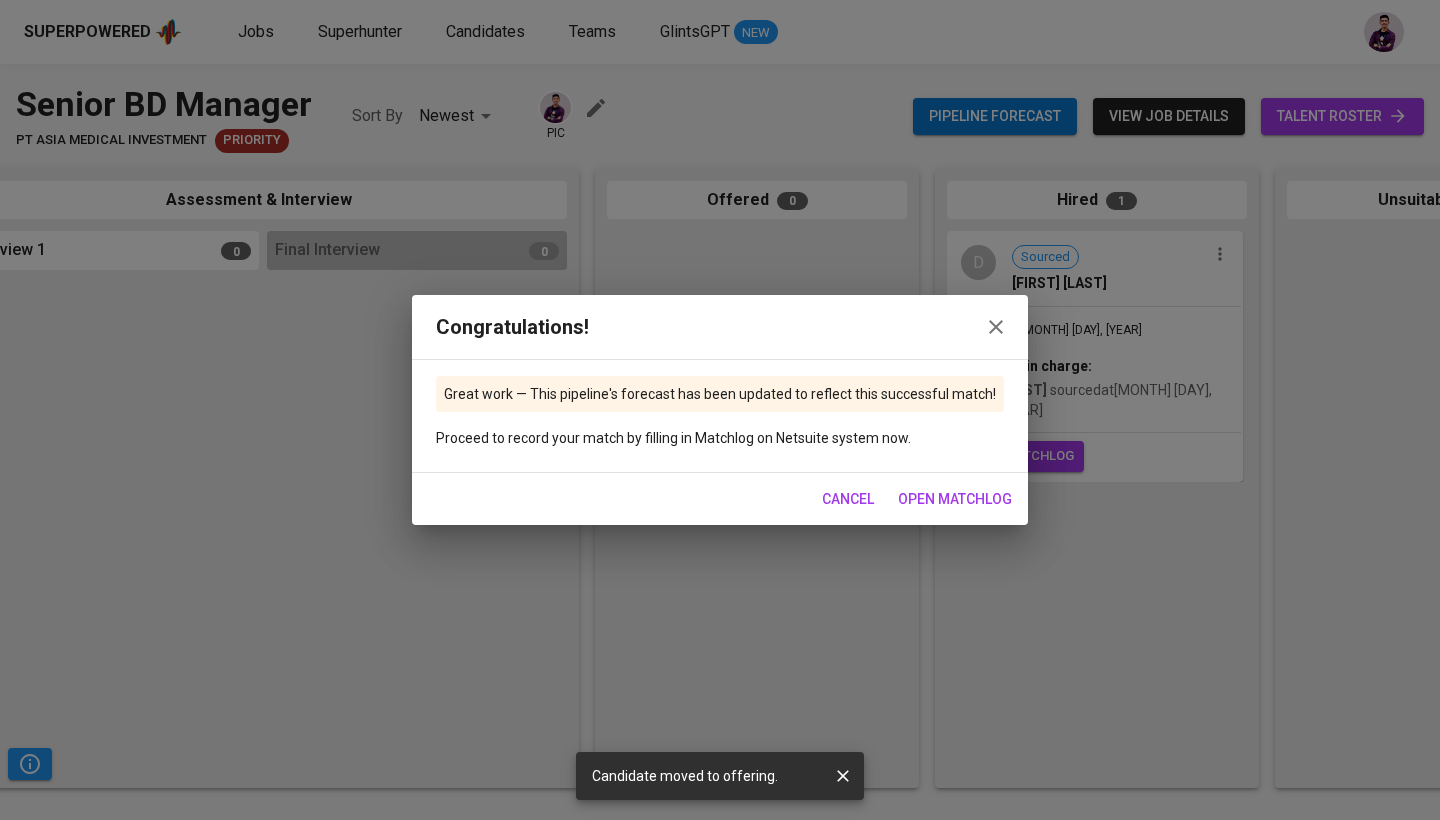 click on "open matchlog" at bounding box center [955, 499] 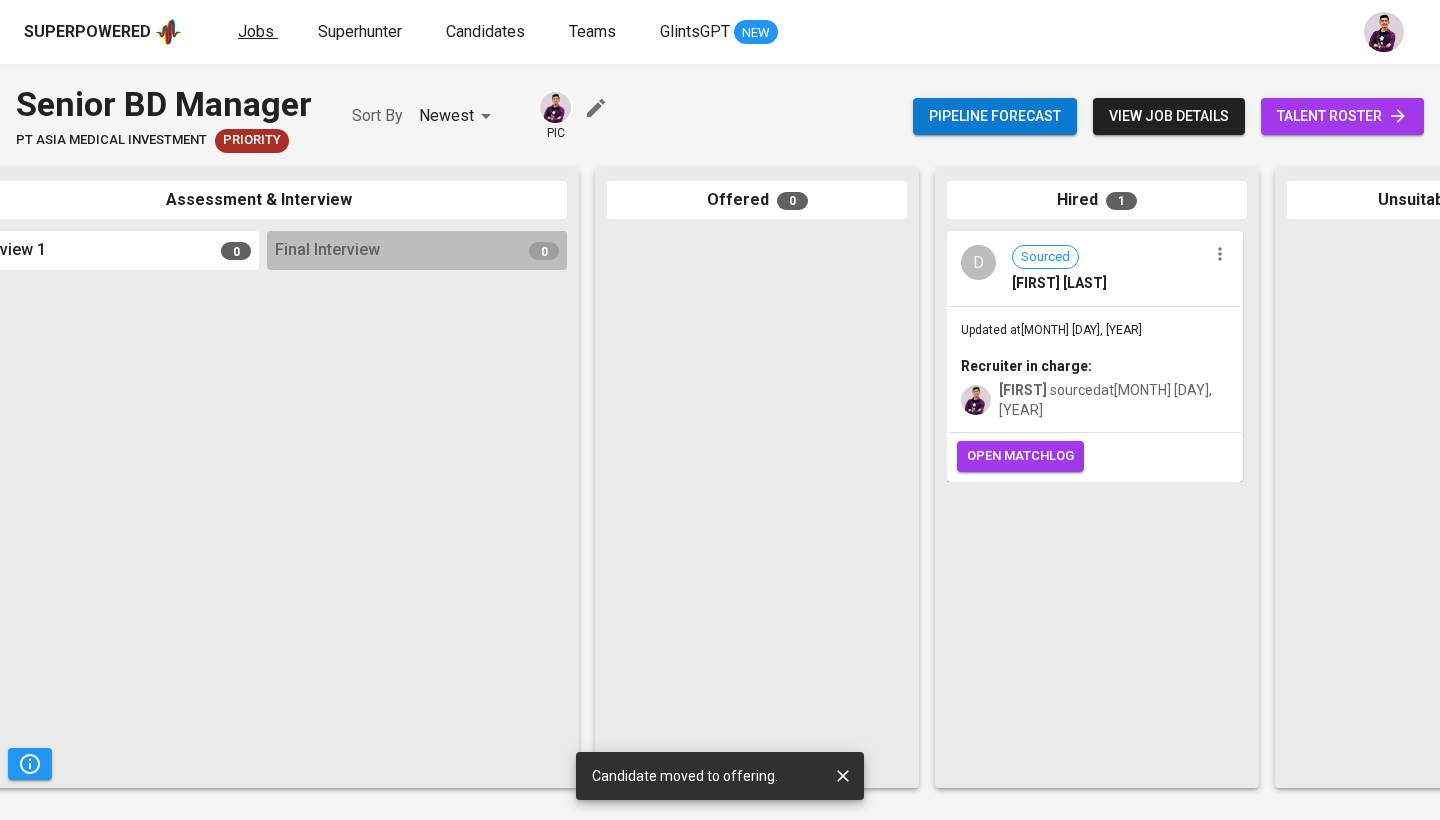 click on "Jobs" at bounding box center [256, 31] 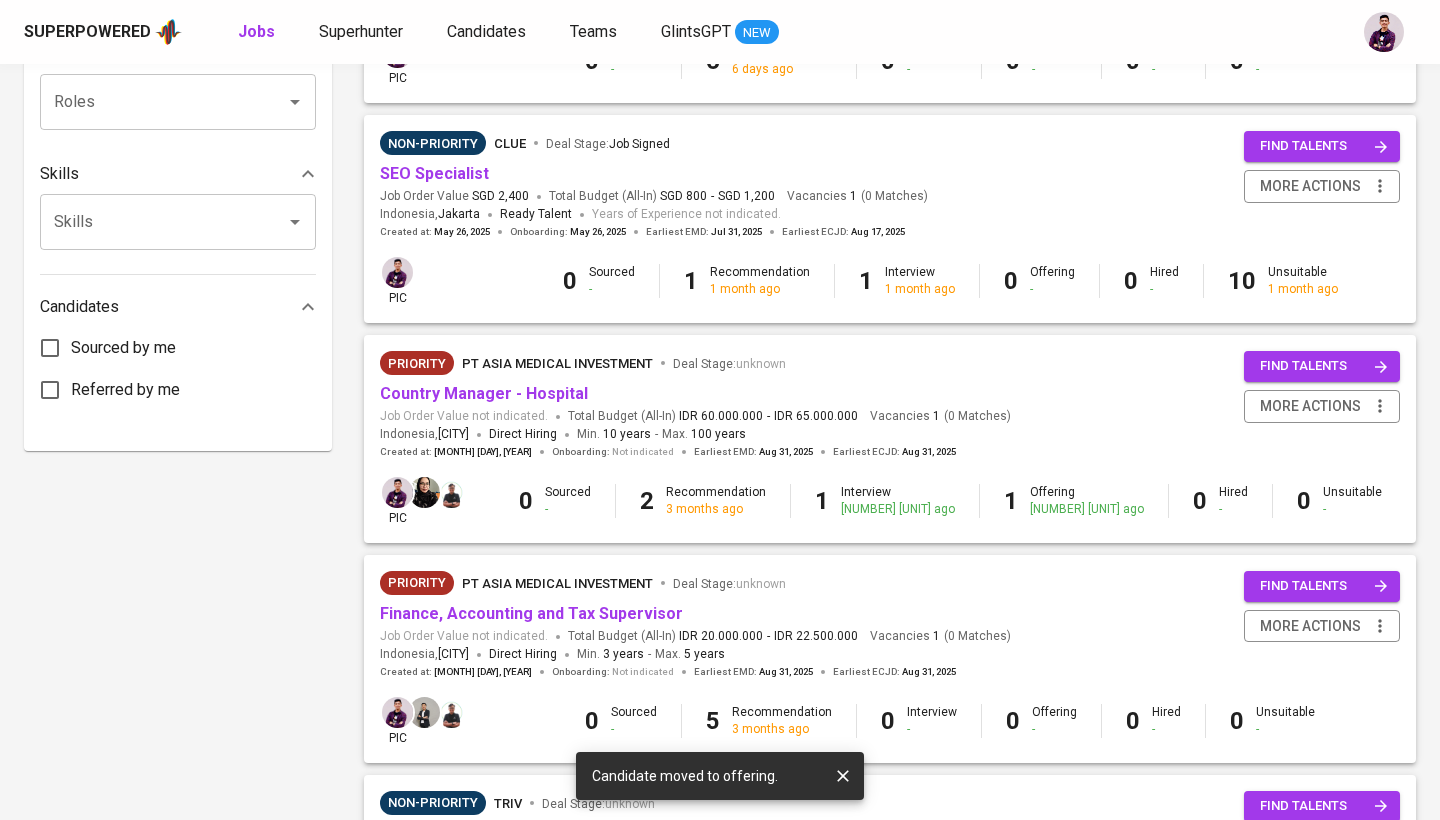 scroll, scrollTop: 753, scrollLeft: 0, axis: vertical 